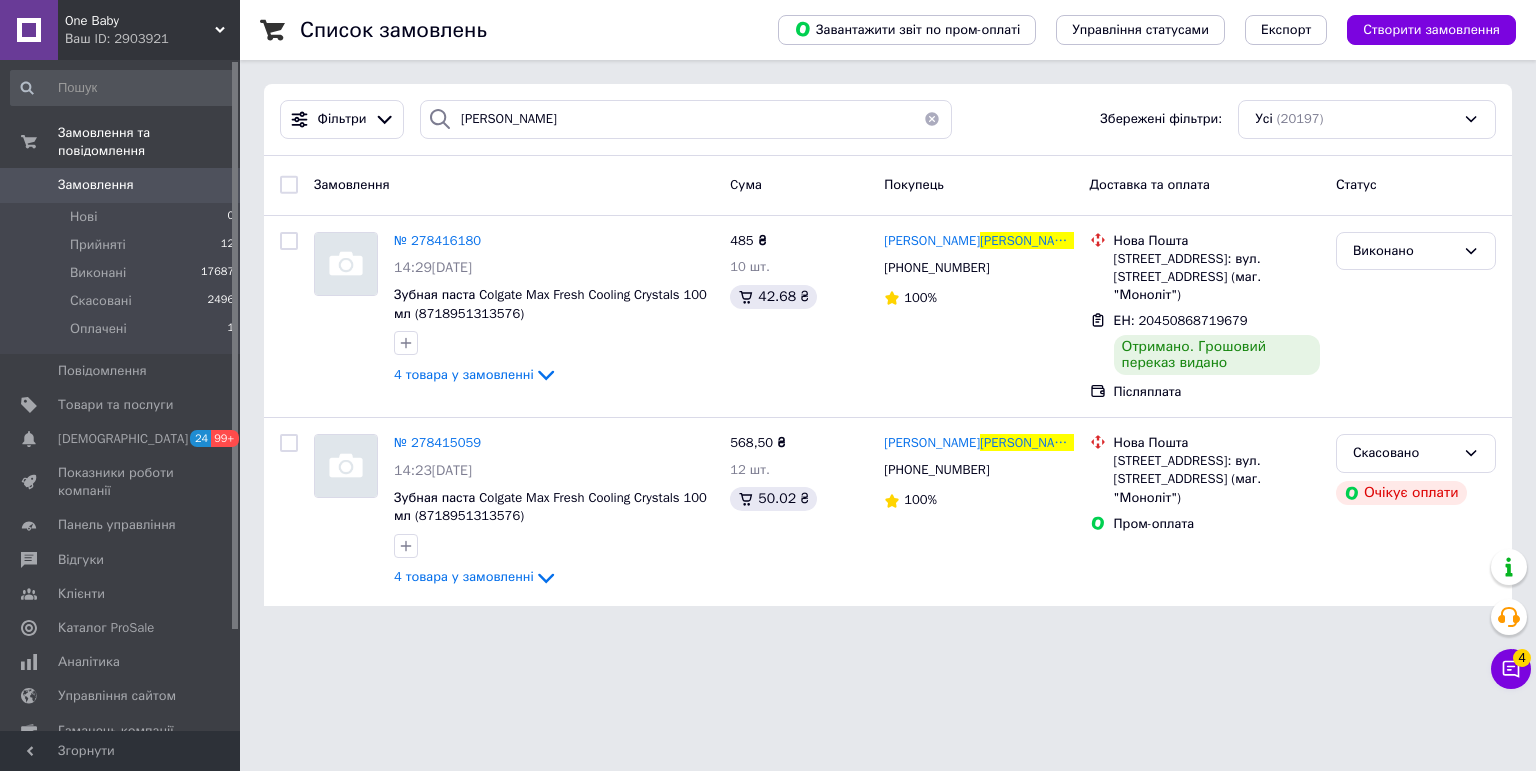 scroll, scrollTop: 0, scrollLeft: 0, axis: both 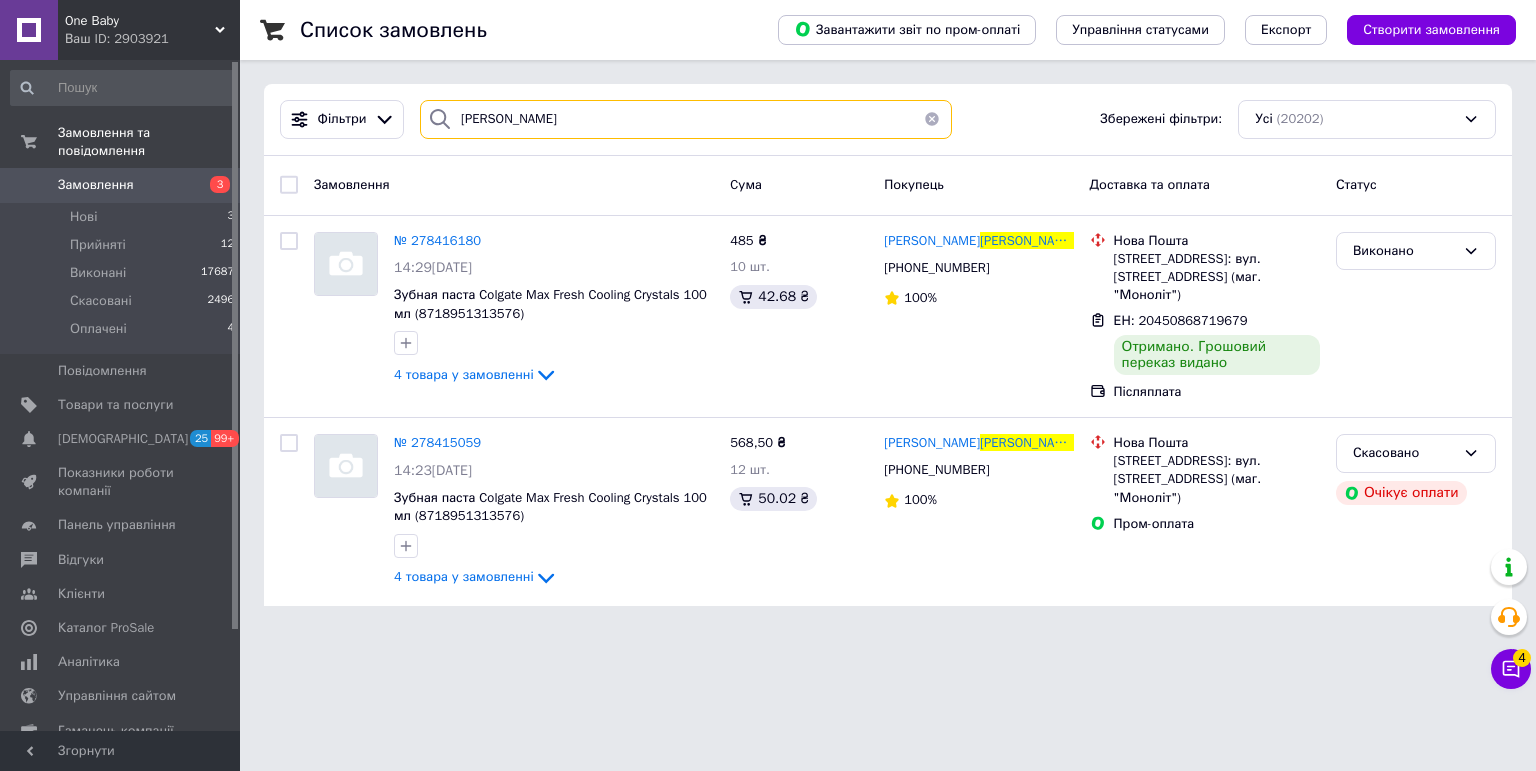 drag, startPoint x: 502, startPoint y: 124, endPoint x: 440, endPoint y: 121, distance: 62.072536 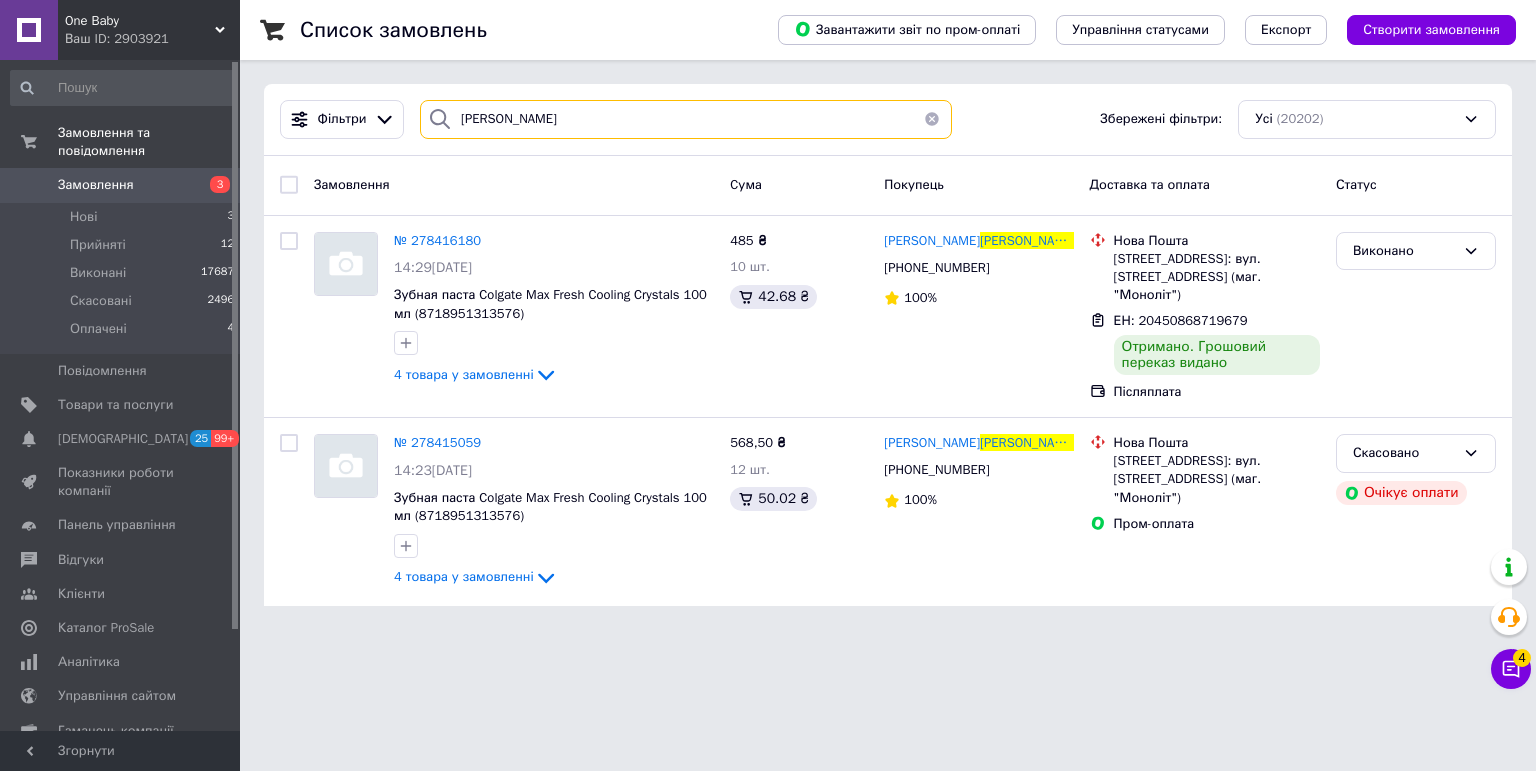 click on "[PERSON_NAME]" at bounding box center [686, 119] 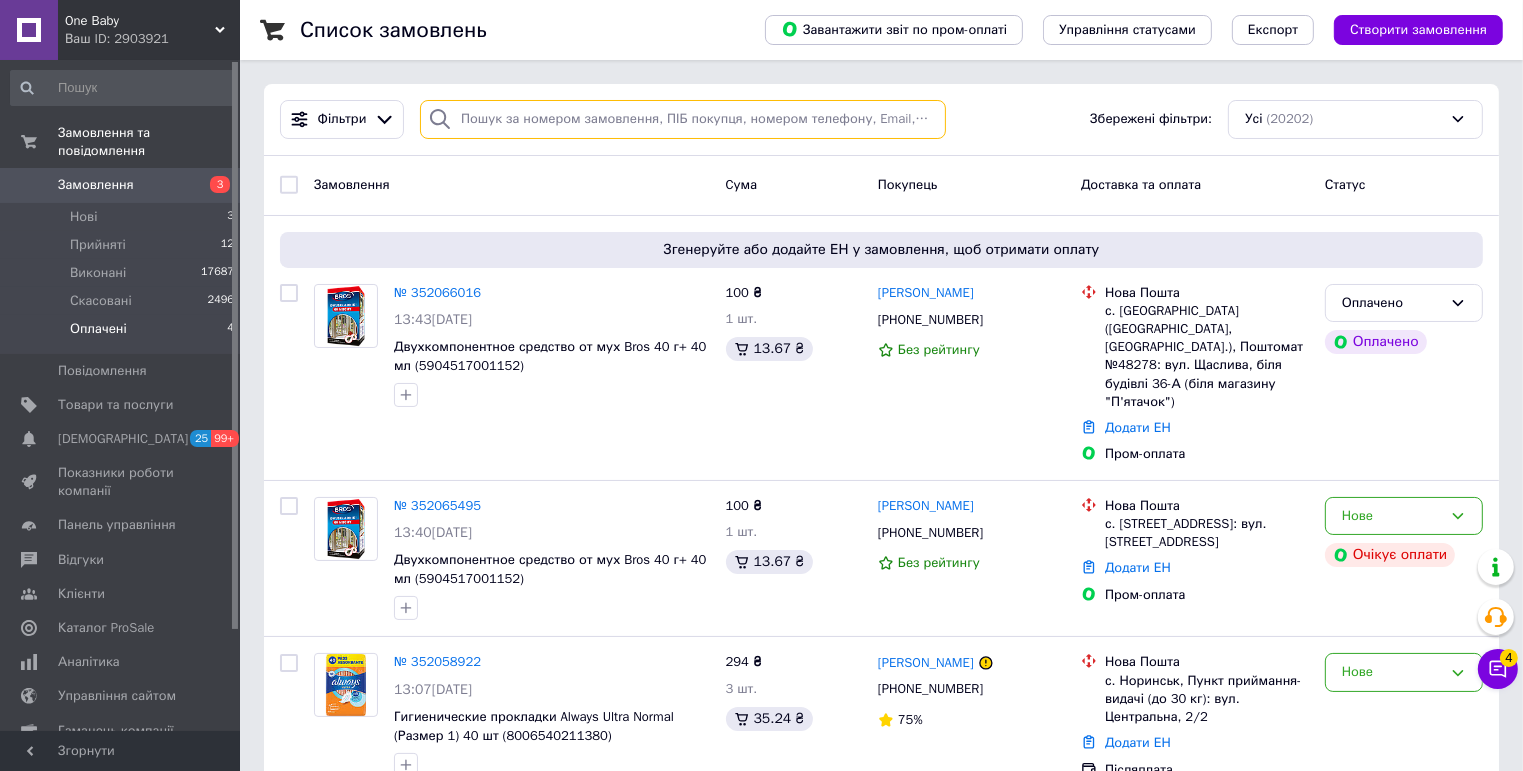type 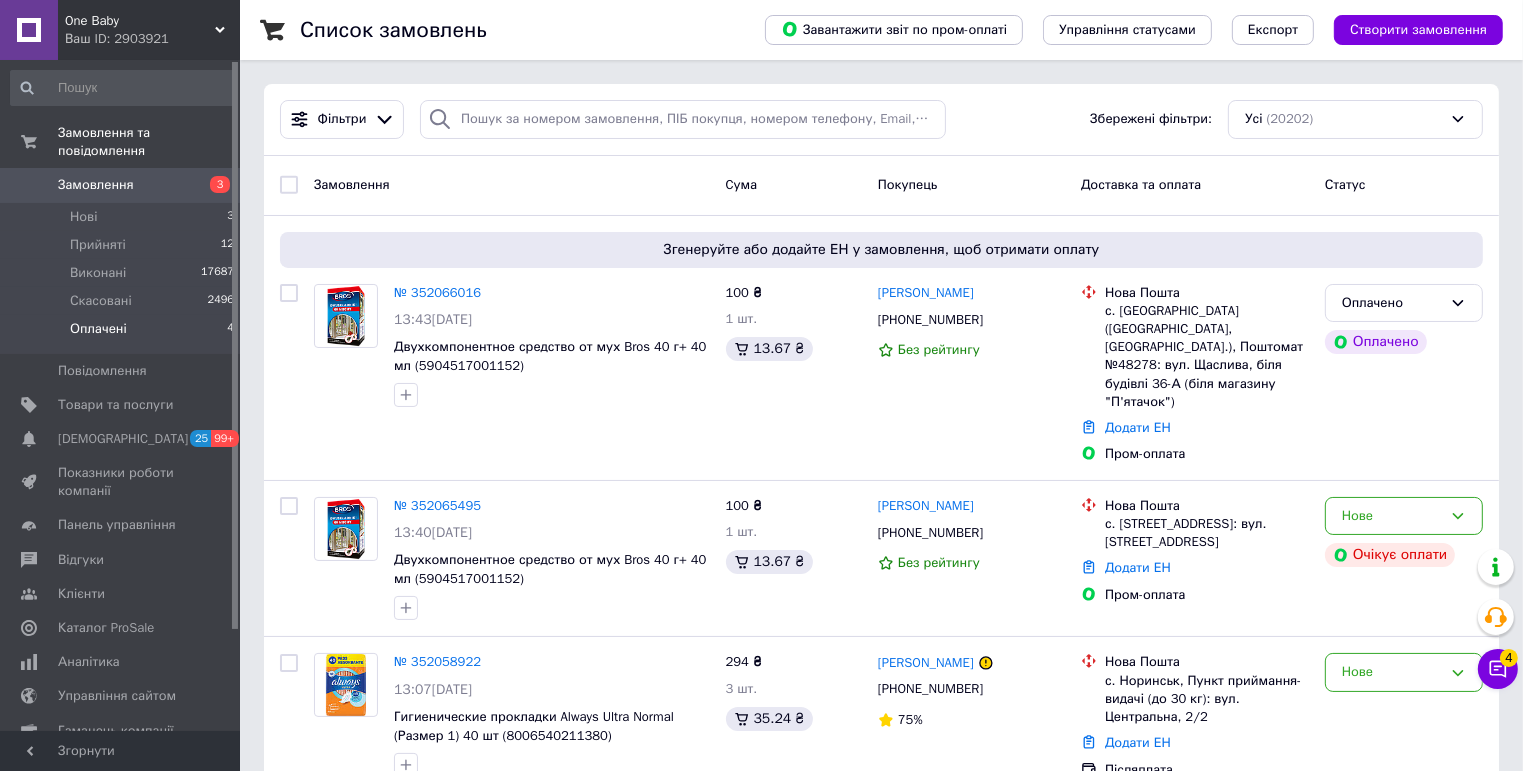 click on "Оплачені" at bounding box center [98, 329] 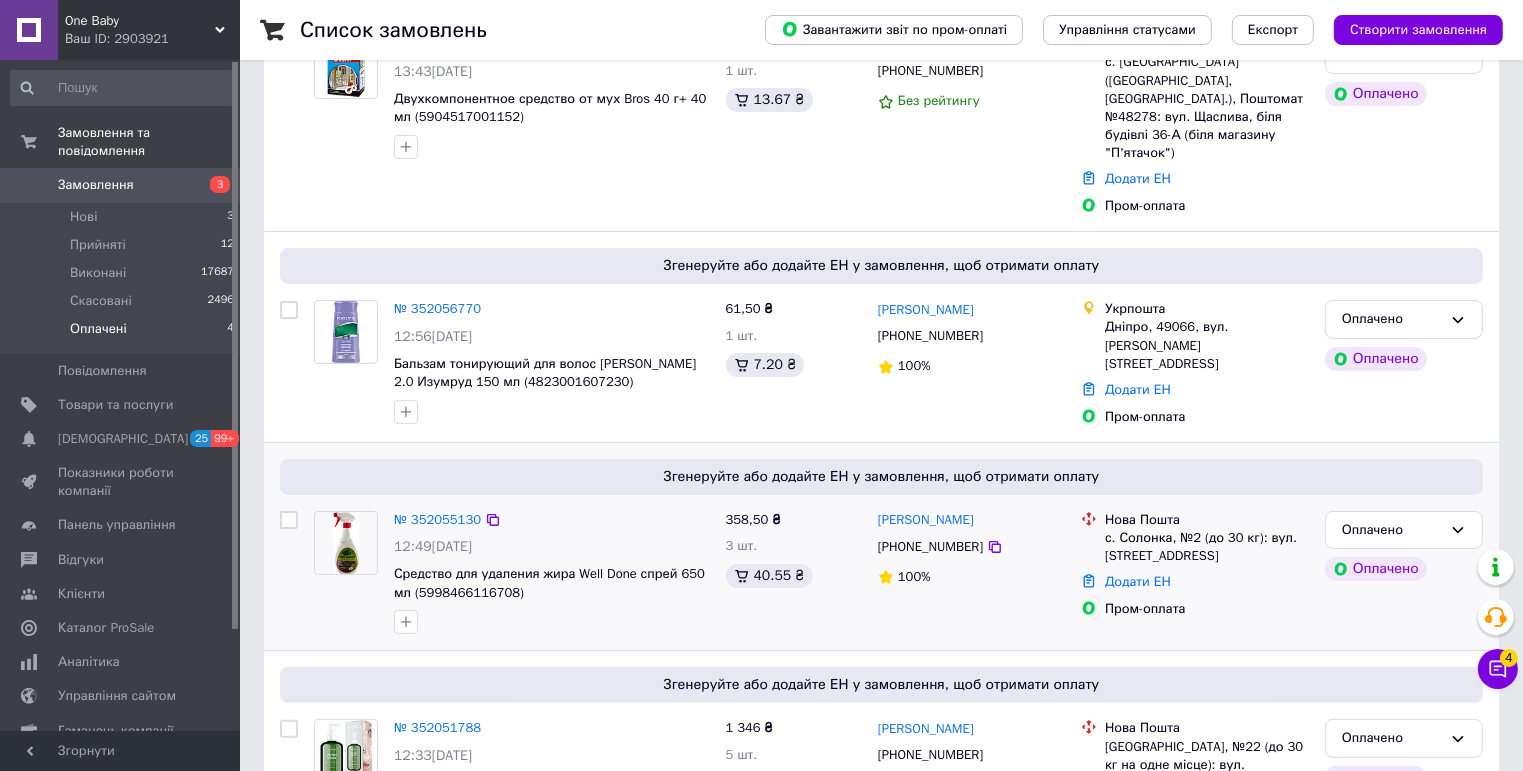 scroll, scrollTop: 444, scrollLeft: 0, axis: vertical 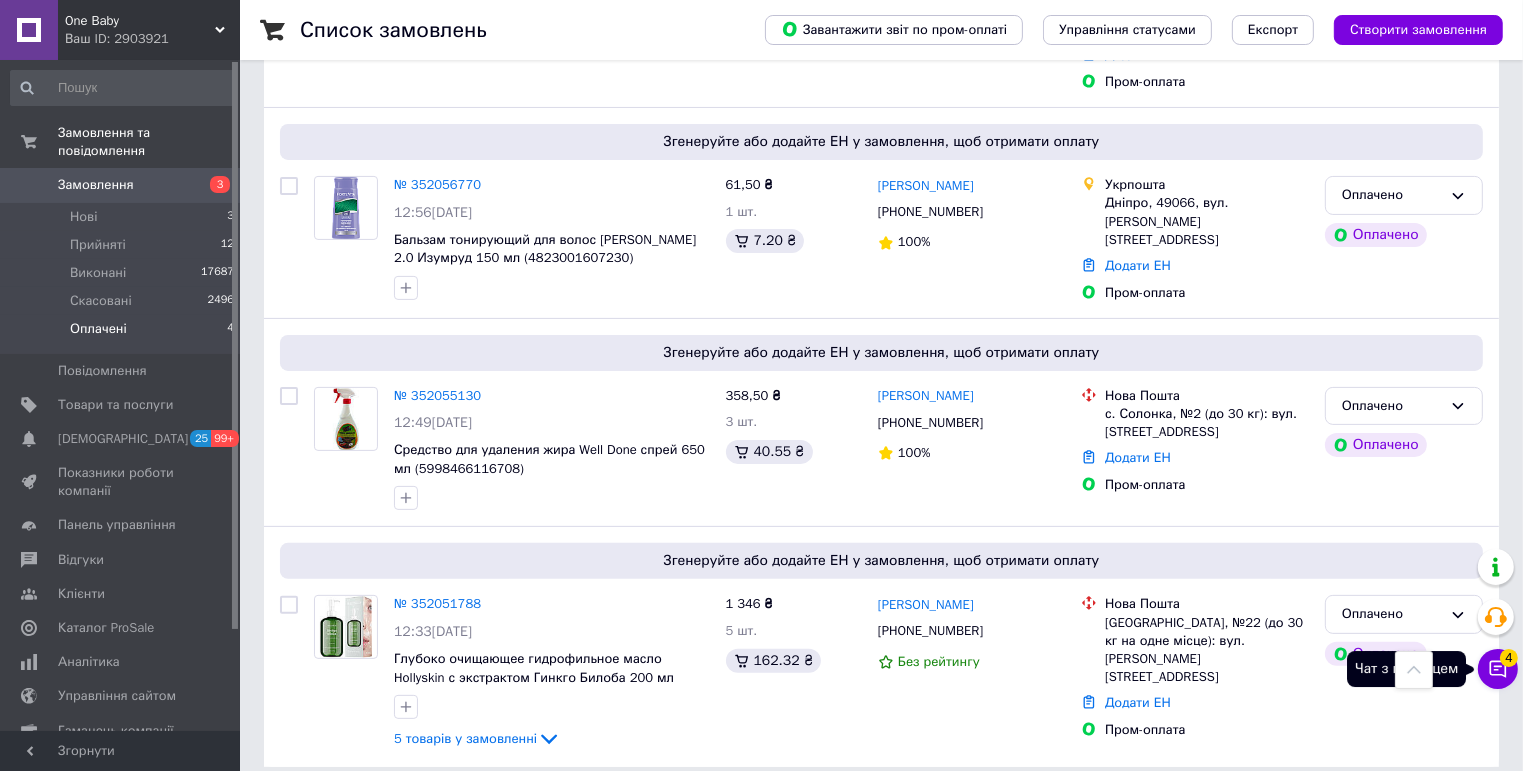 click on "Чат з покупцем 4" at bounding box center (1498, 669) 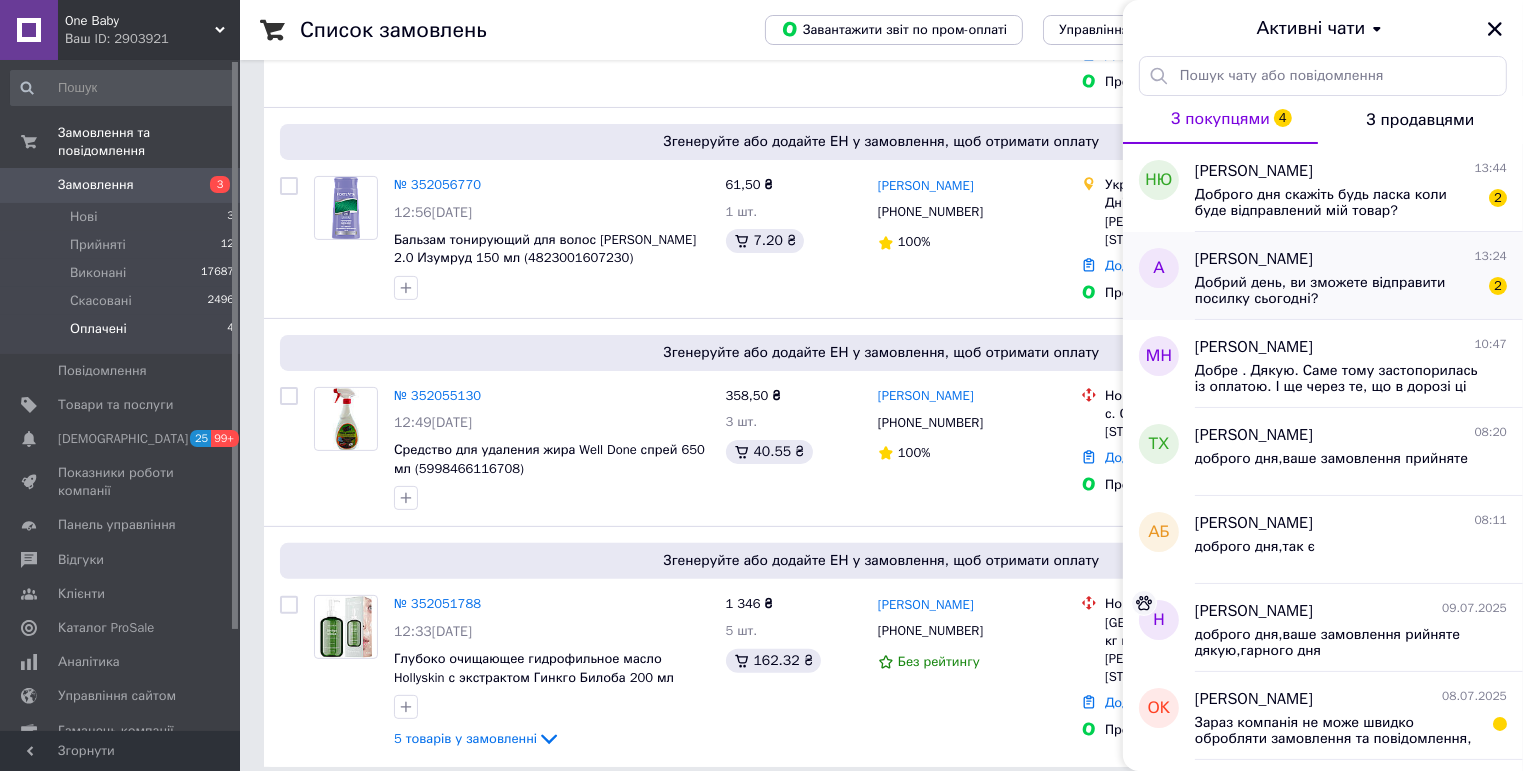 click on "Добрий день, ви зможете  відправити посилку сьогодні?" at bounding box center [1337, 291] 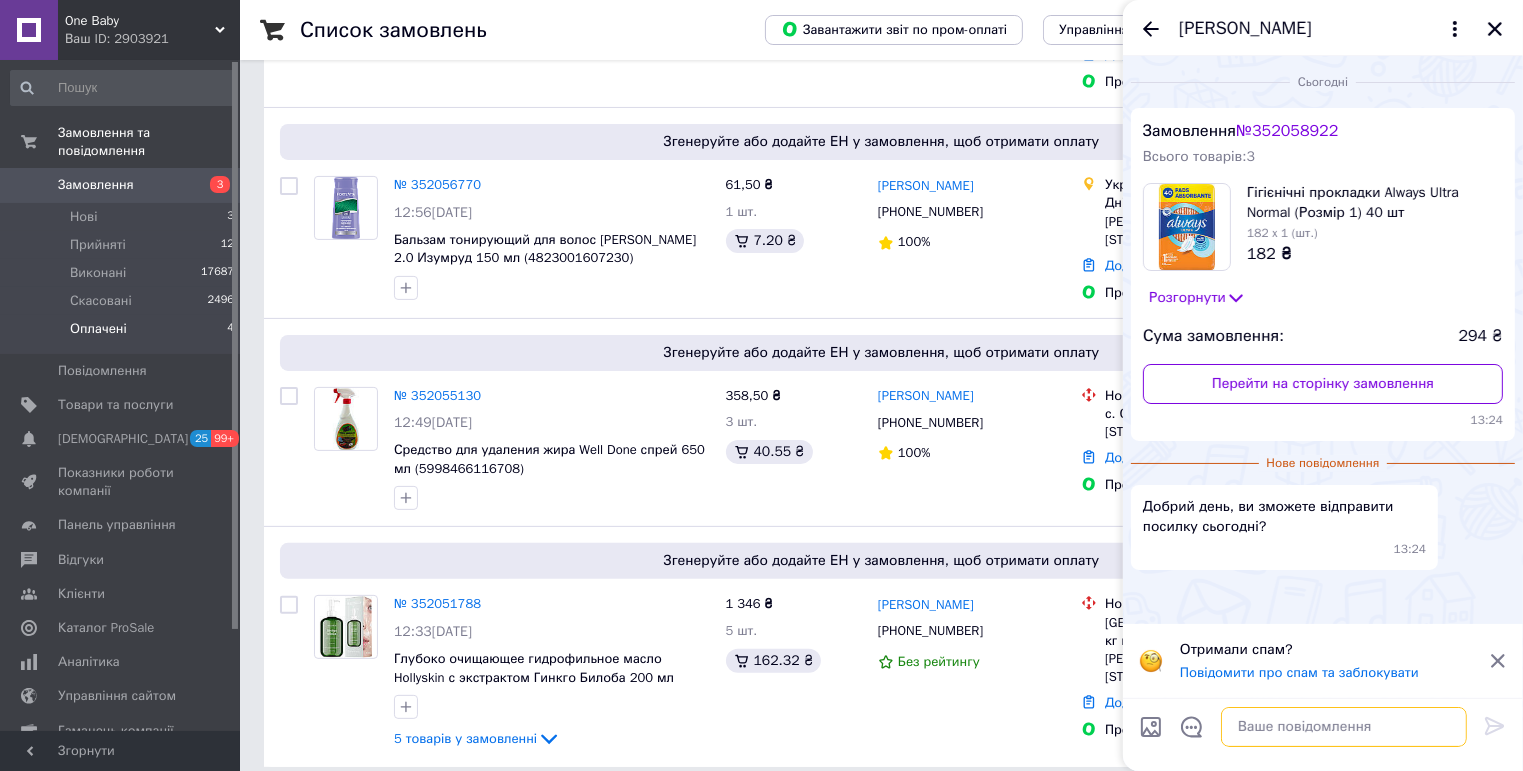 click at bounding box center [1344, 727] 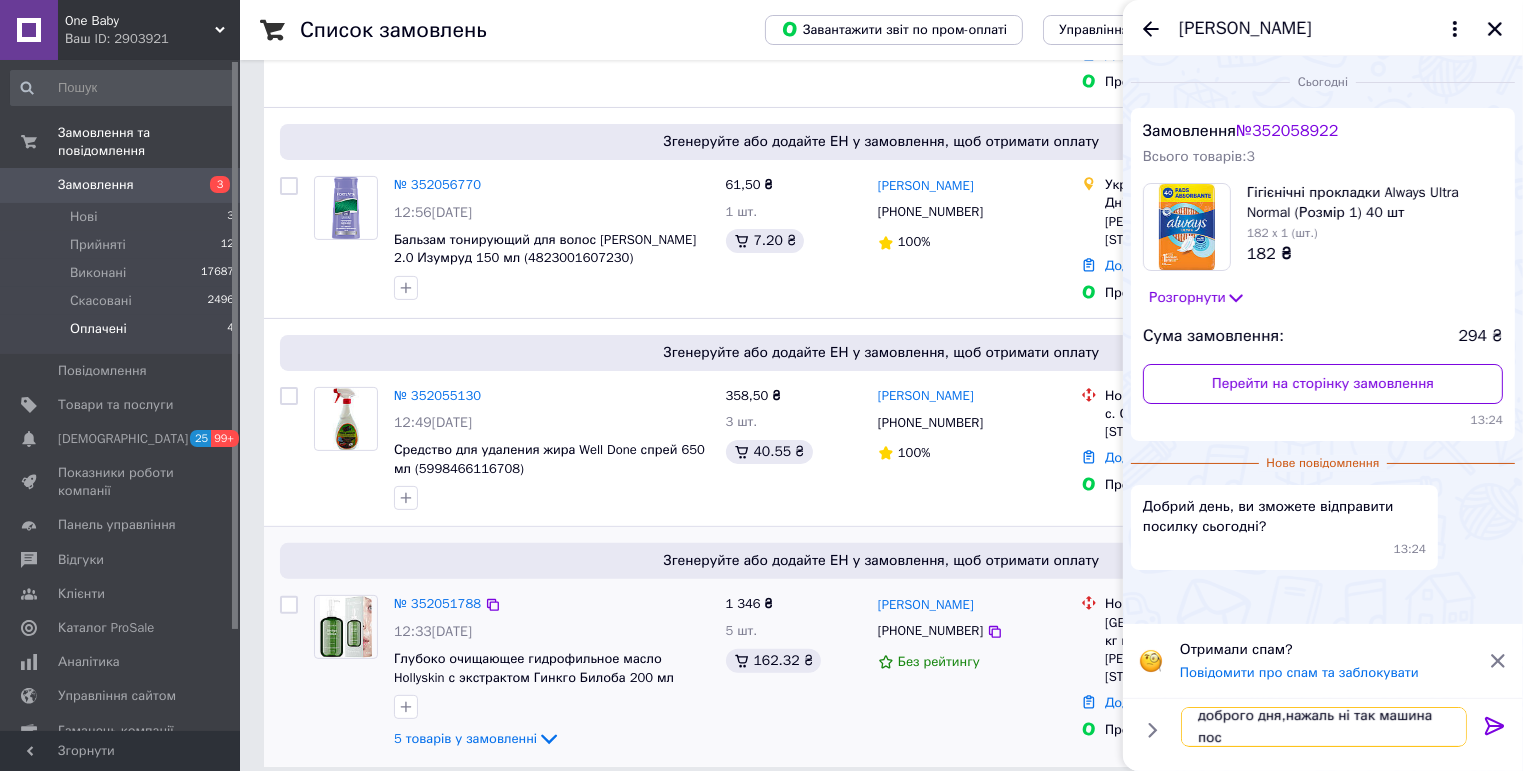 scroll, scrollTop: 1, scrollLeft: 0, axis: vertical 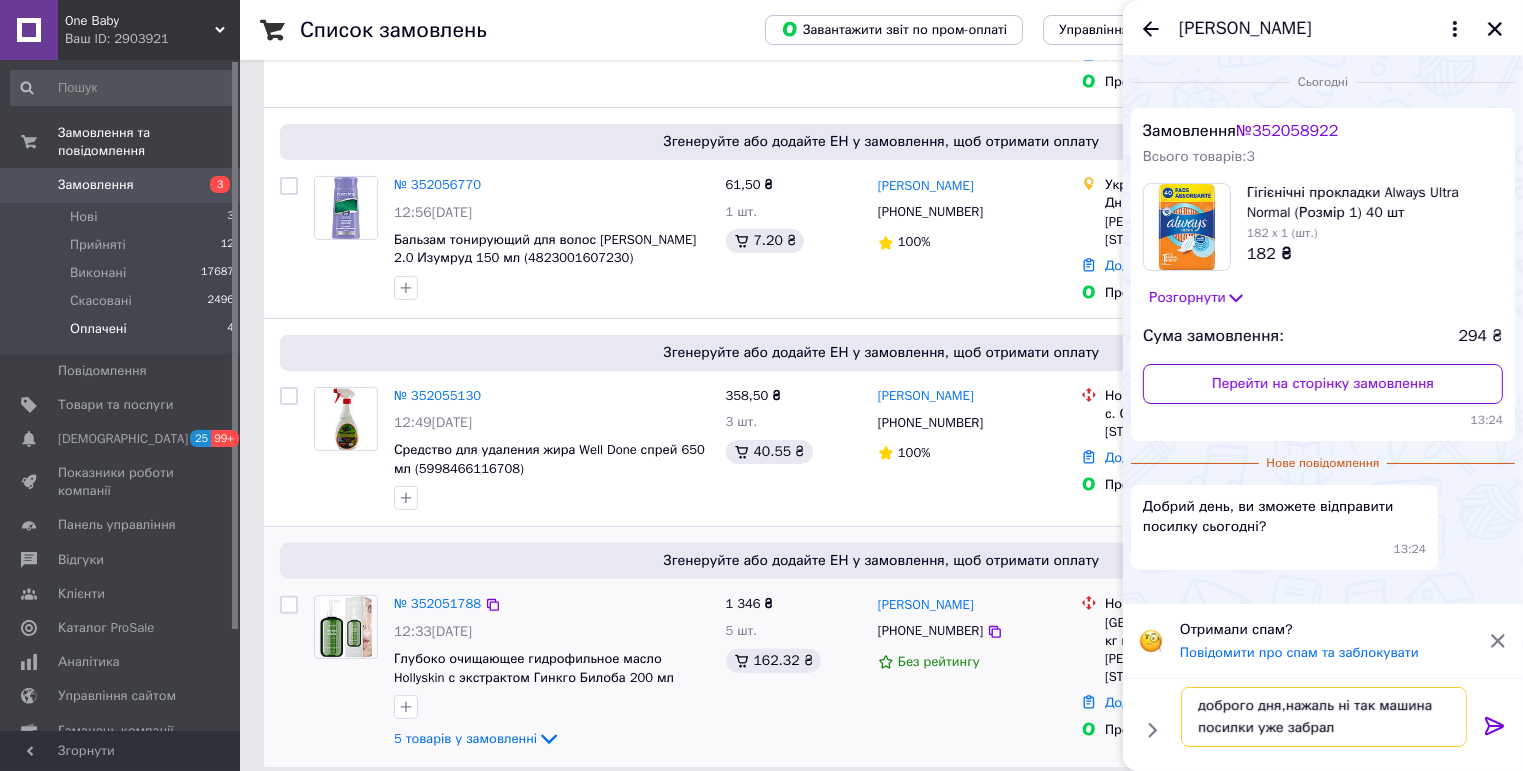 type on "доброго дня,нажаль ні так машина посилки уже забрала" 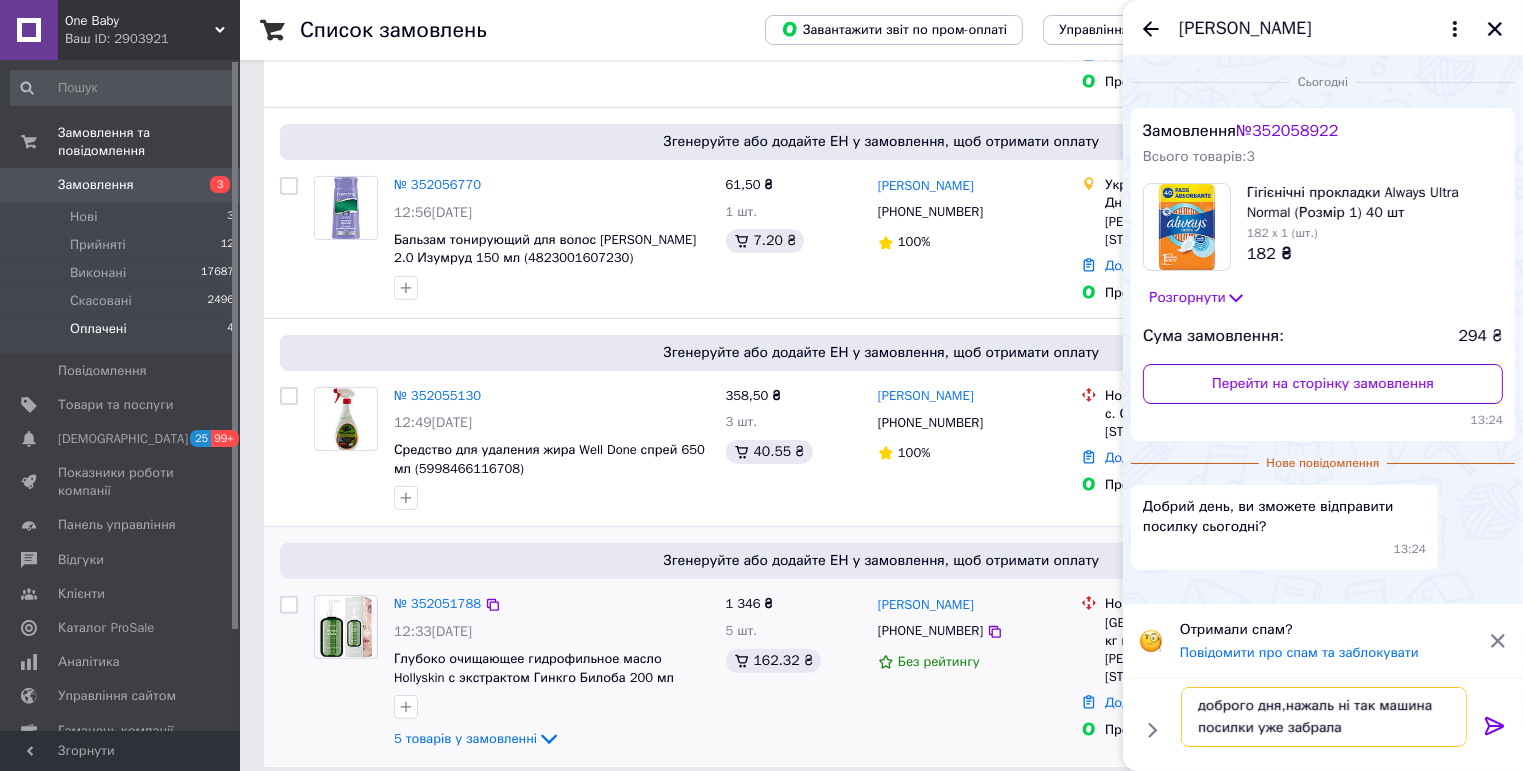 type 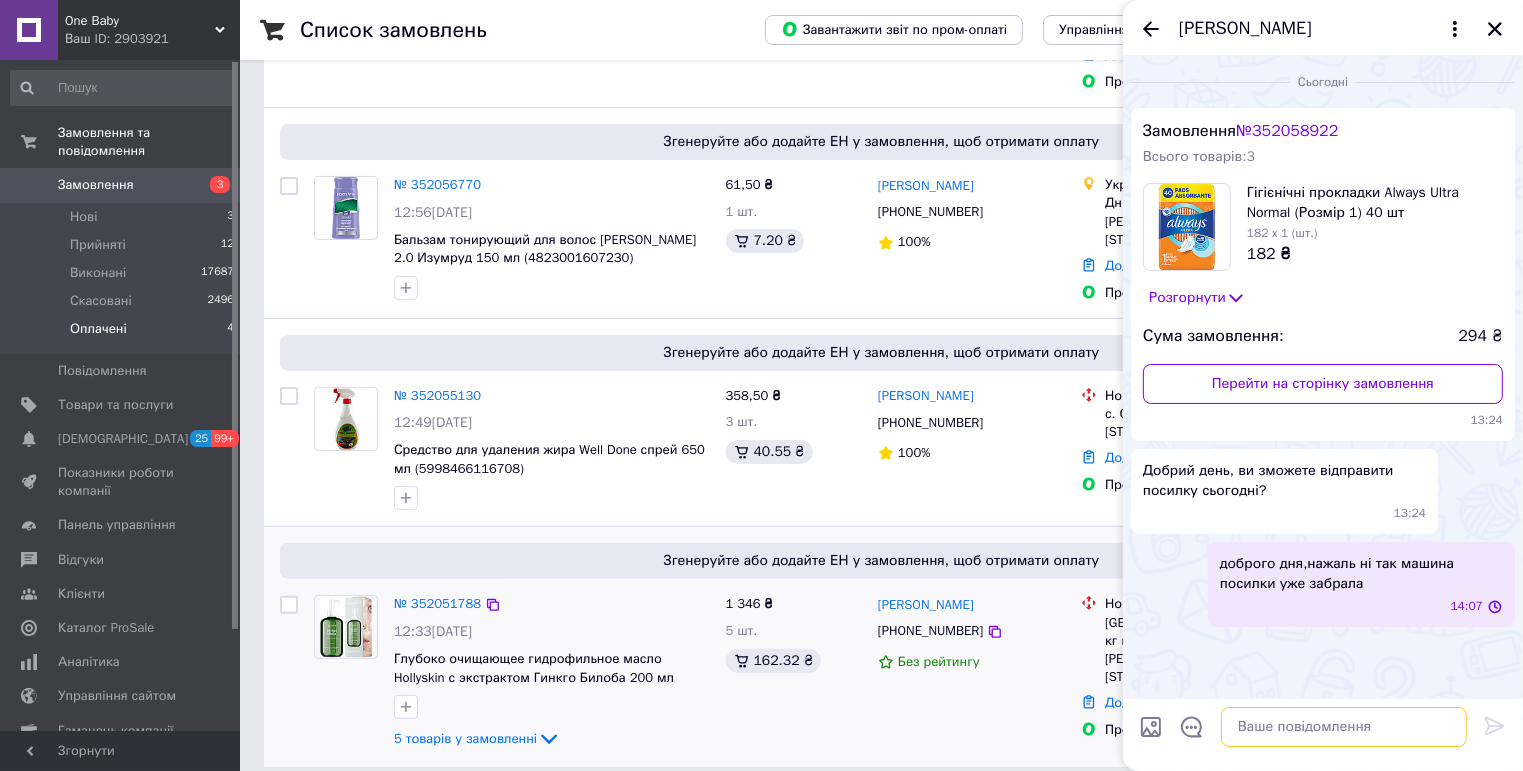 scroll, scrollTop: 0, scrollLeft: 0, axis: both 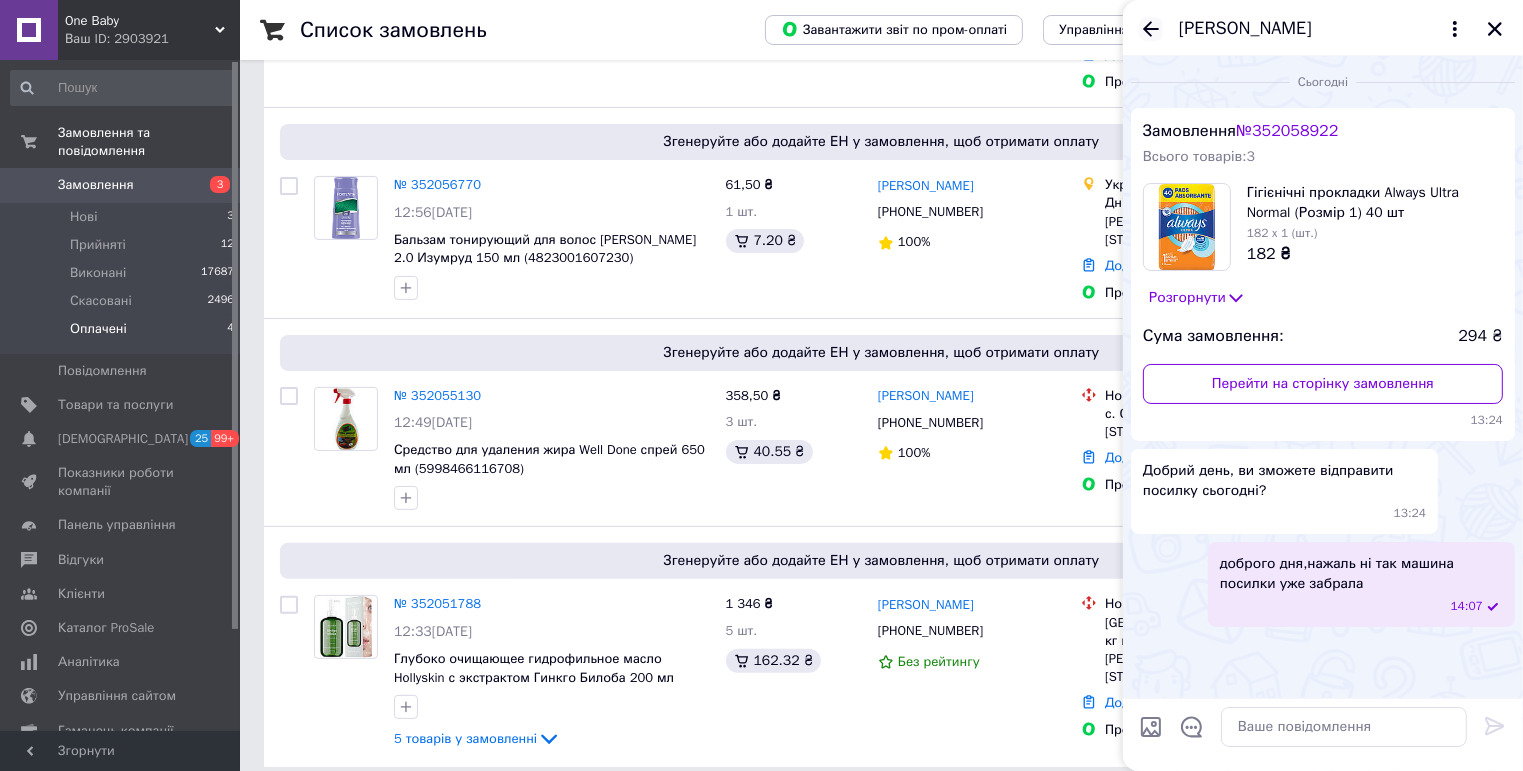 click 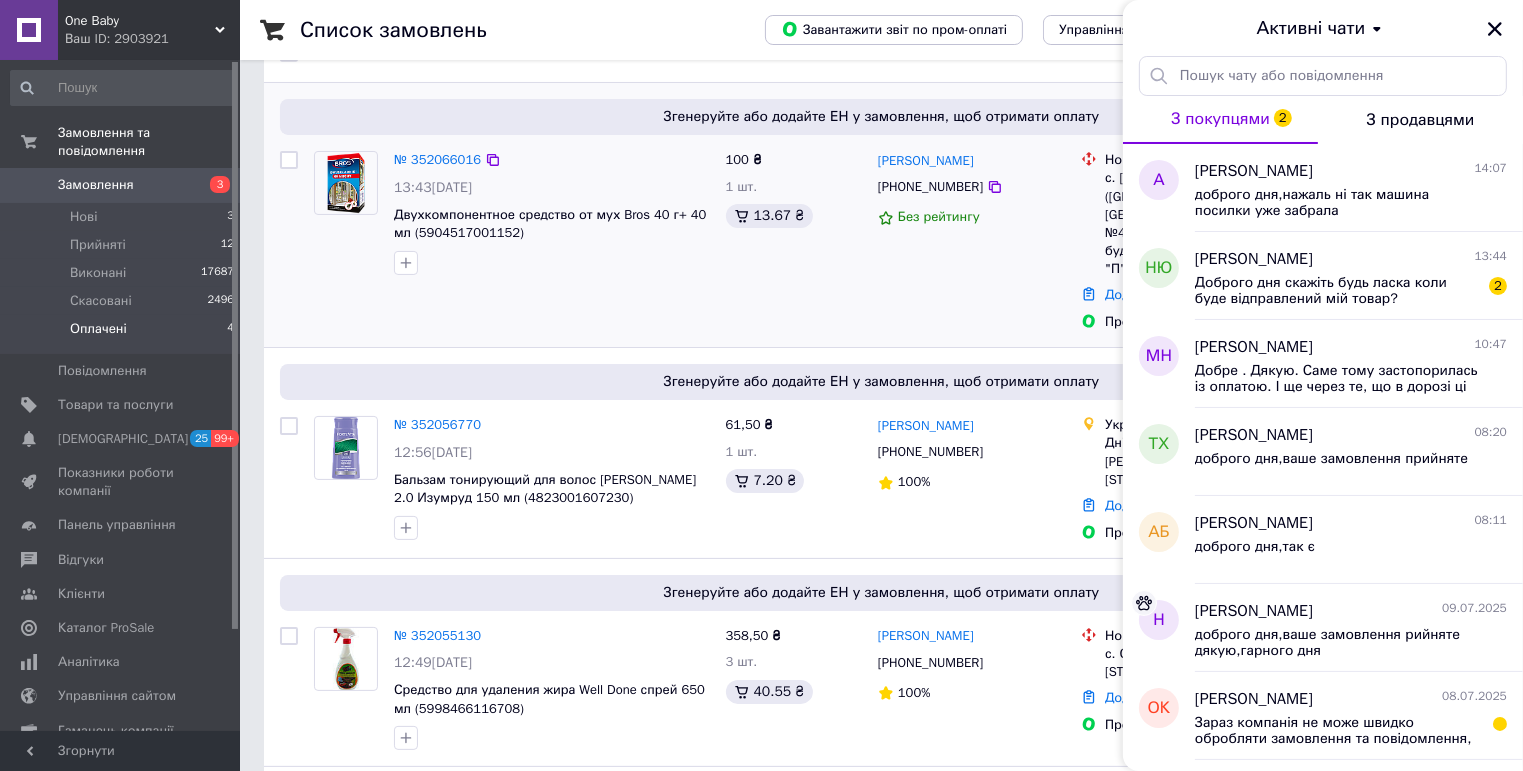 scroll, scrollTop: 0, scrollLeft: 0, axis: both 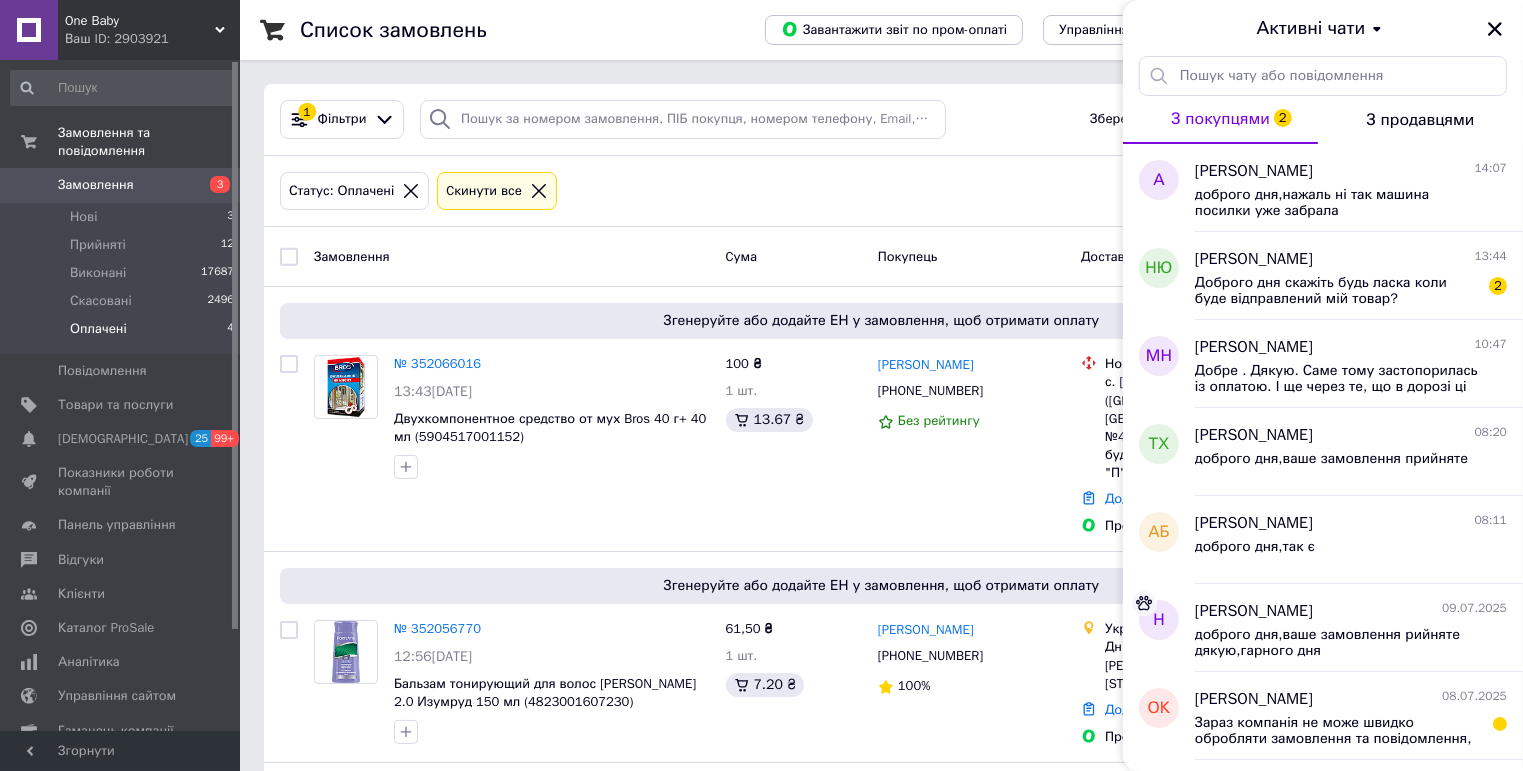 click 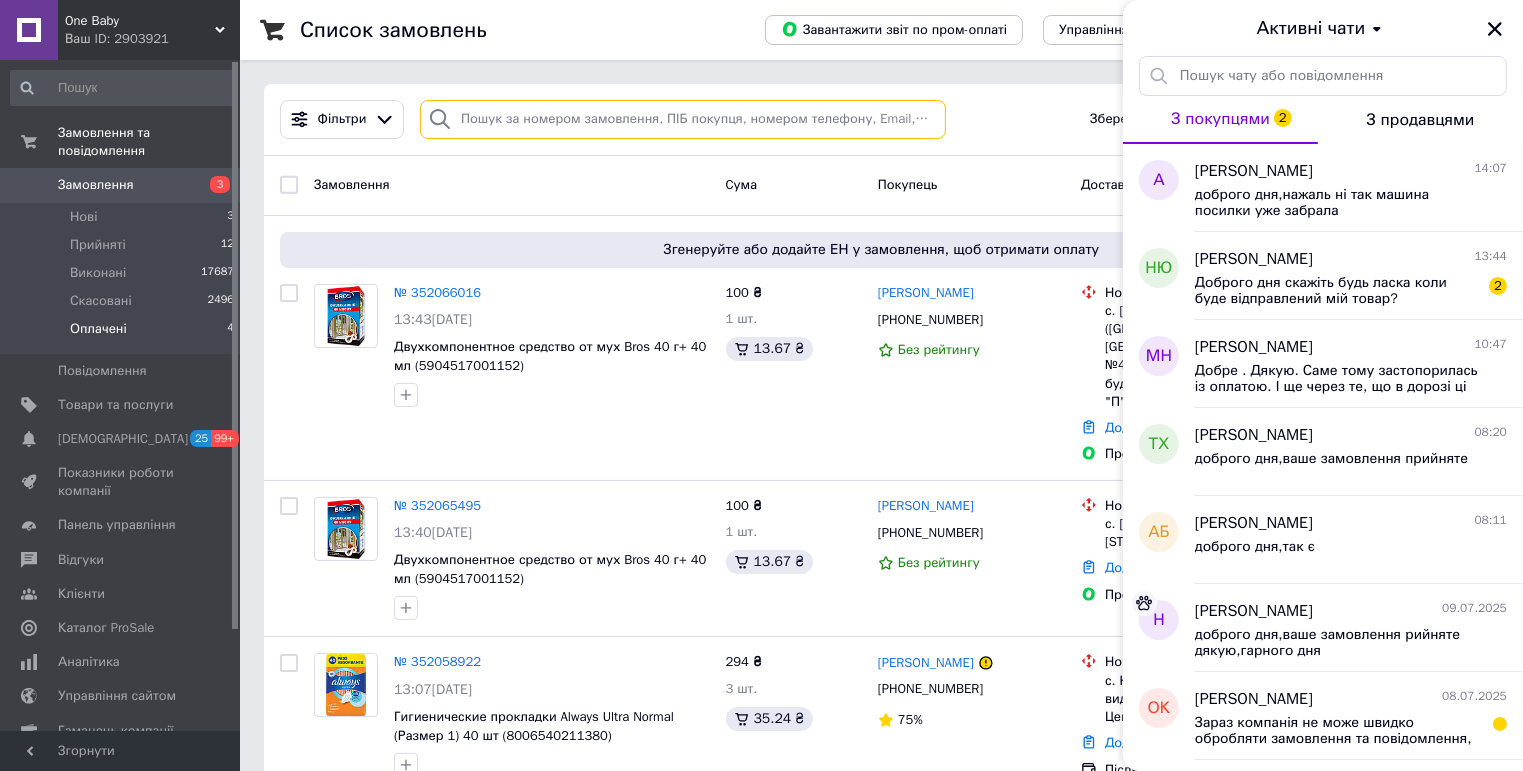 click at bounding box center (683, 119) 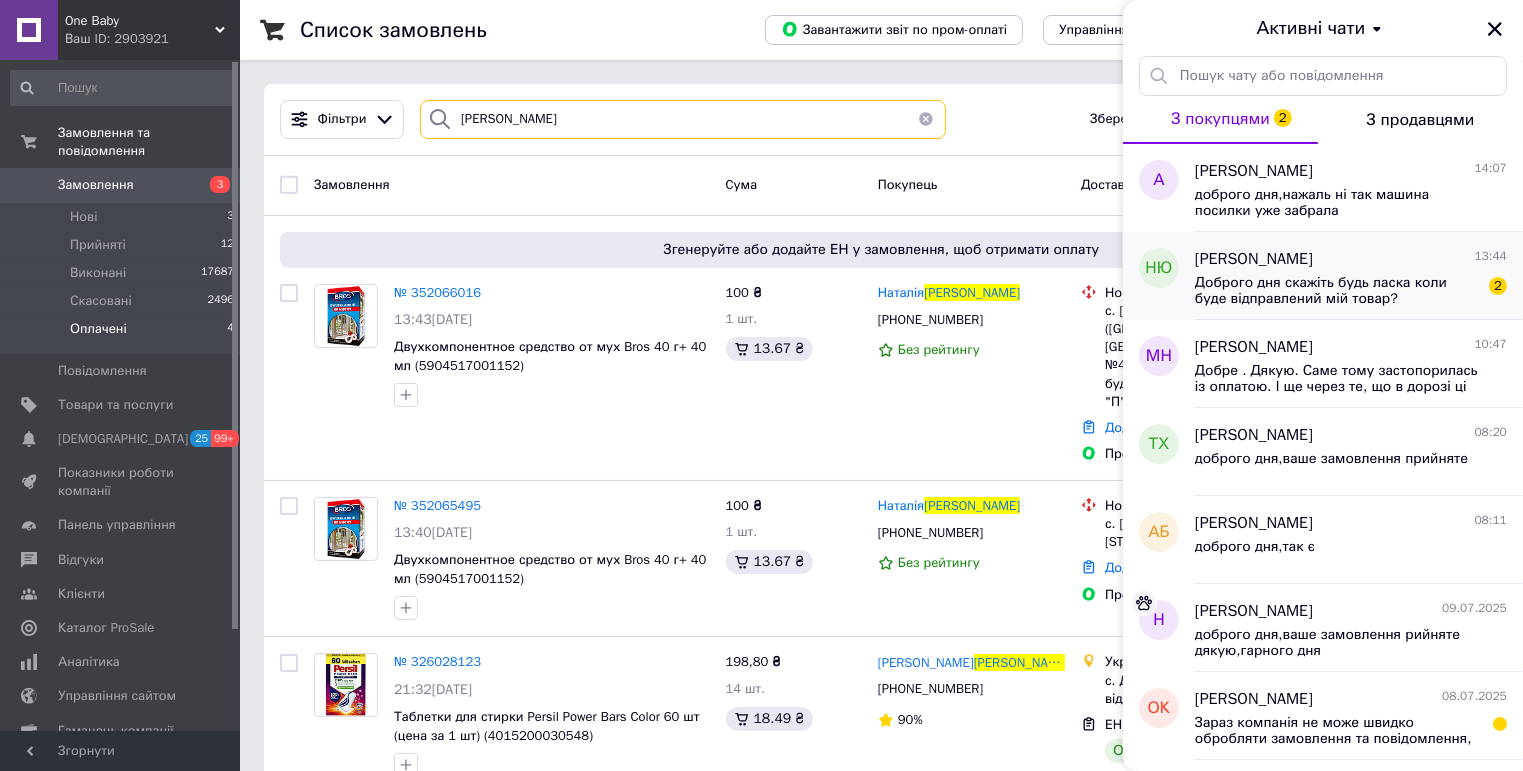 type on "[PERSON_NAME]" 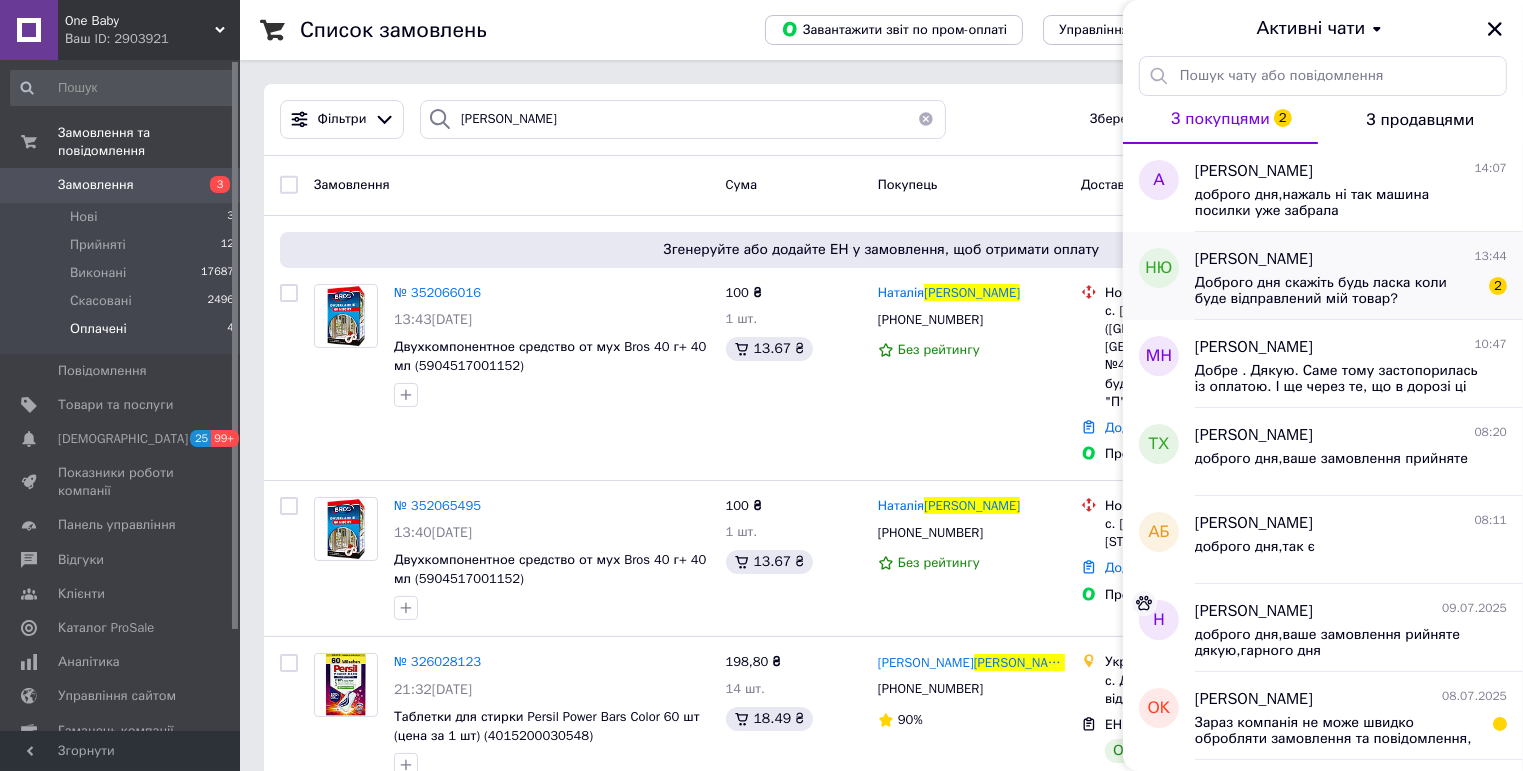 click on "Доброго дня скажіть будь ласка коли буде відправлений мій товар?" at bounding box center [1337, 291] 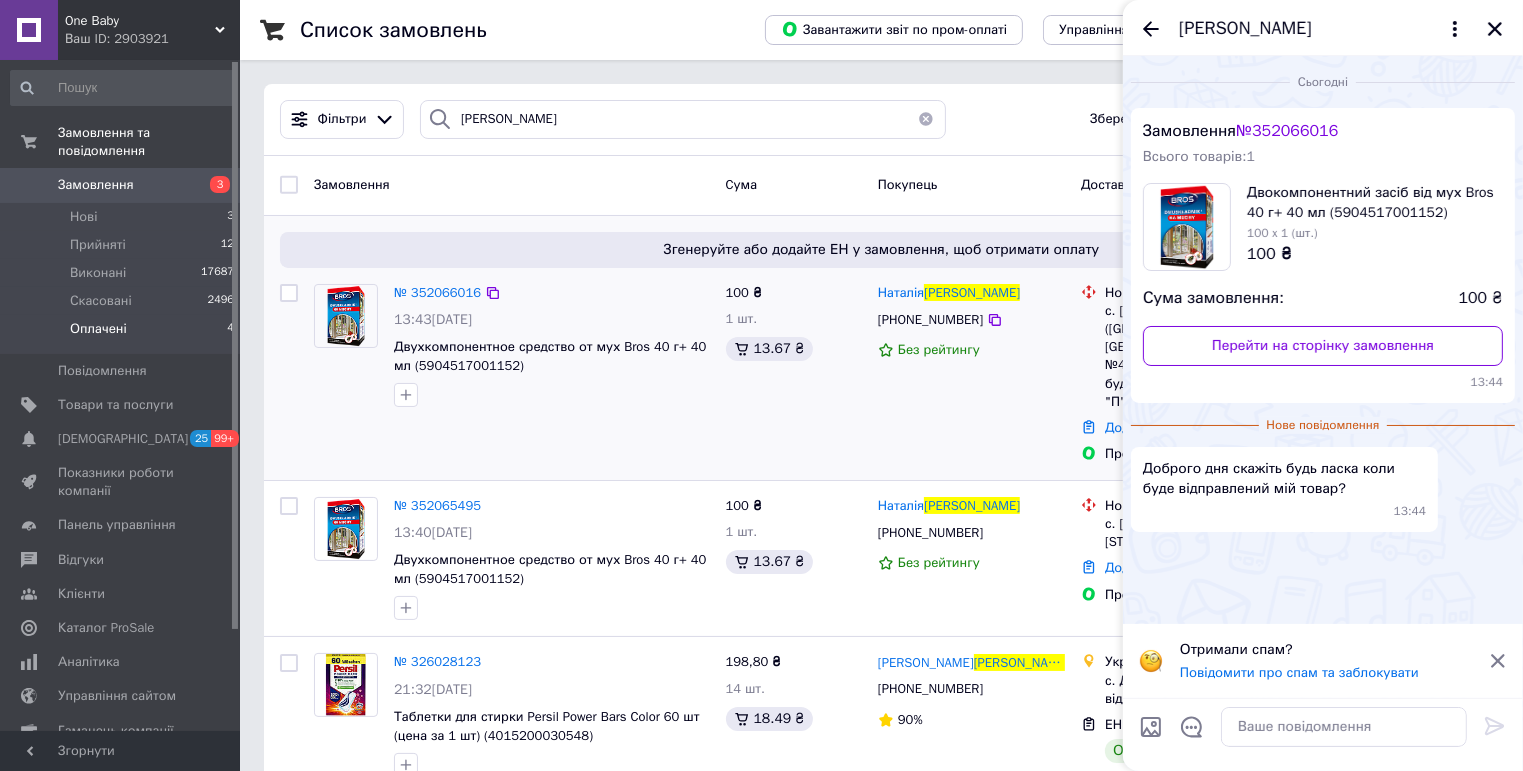 click at bounding box center [552, 395] 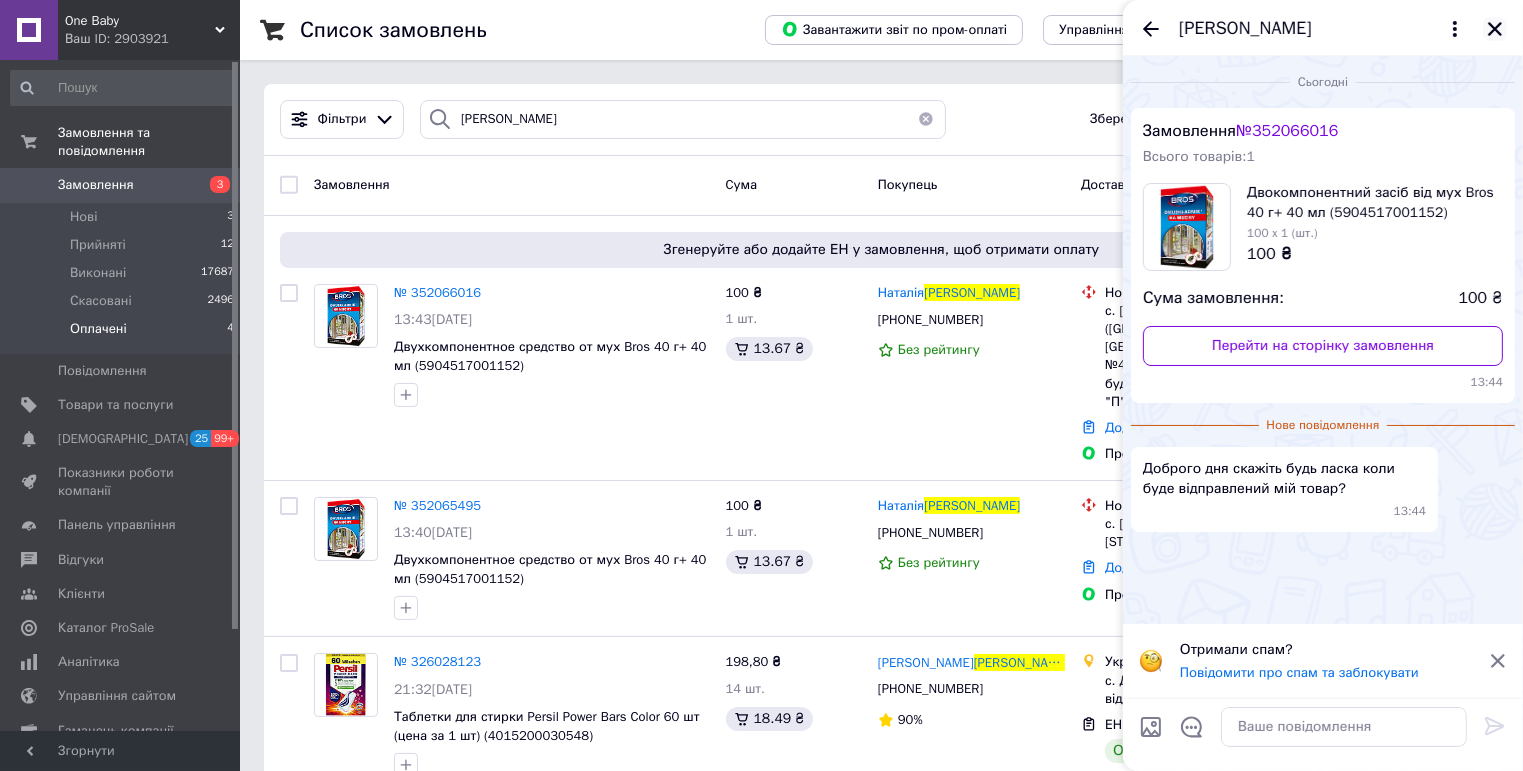 click 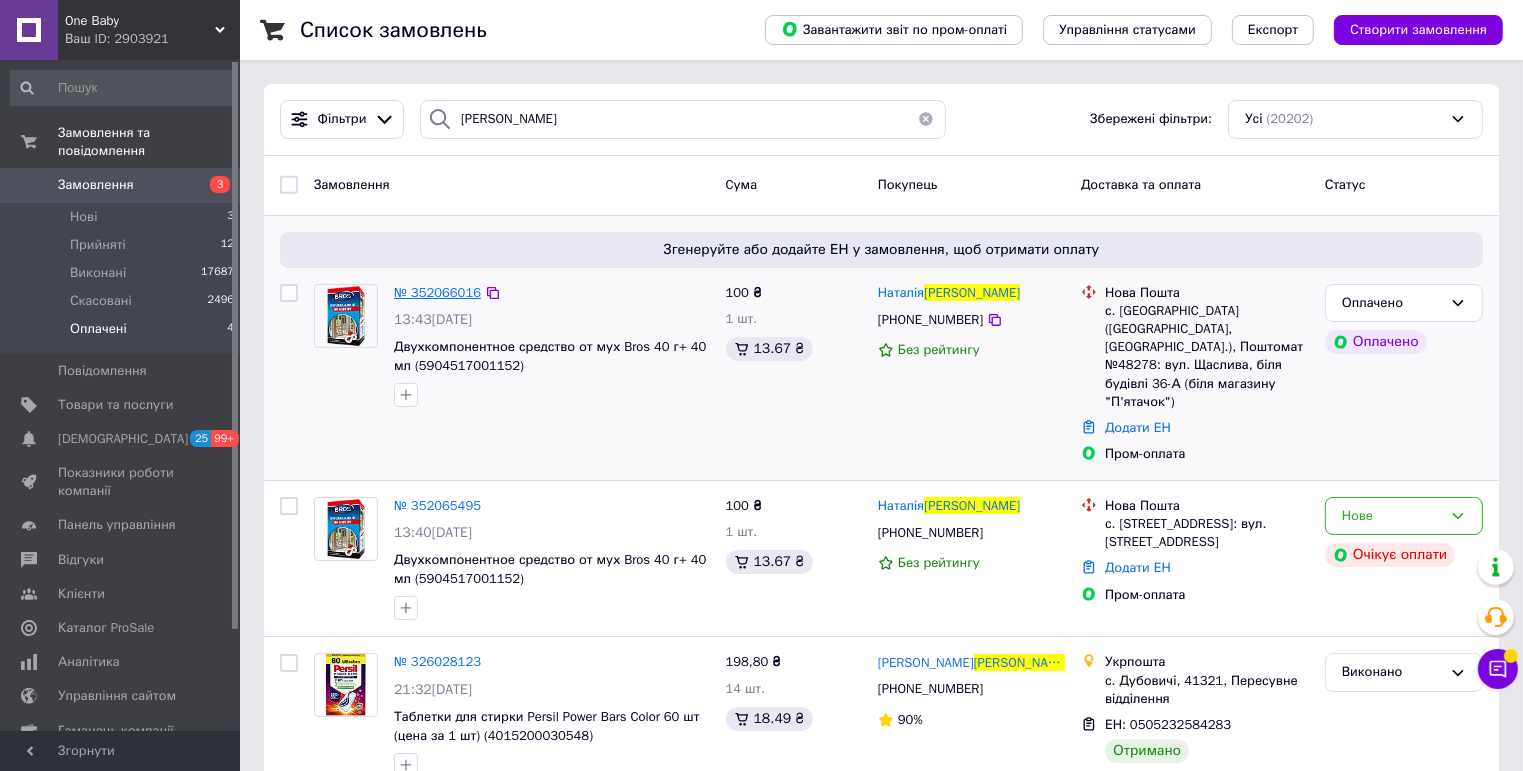 click on "№ 352066016" at bounding box center [437, 292] 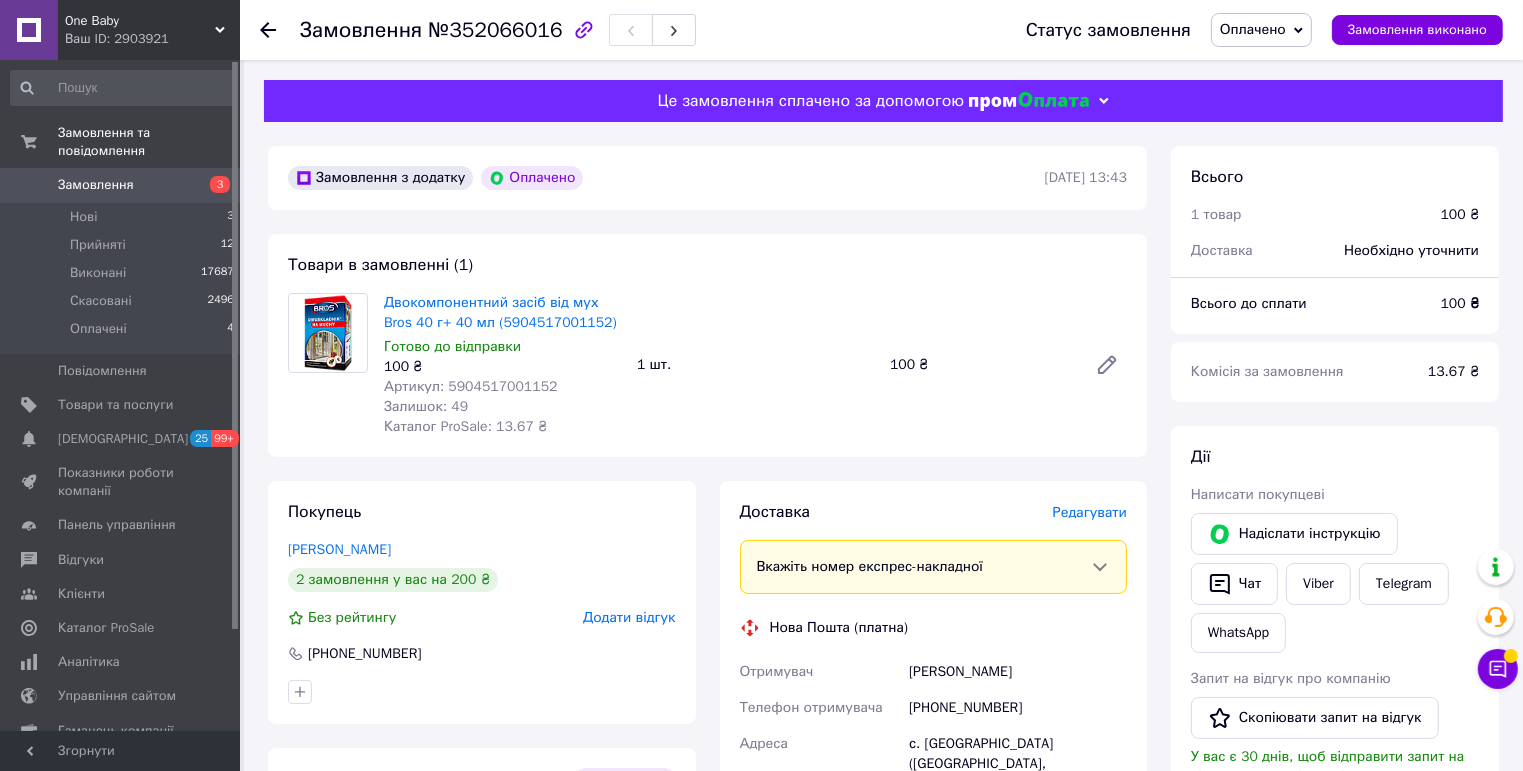 click on "Артикул: 5904517001152" at bounding box center (471, 386) 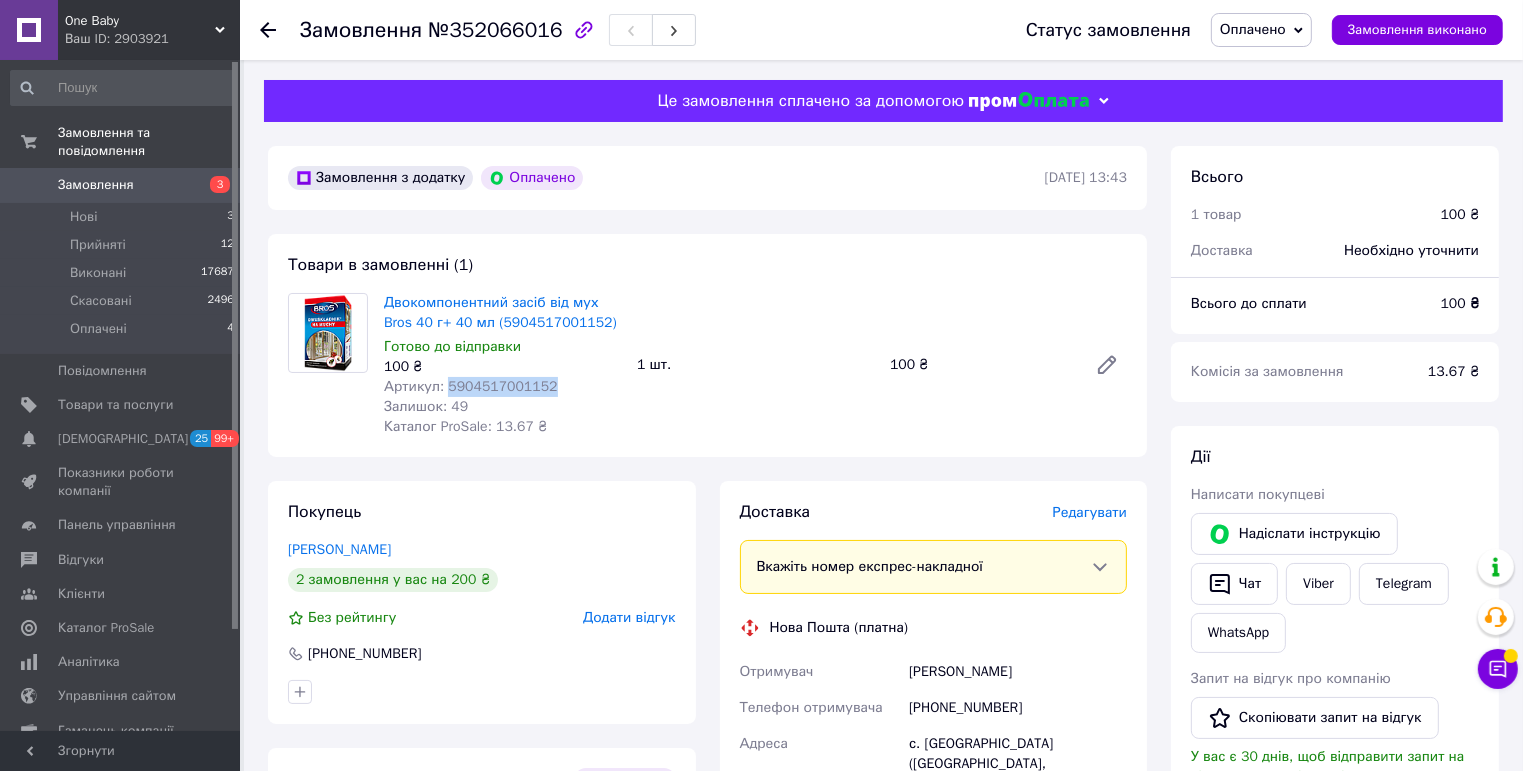 click on "Артикул: 5904517001152" at bounding box center [471, 386] 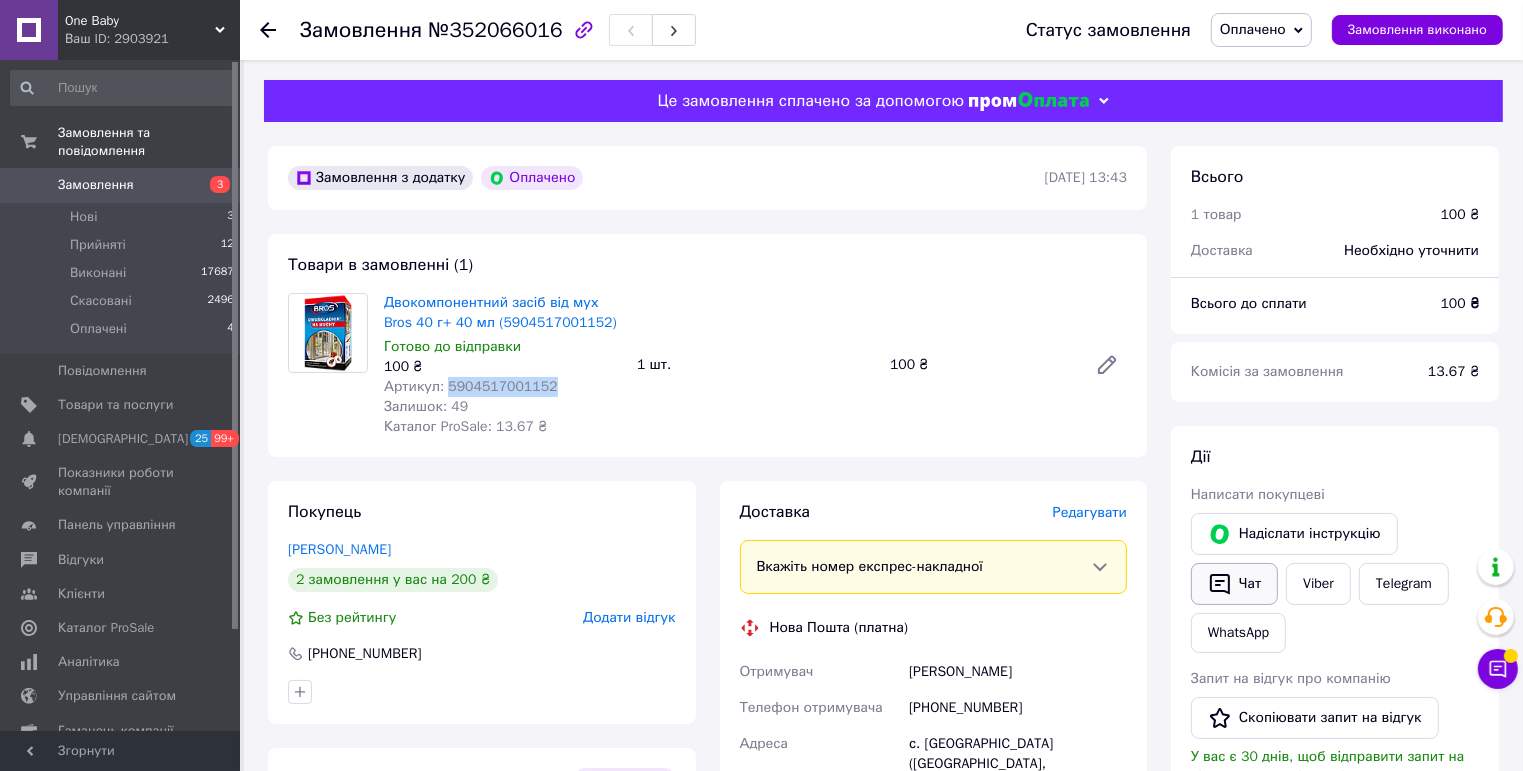 click on "Чат" at bounding box center [1234, 584] 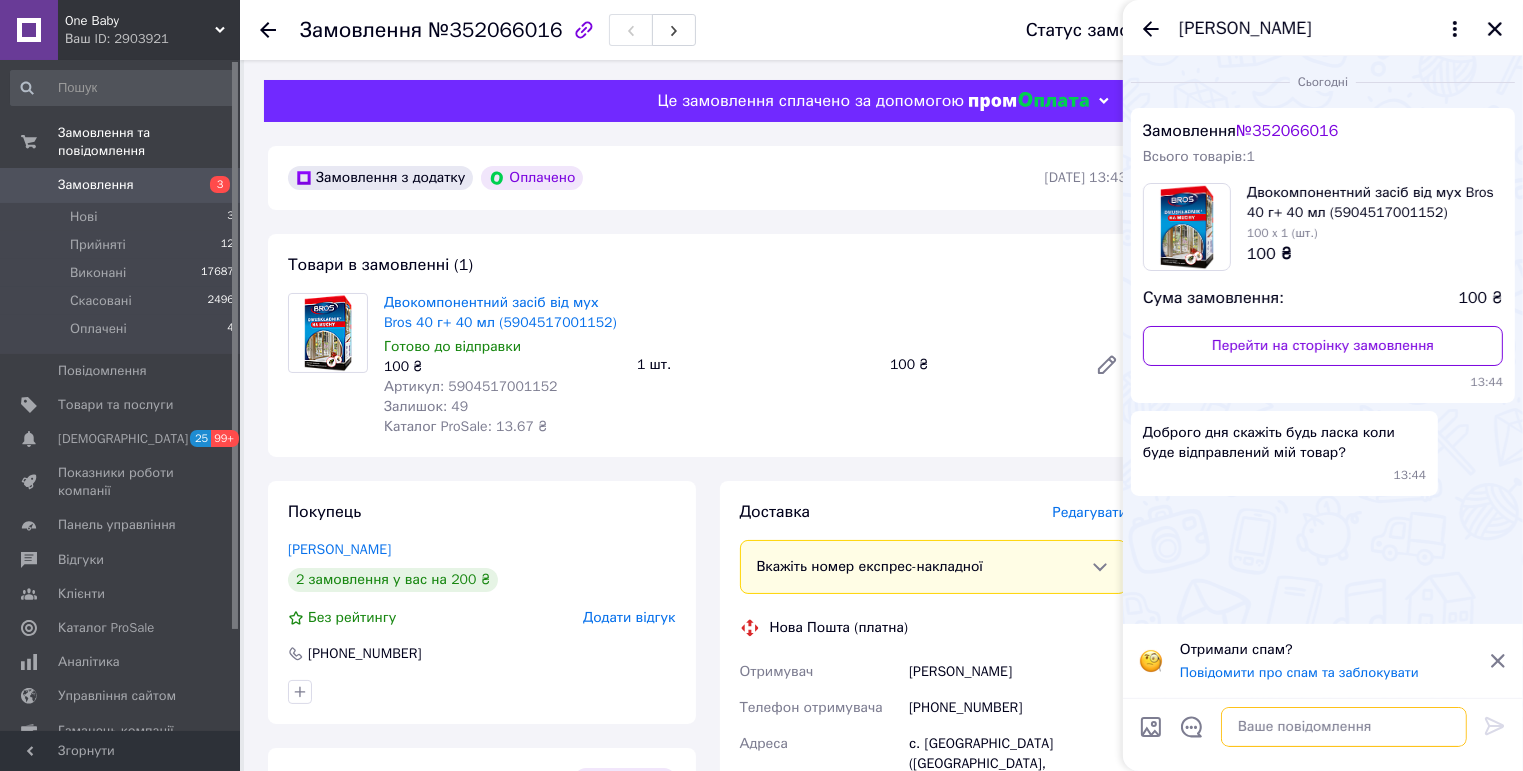 drag, startPoint x: 1248, startPoint y: 729, endPoint x: 1317, endPoint y: 724, distance: 69.18092 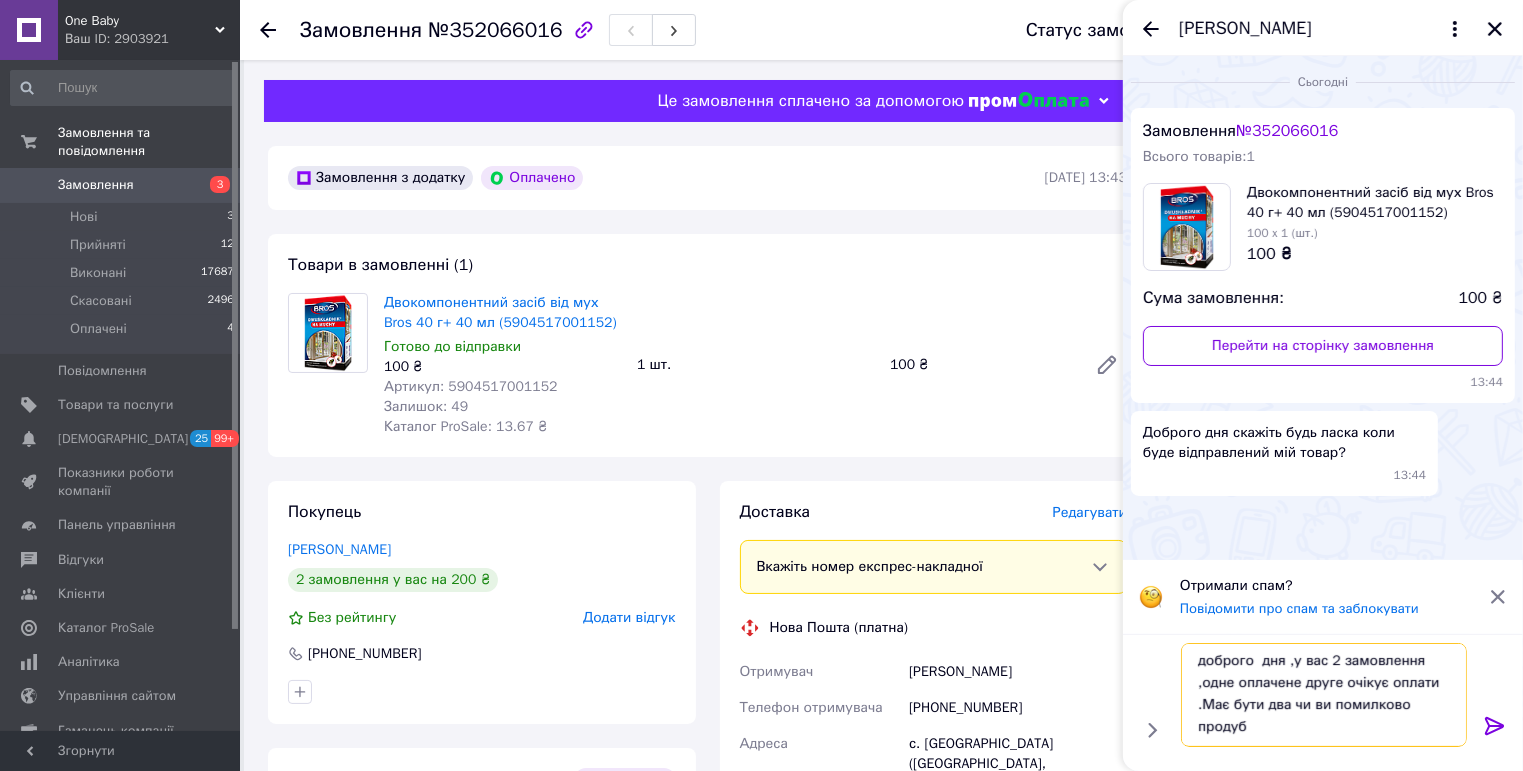 scroll, scrollTop: 1, scrollLeft: 0, axis: vertical 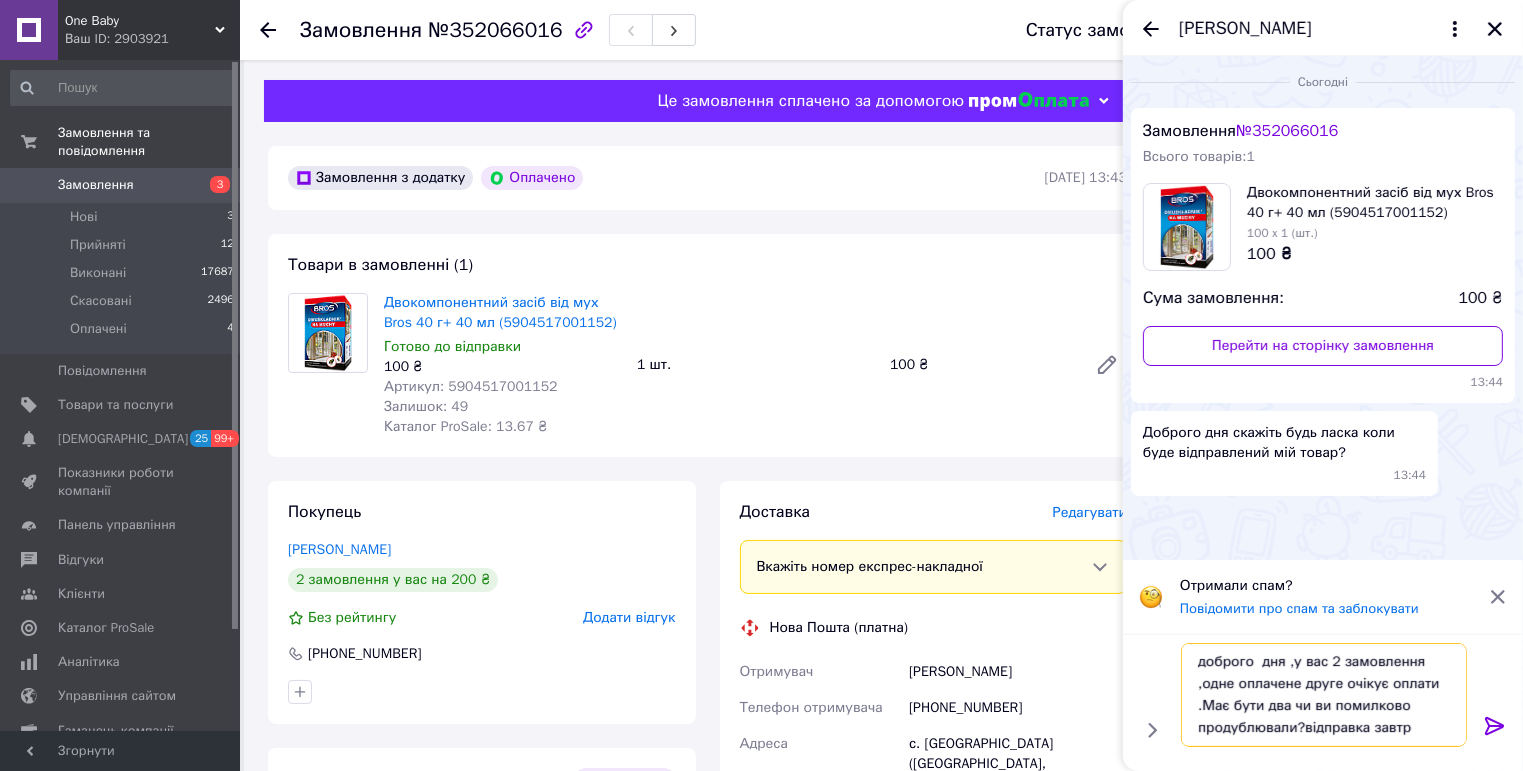 type on "доброго  дня ,у вас 2 замовлення ,одне оплачене друге очікує оплати .Має бути два чи ви помилково продублювали?відправка завтра" 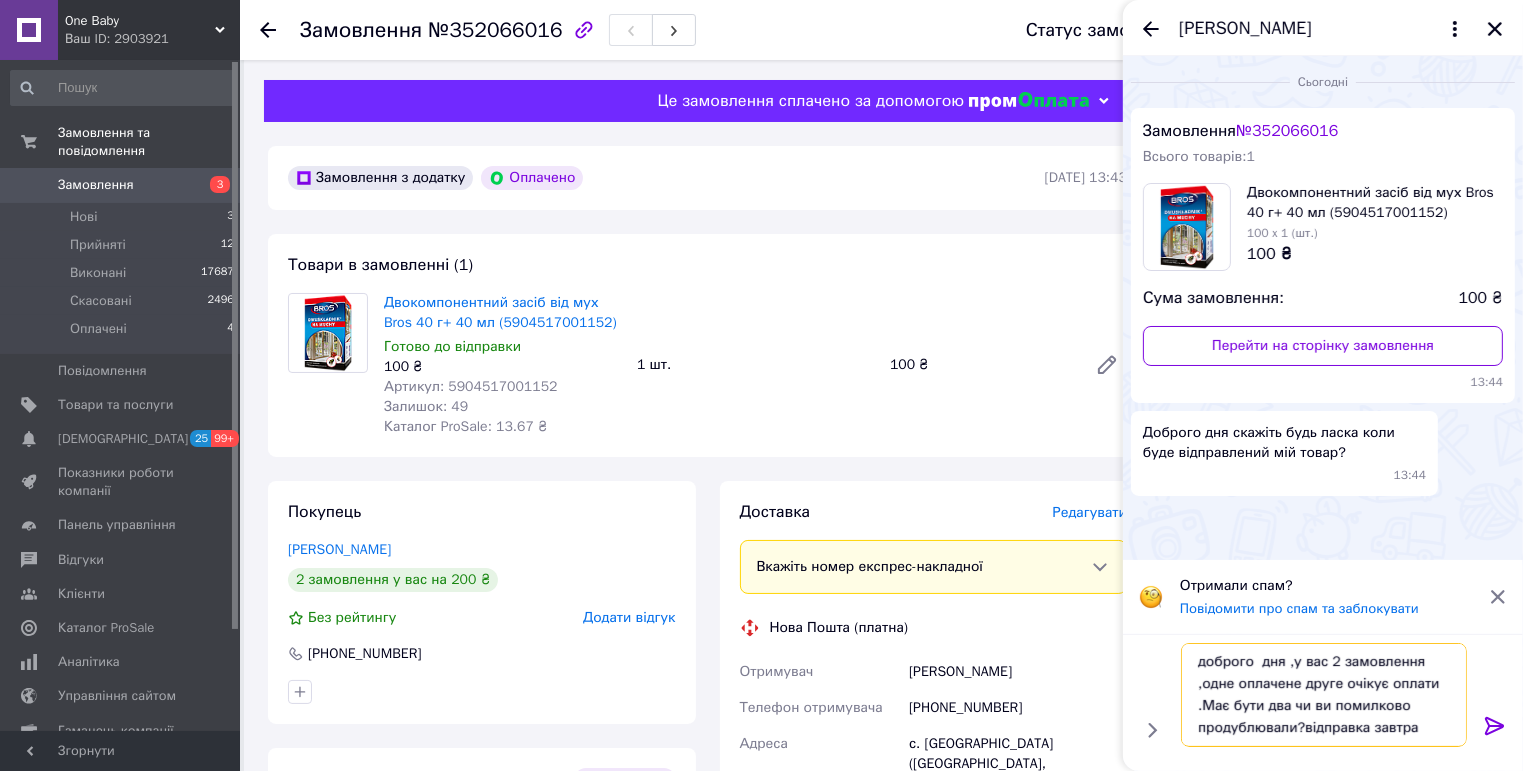 type 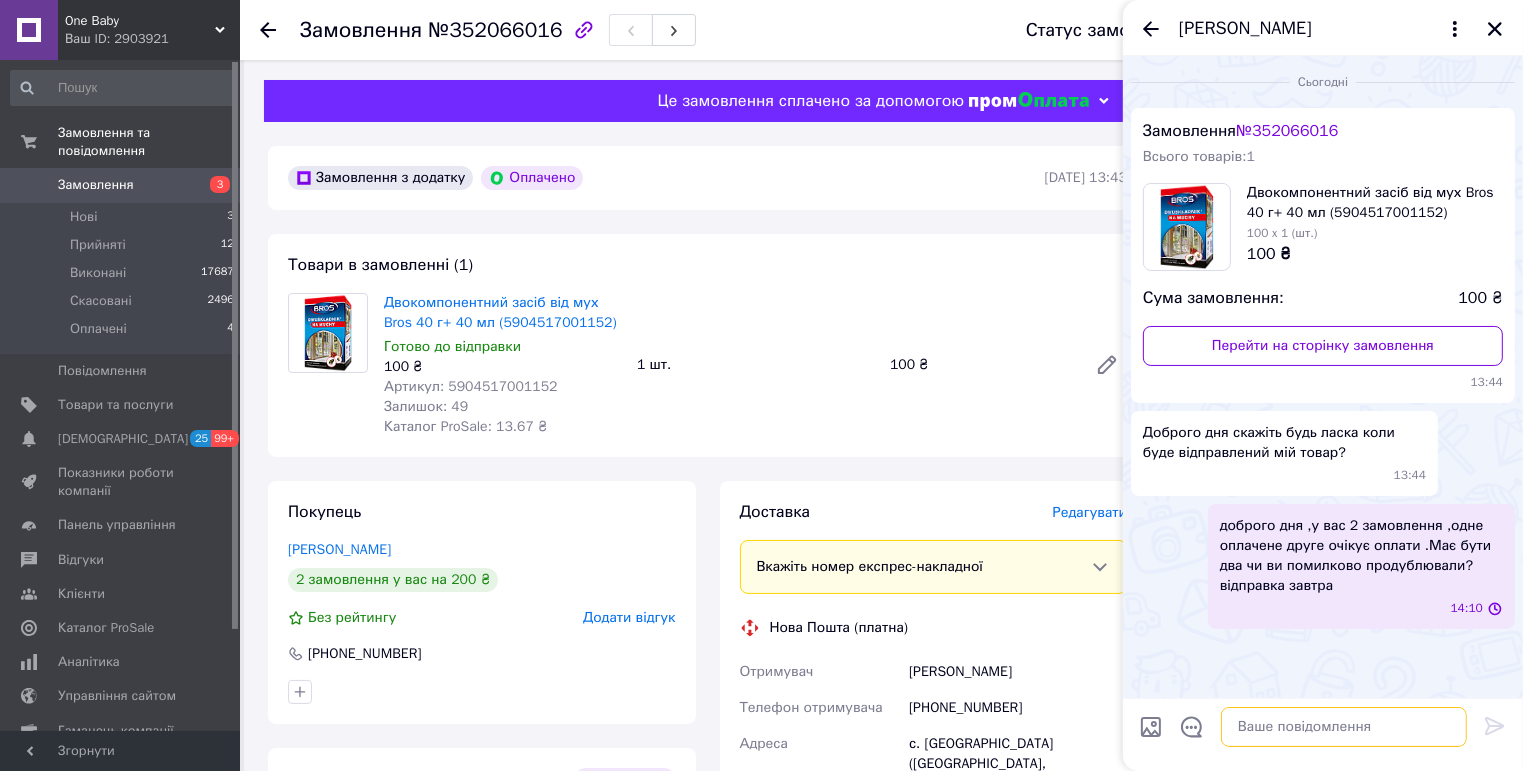 scroll, scrollTop: 0, scrollLeft: 0, axis: both 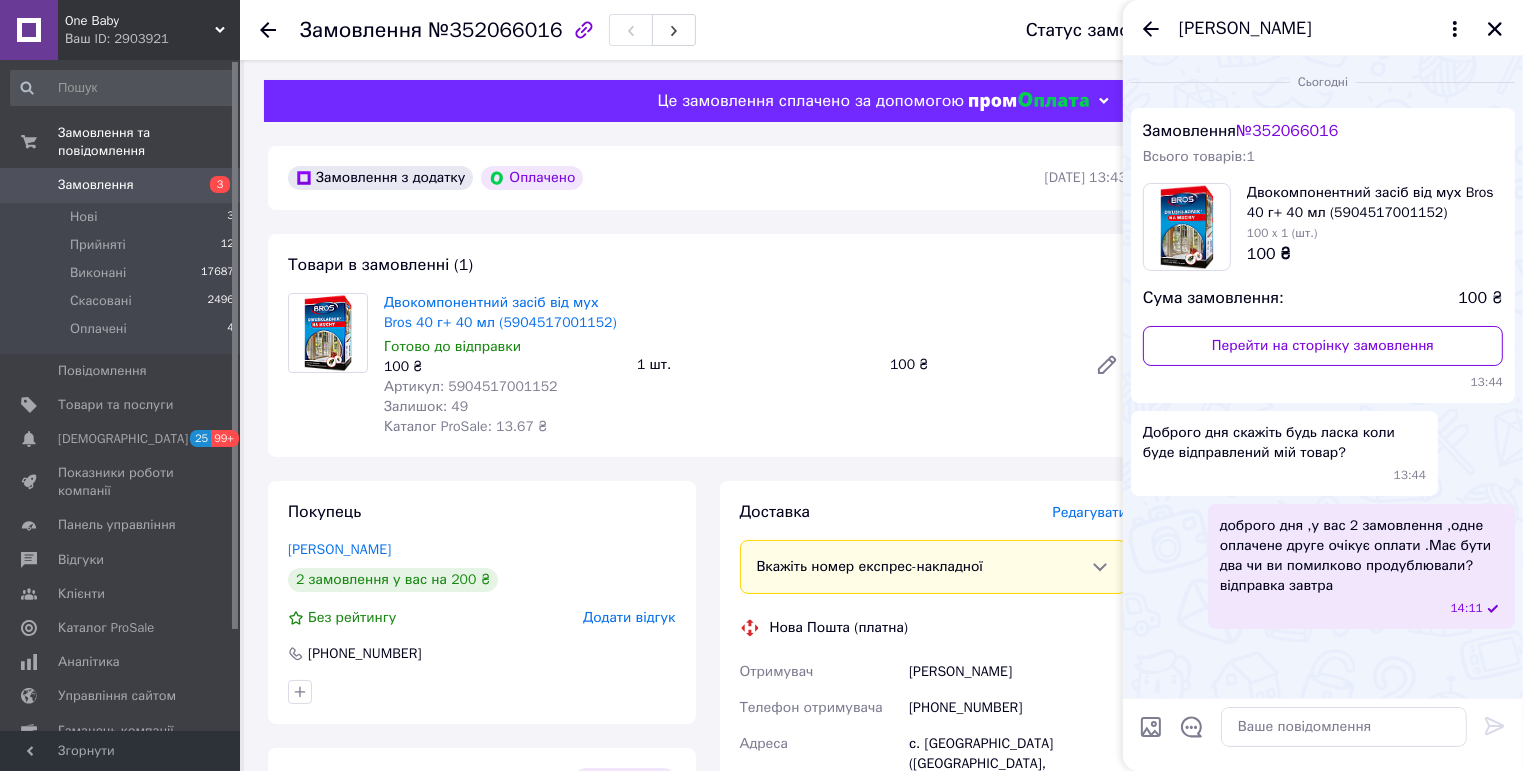 click 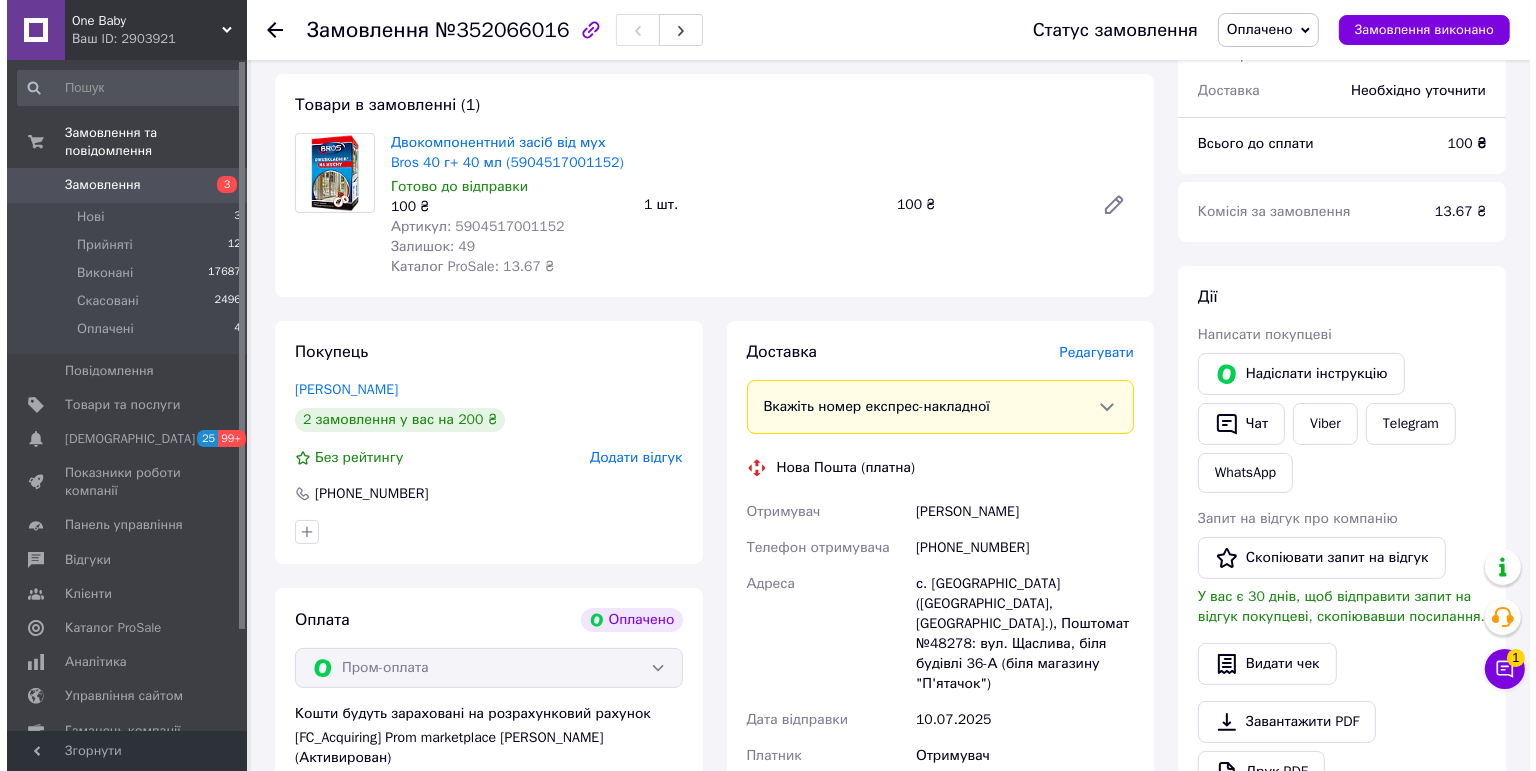 scroll, scrollTop: 240, scrollLeft: 0, axis: vertical 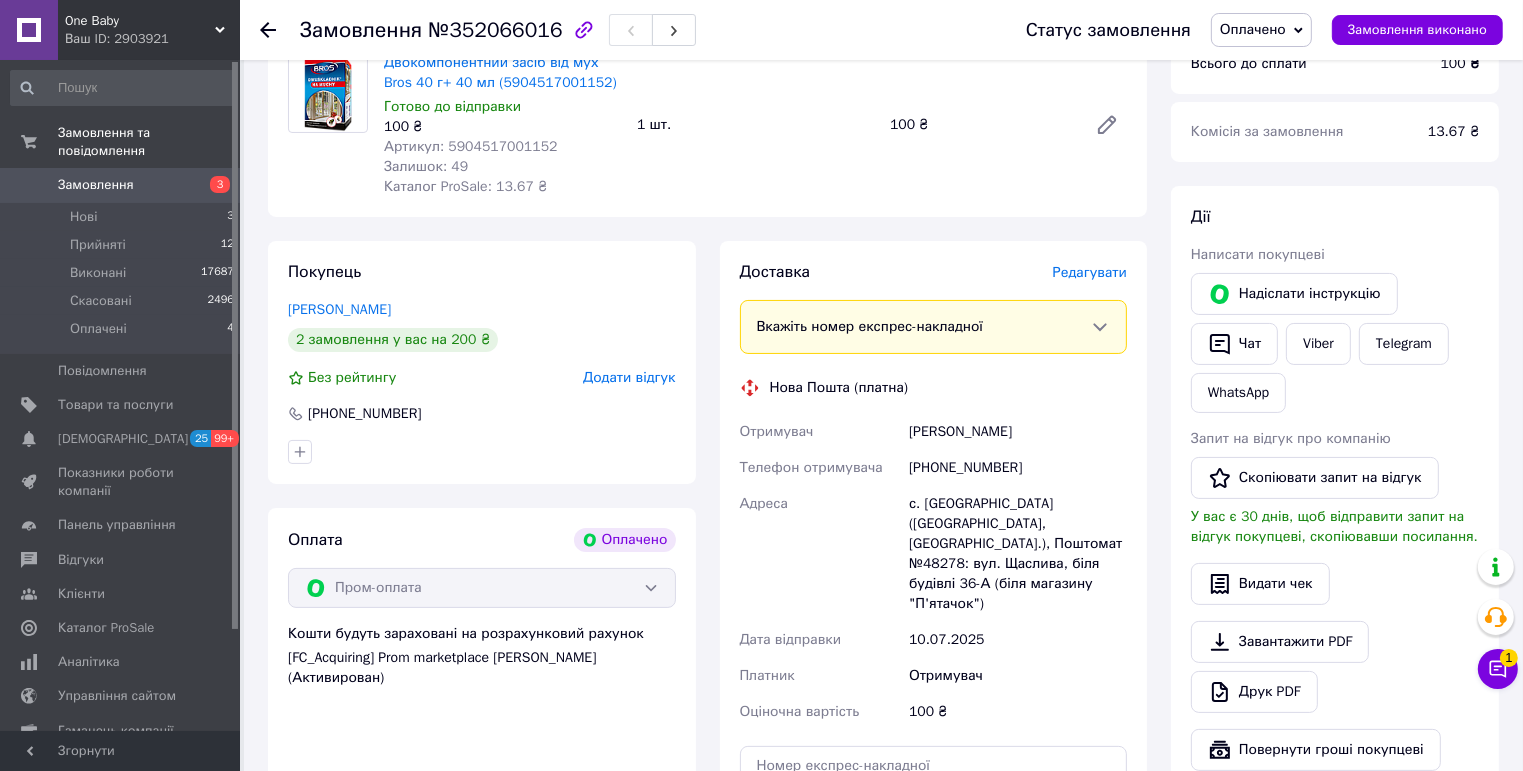 click on "Редагувати" at bounding box center [1090, 272] 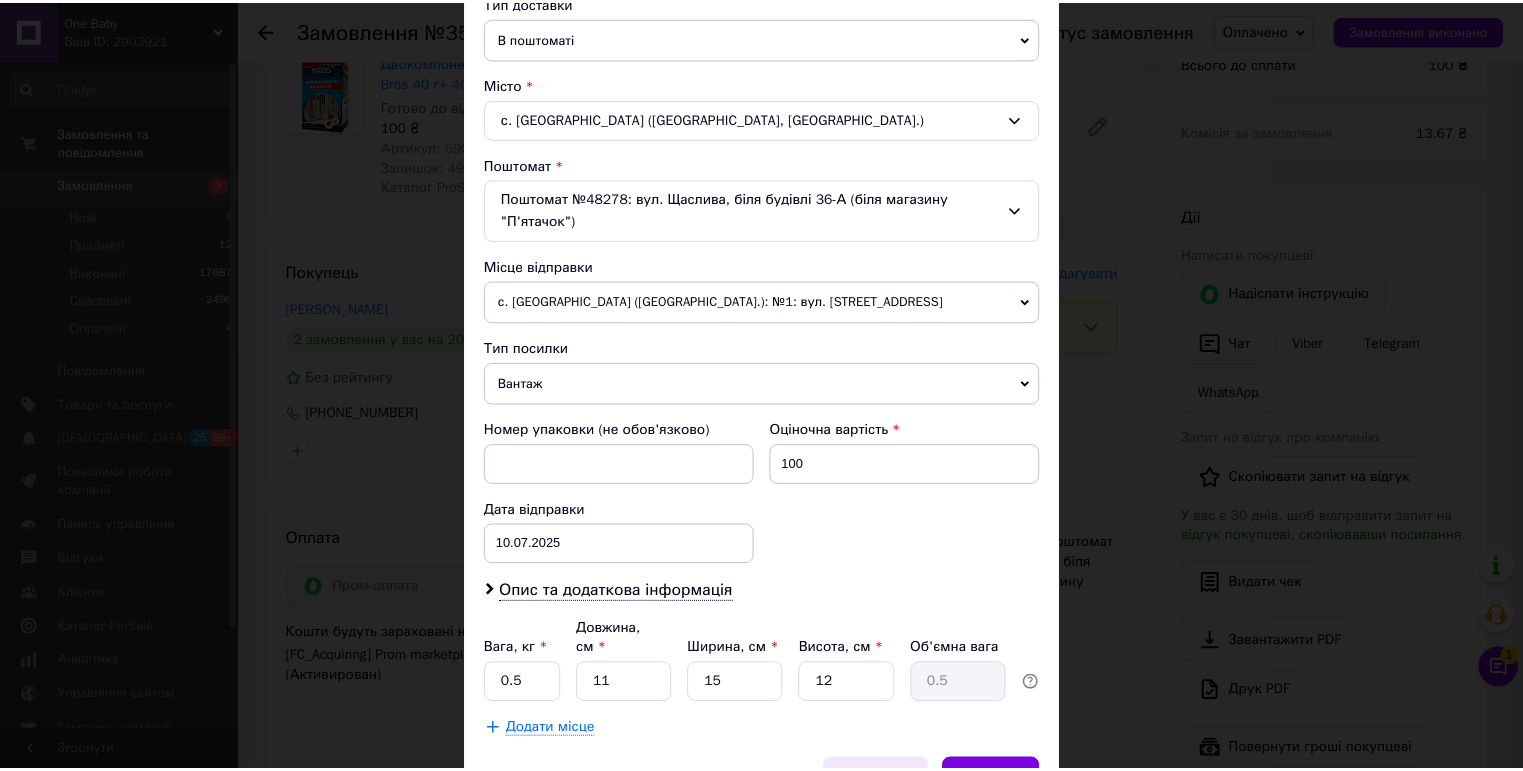 scroll, scrollTop: 573, scrollLeft: 0, axis: vertical 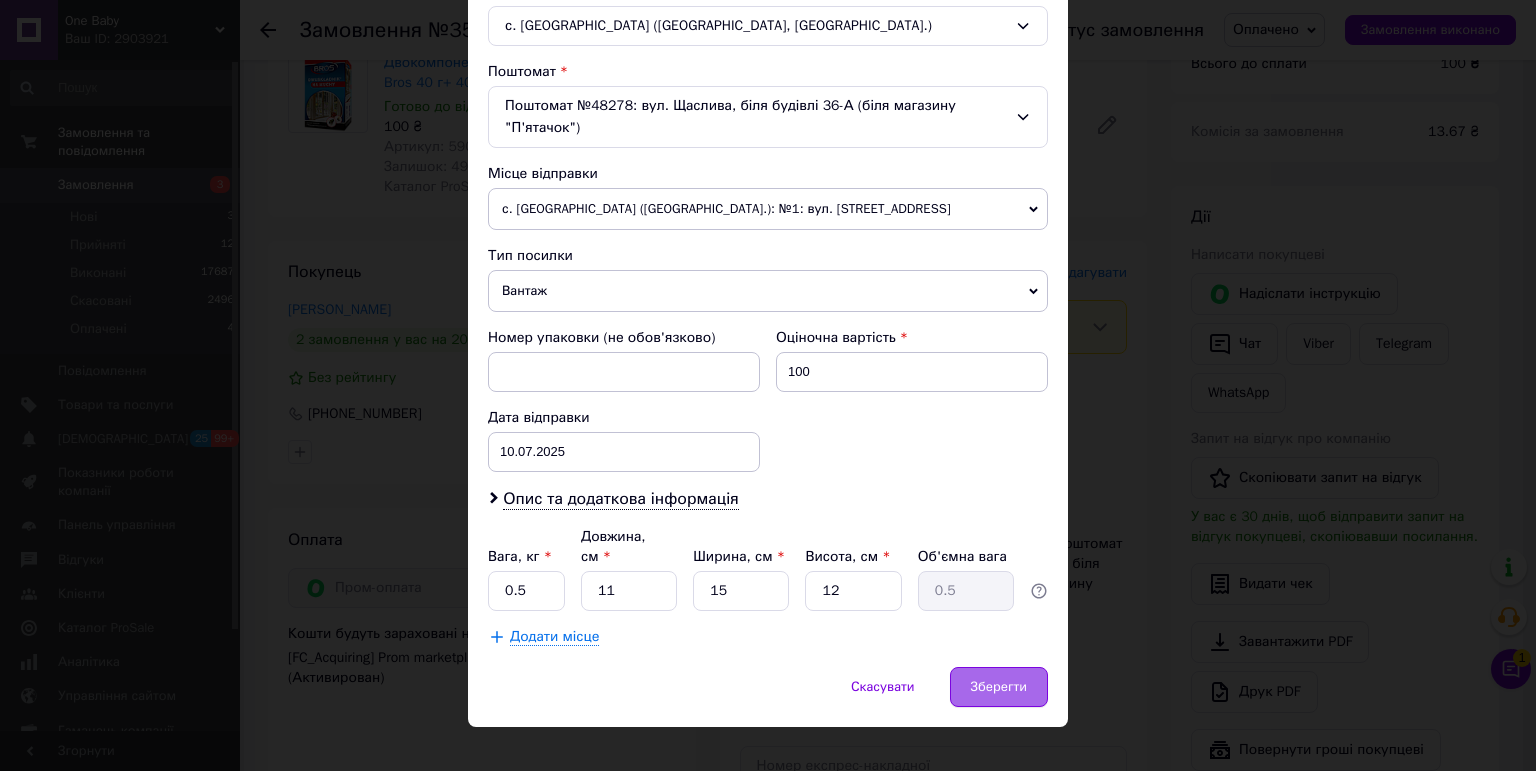 click on "Зберегти" at bounding box center (999, 687) 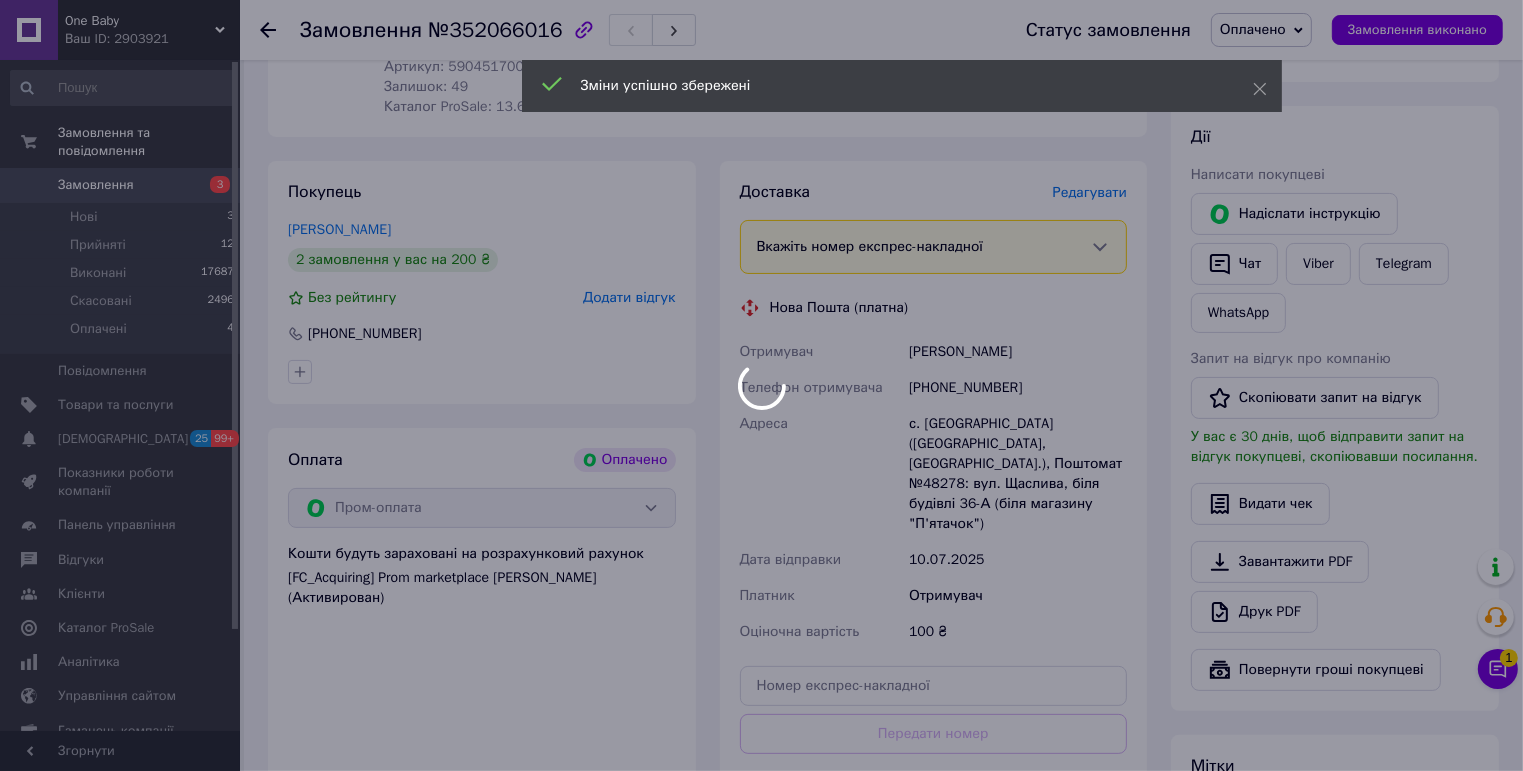 scroll, scrollTop: 480, scrollLeft: 0, axis: vertical 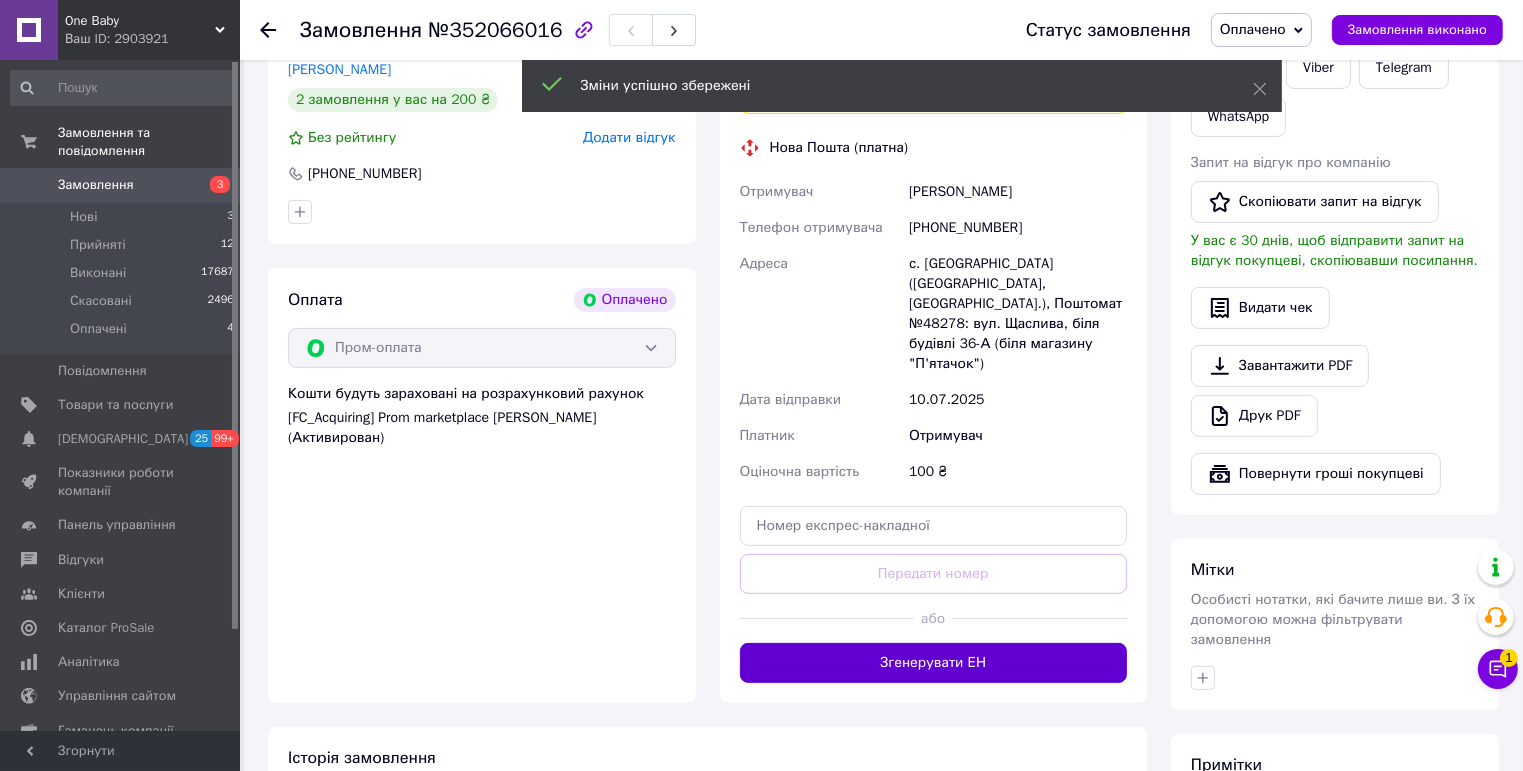 click on "Згенерувати ЕН" at bounding box center [934, 663] 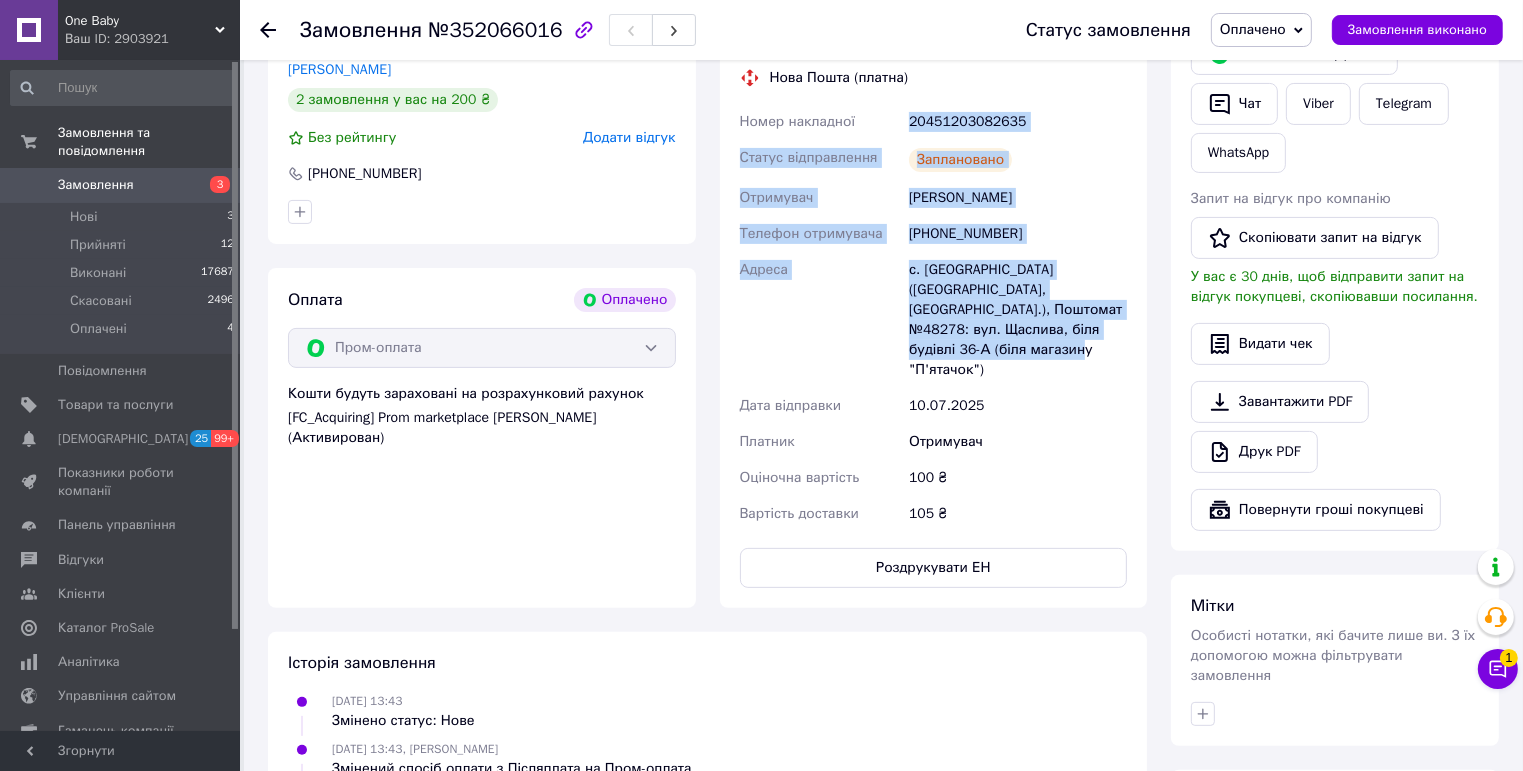 drag, startPoint x: 919, startPoint y: 119, endPoint x: 1064, endPoint y: 352, distance: 274.43396 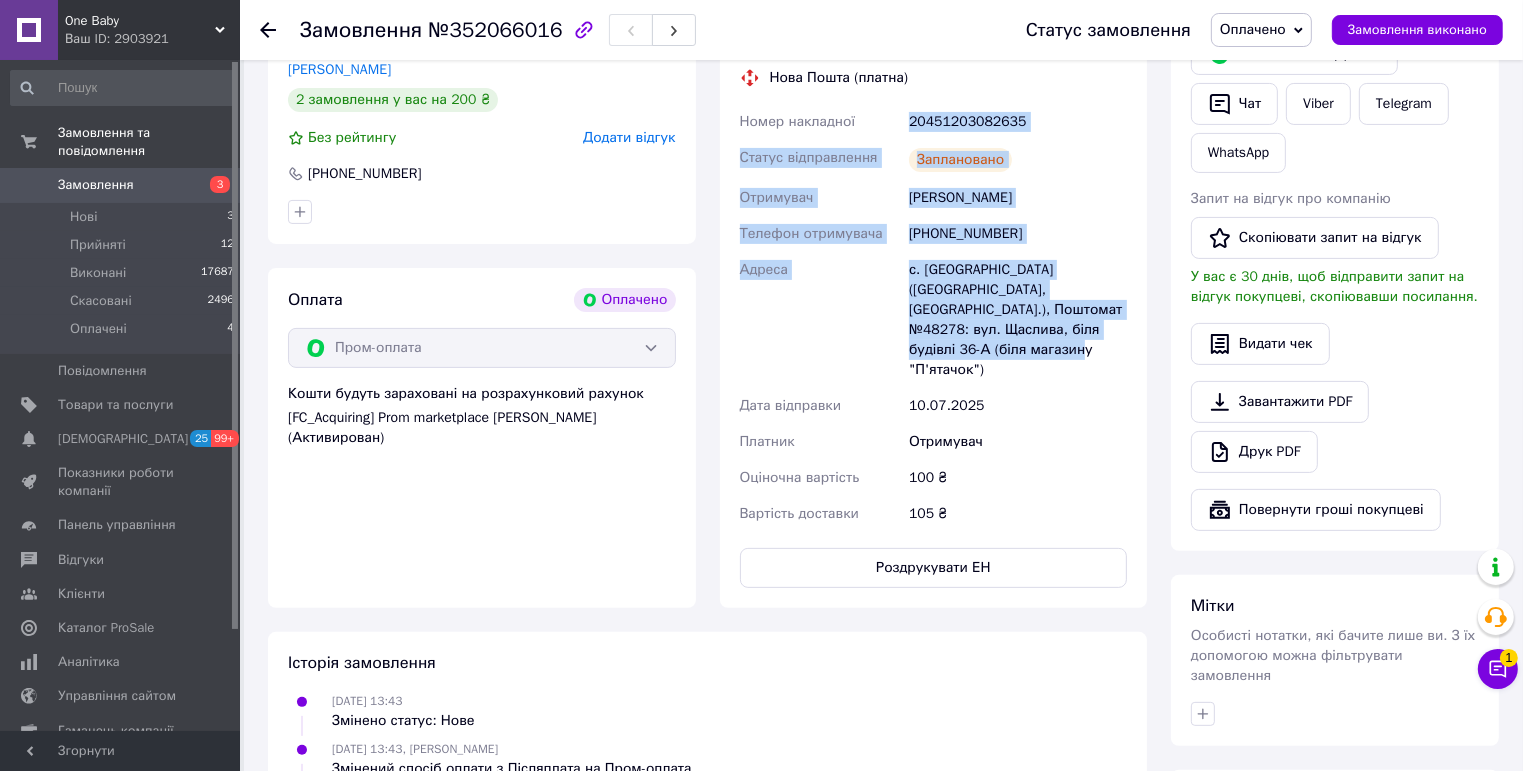 click on "Номер накладної 20451203082635 Статус відправлення Заплановано Отримувач [PERSON_NAME] Телефон отримувача [PHONE_NUMBER] Адреса с. [GEOGRAPHIC_DATA] ([GEOGRAPHIC_DATA], [GEOGRAPHIC_DATA].), Поштомат №48278: вул. Щаслива, біля будівлі 36-А (біля магазину "П'ятачок") Дата відправки [DATE] Платник Отримувач Оціночна вартість 100 ₴ Вартість доставки 105 ₴" at bounding box center (934, 318) 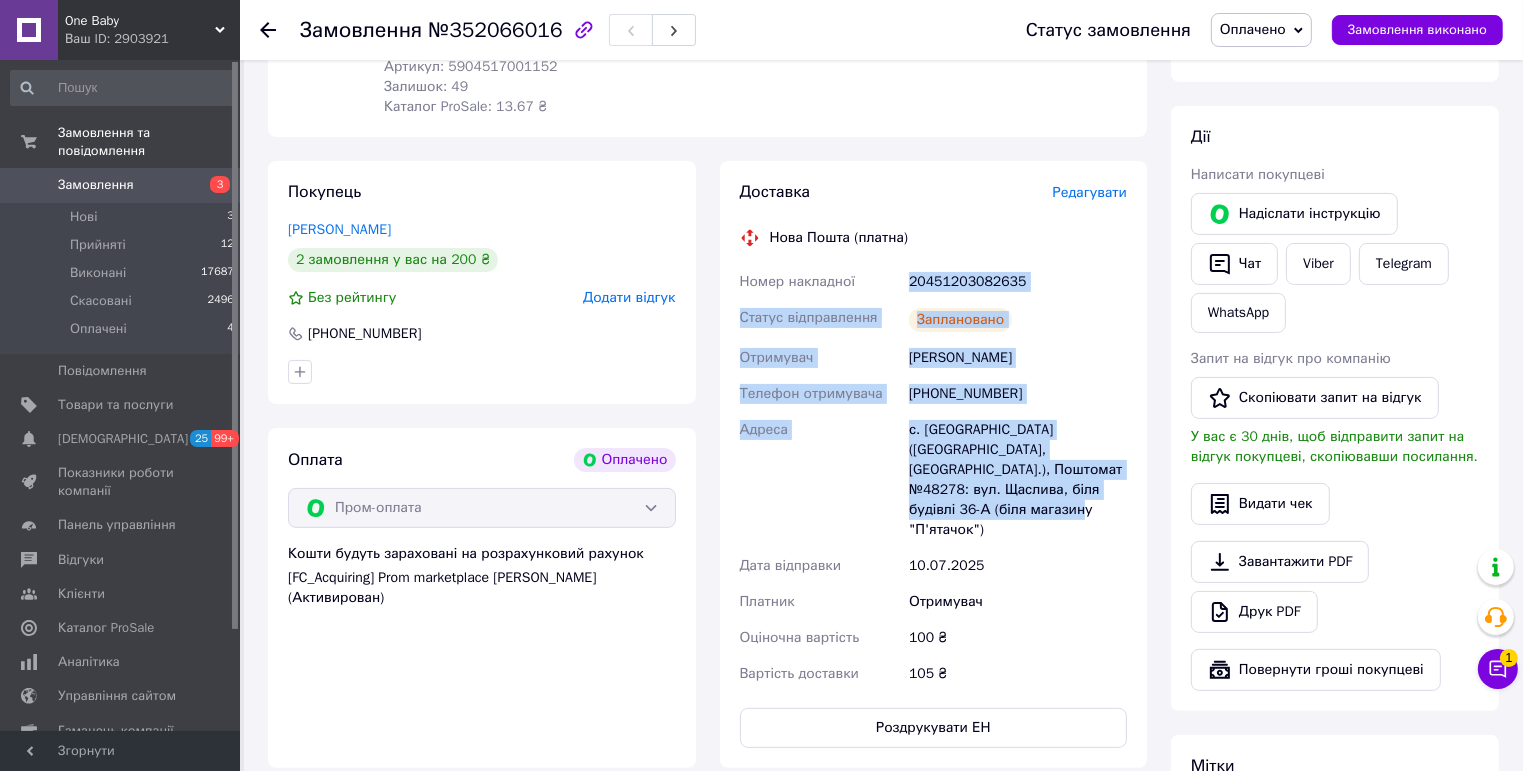 scroll, scrollTop: 400, scrollLeft: 0, axis: vertical 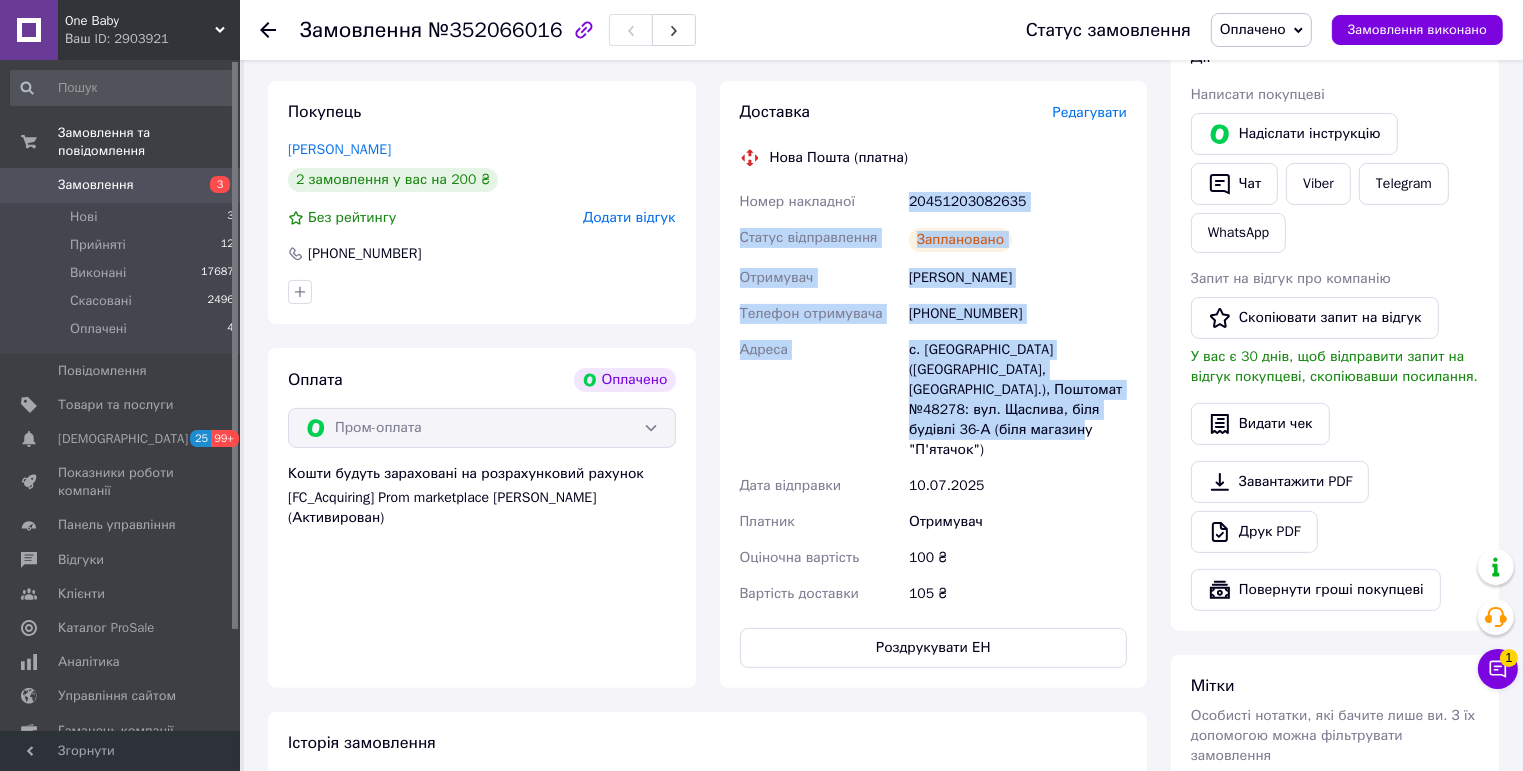 click on "Заплановано" at bounding box center (1018, 240) 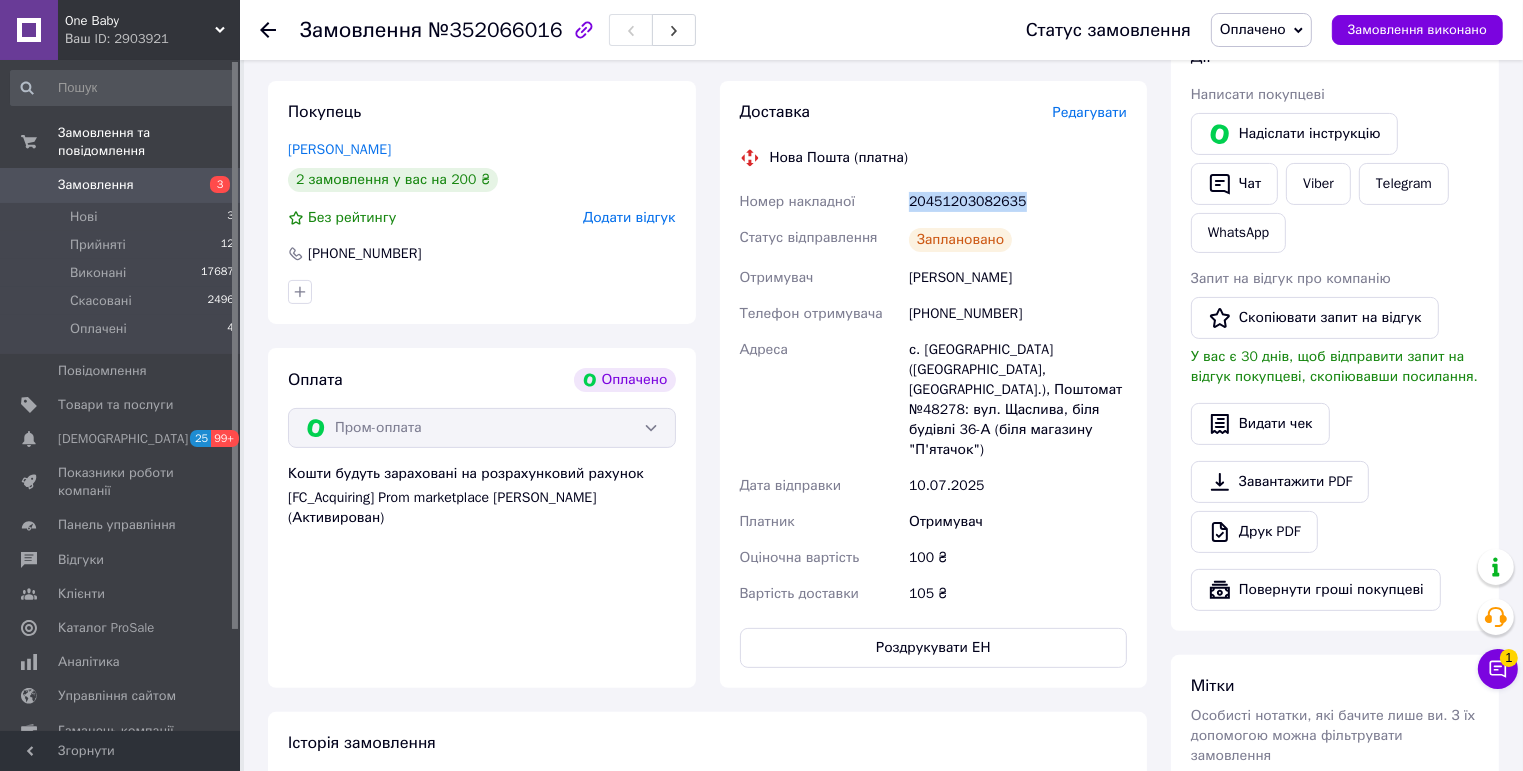 drag, startPoint x: 912, startPoint y: 195, endPoint x: 1043, endPoint y: 201, distance: 131.13733 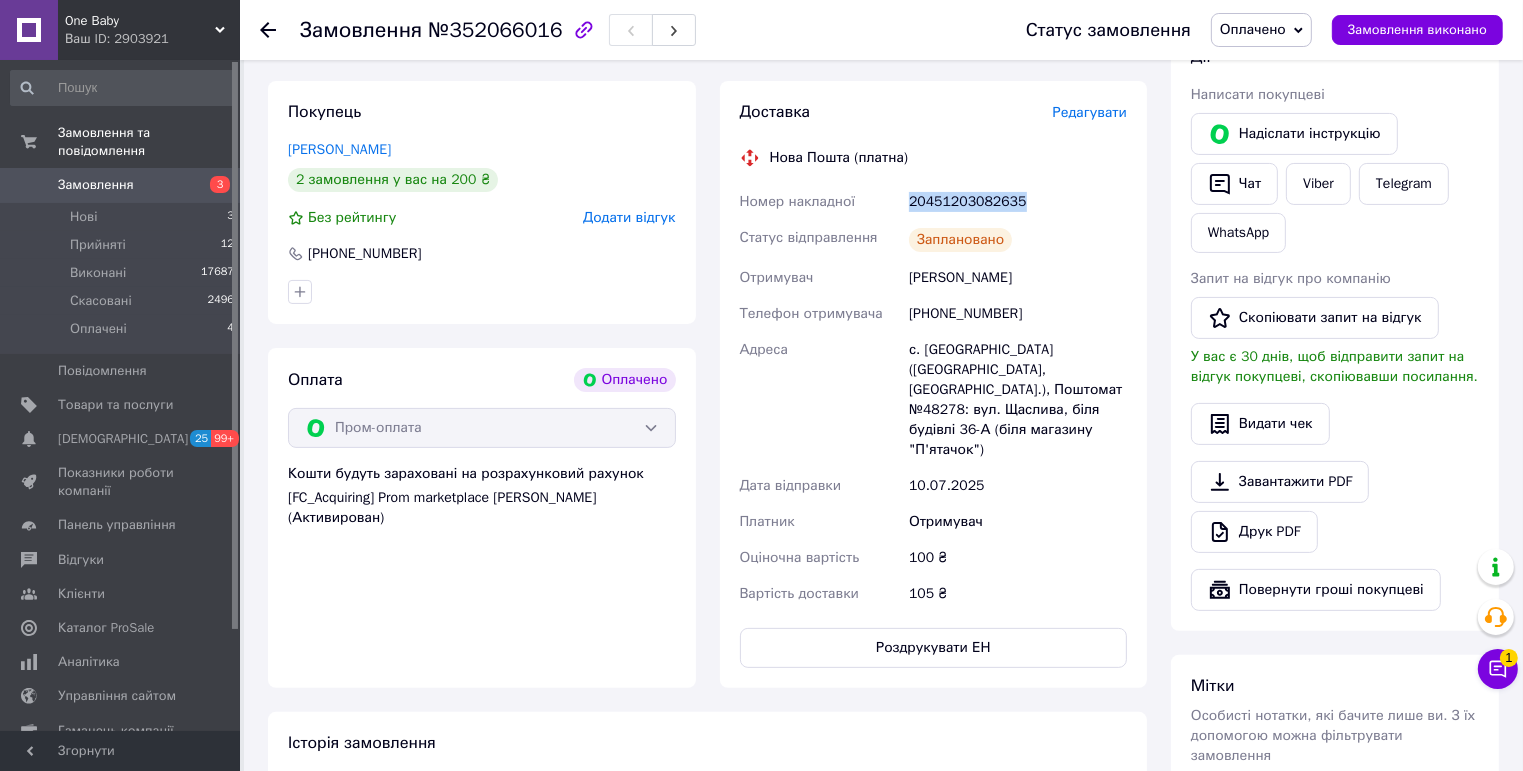 copy on "20451203082635" 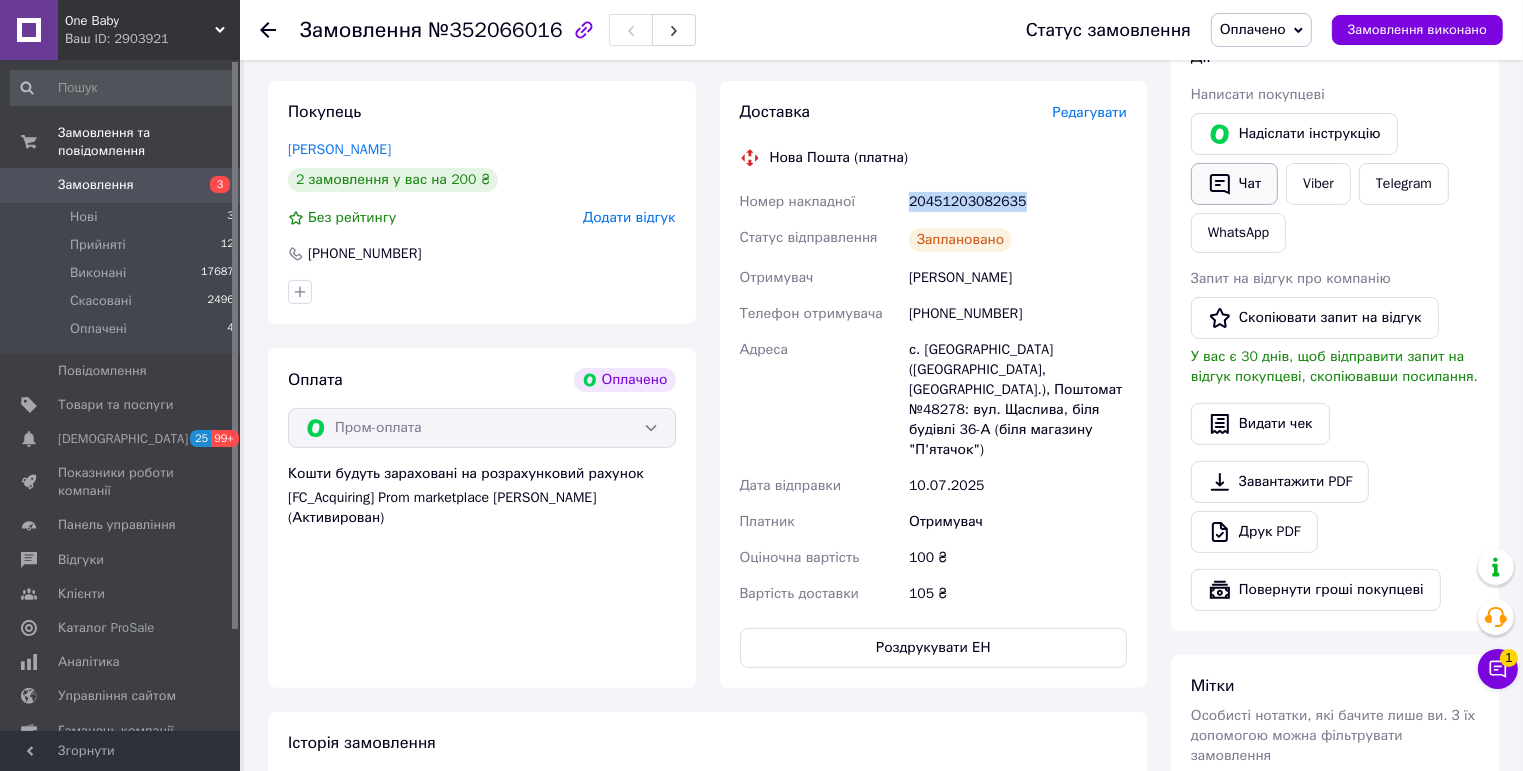 click on "Чат" at bounding box center [1234, 184] 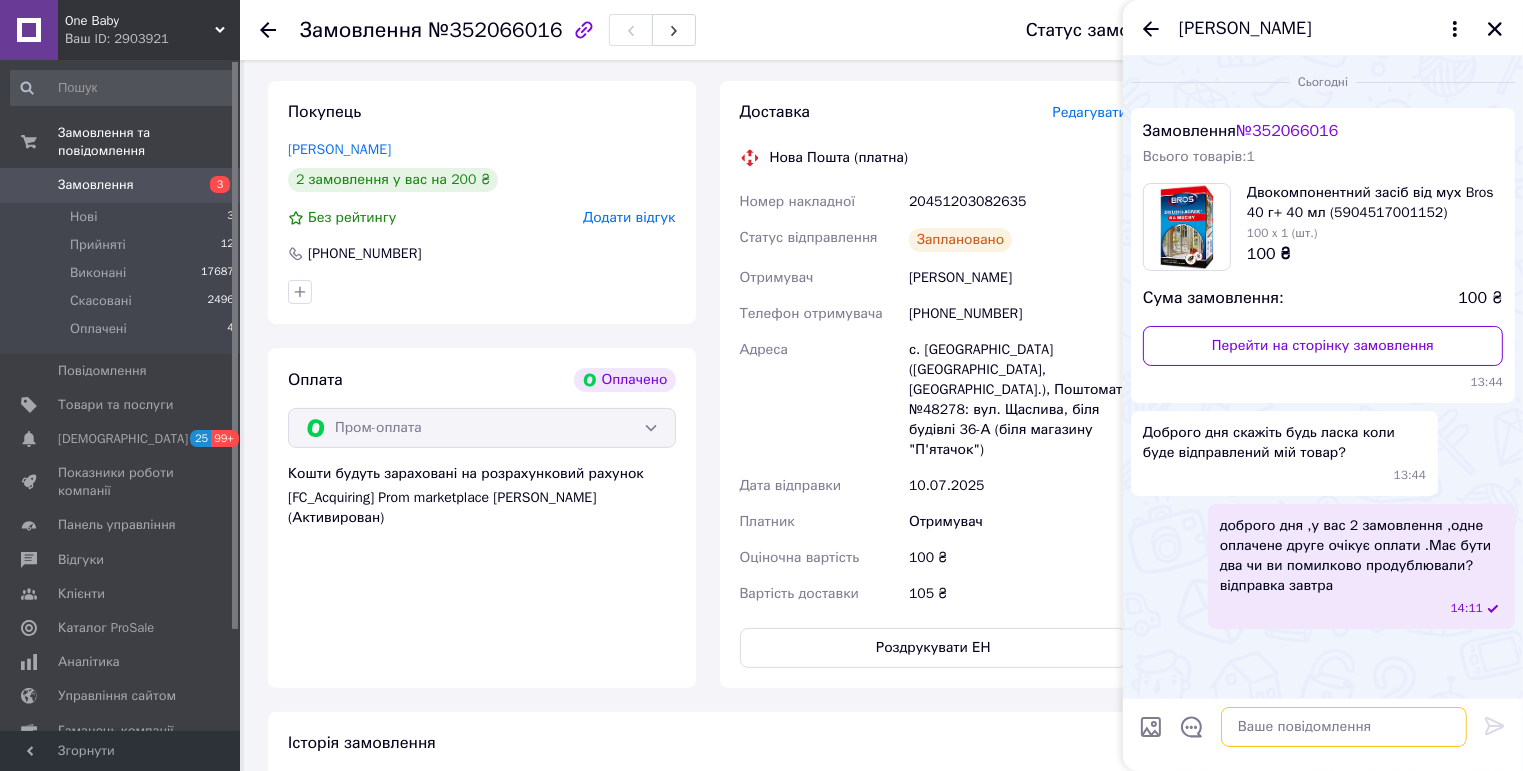 click at bounding box center [1344, 727] 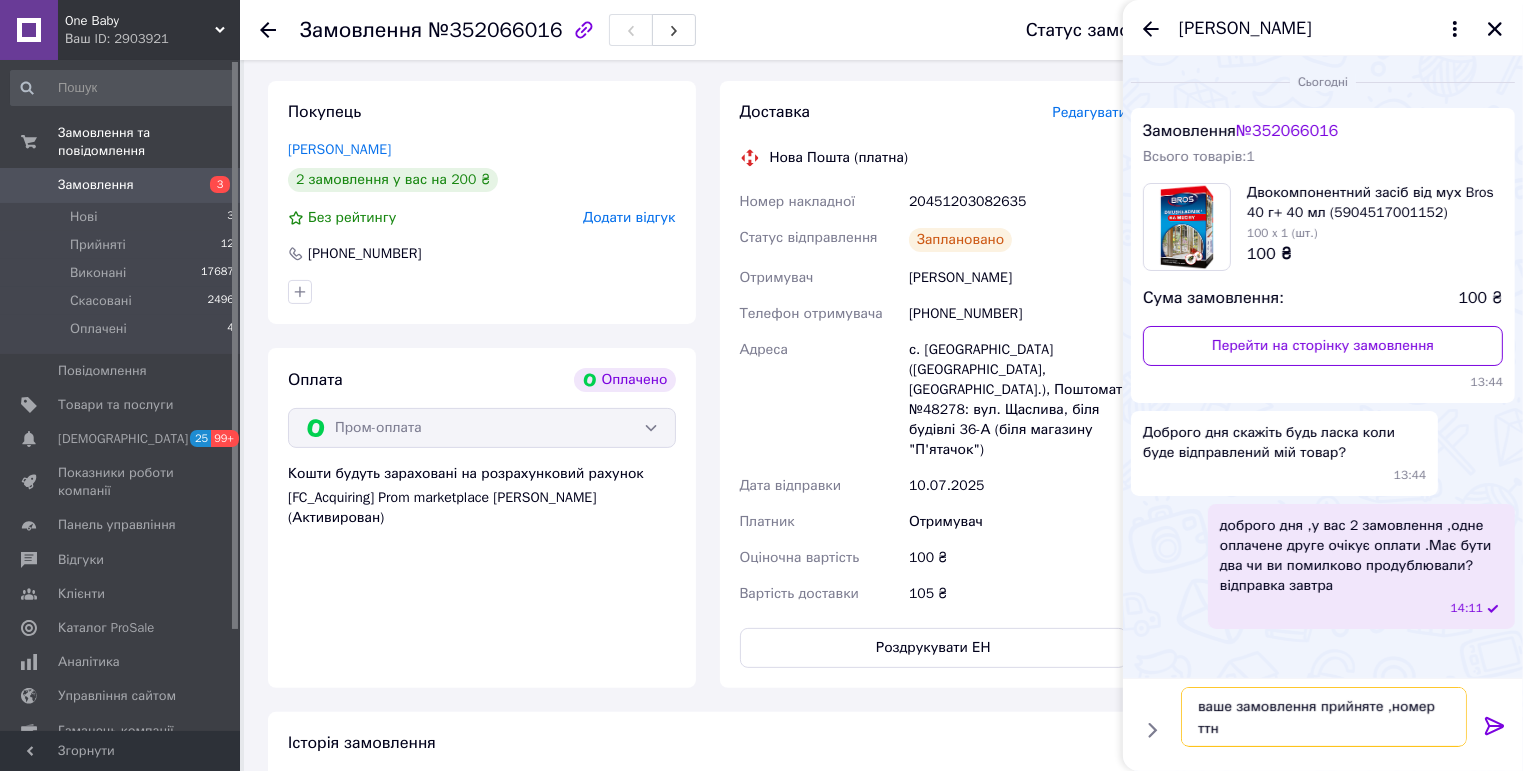 paste on "20451203082635" 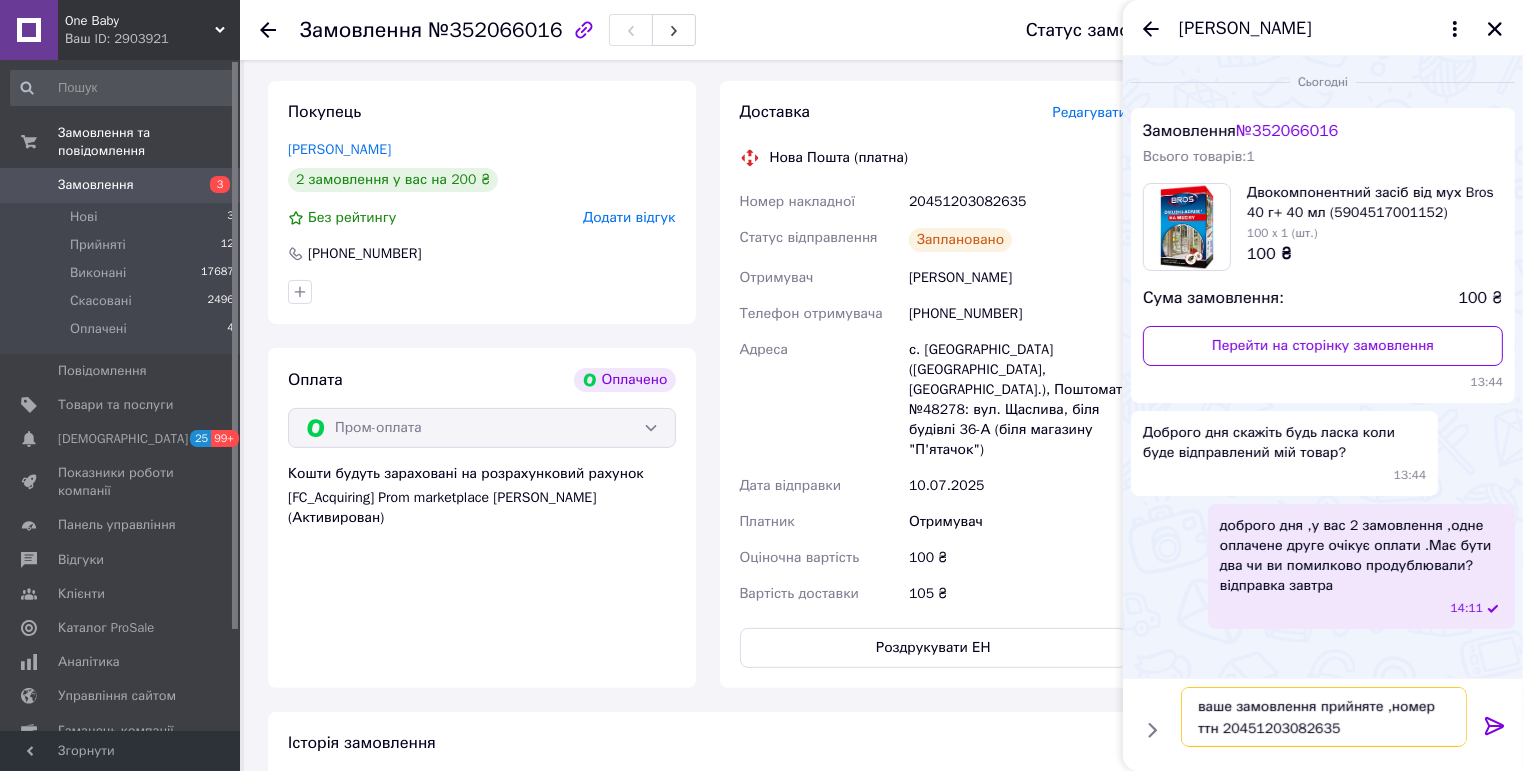 type on "ваше замовлення прийняте ,номер ттн 20451203082635" 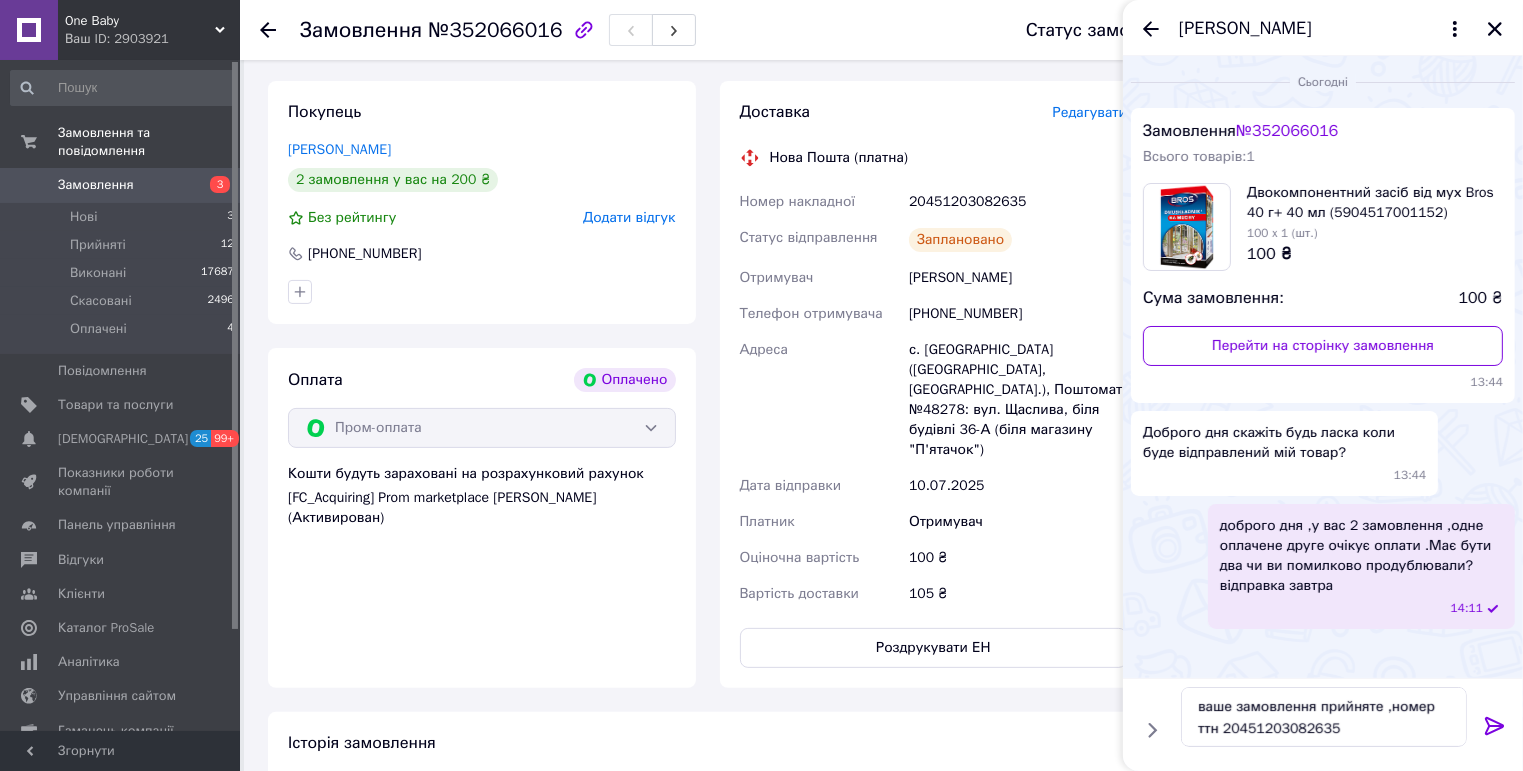 click 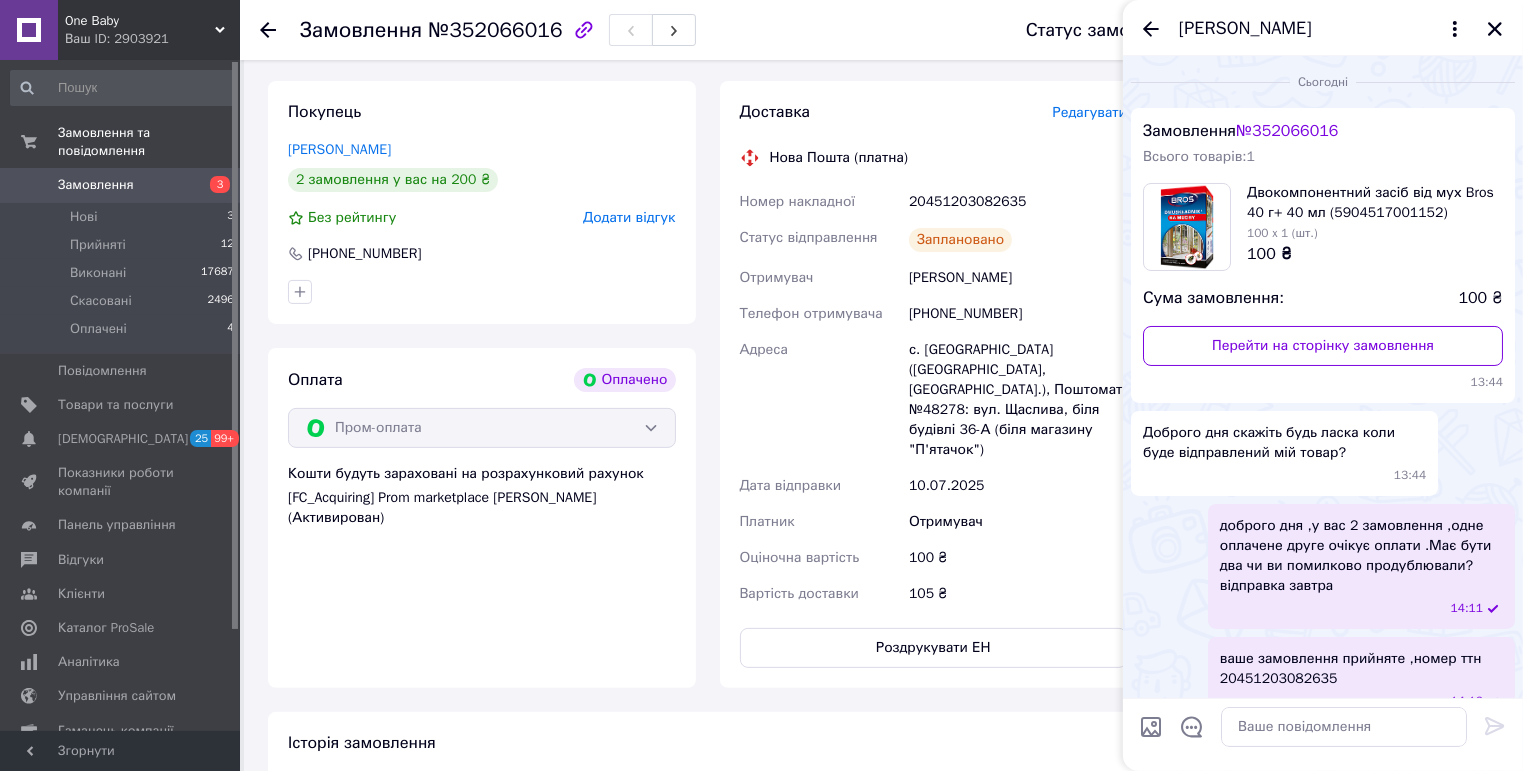 scroll, scrollTop: 31, scrollLeft: 0, axis: vertical 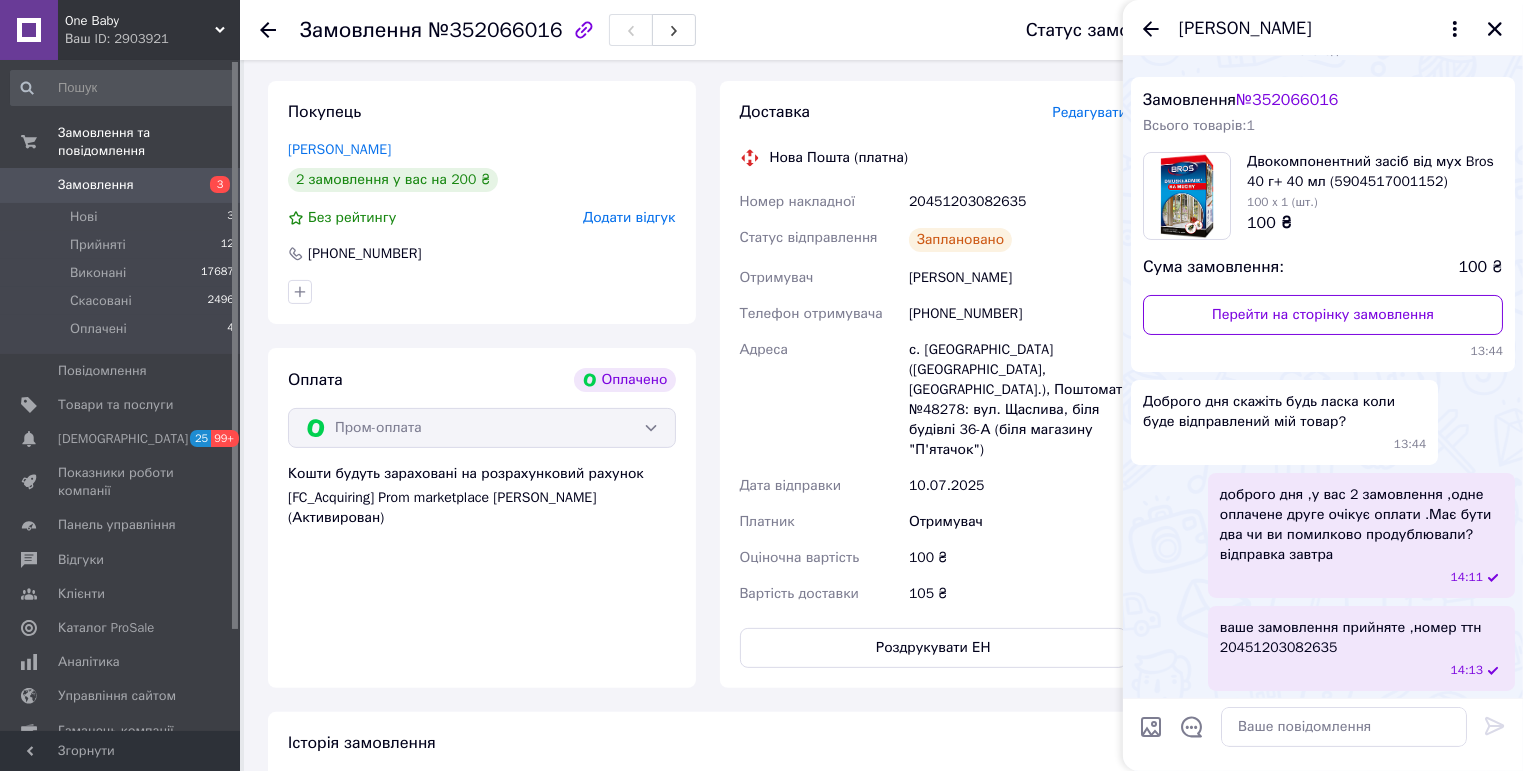 click 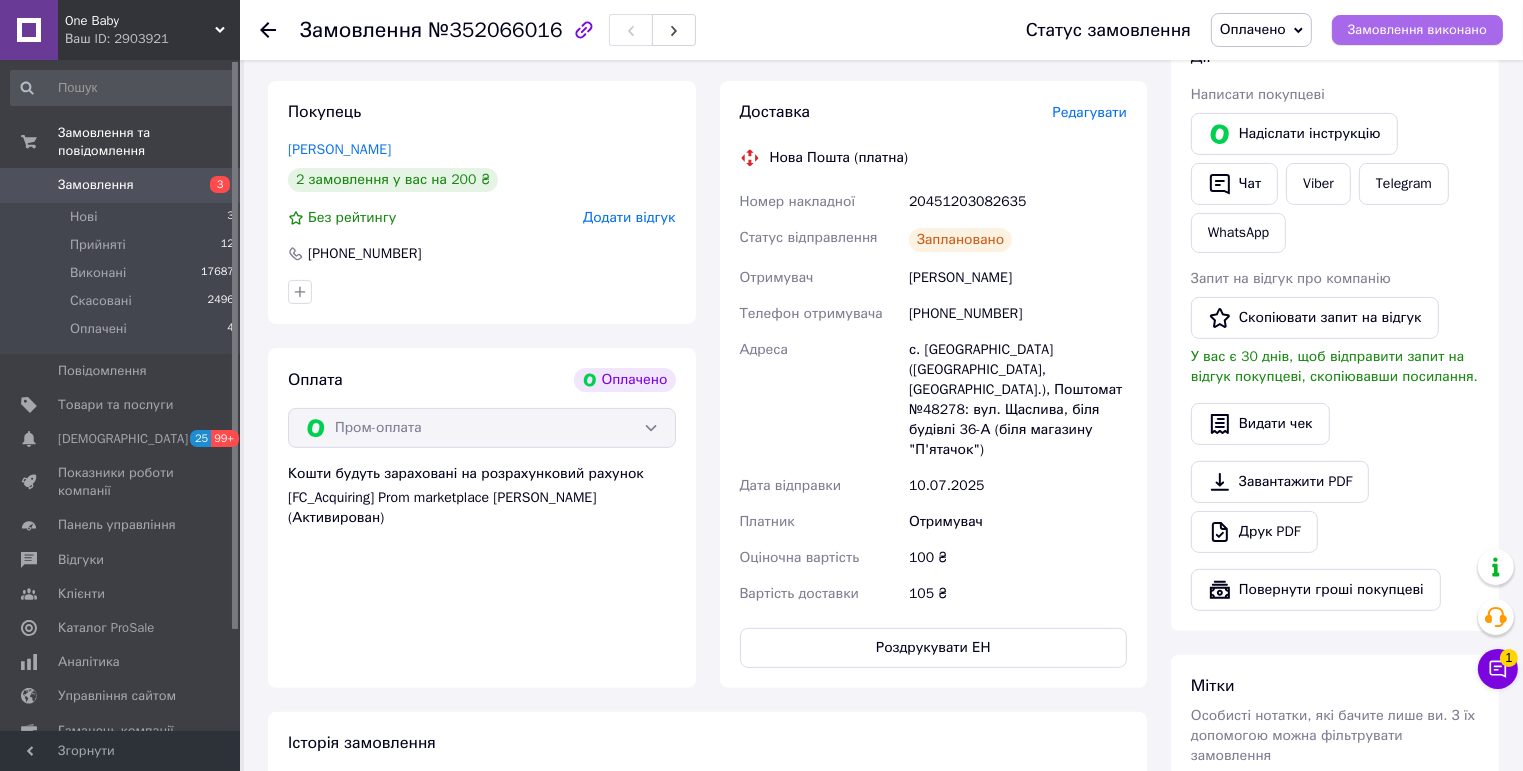 click on "Замовлення виконано" at bounding box center (1417, 30) 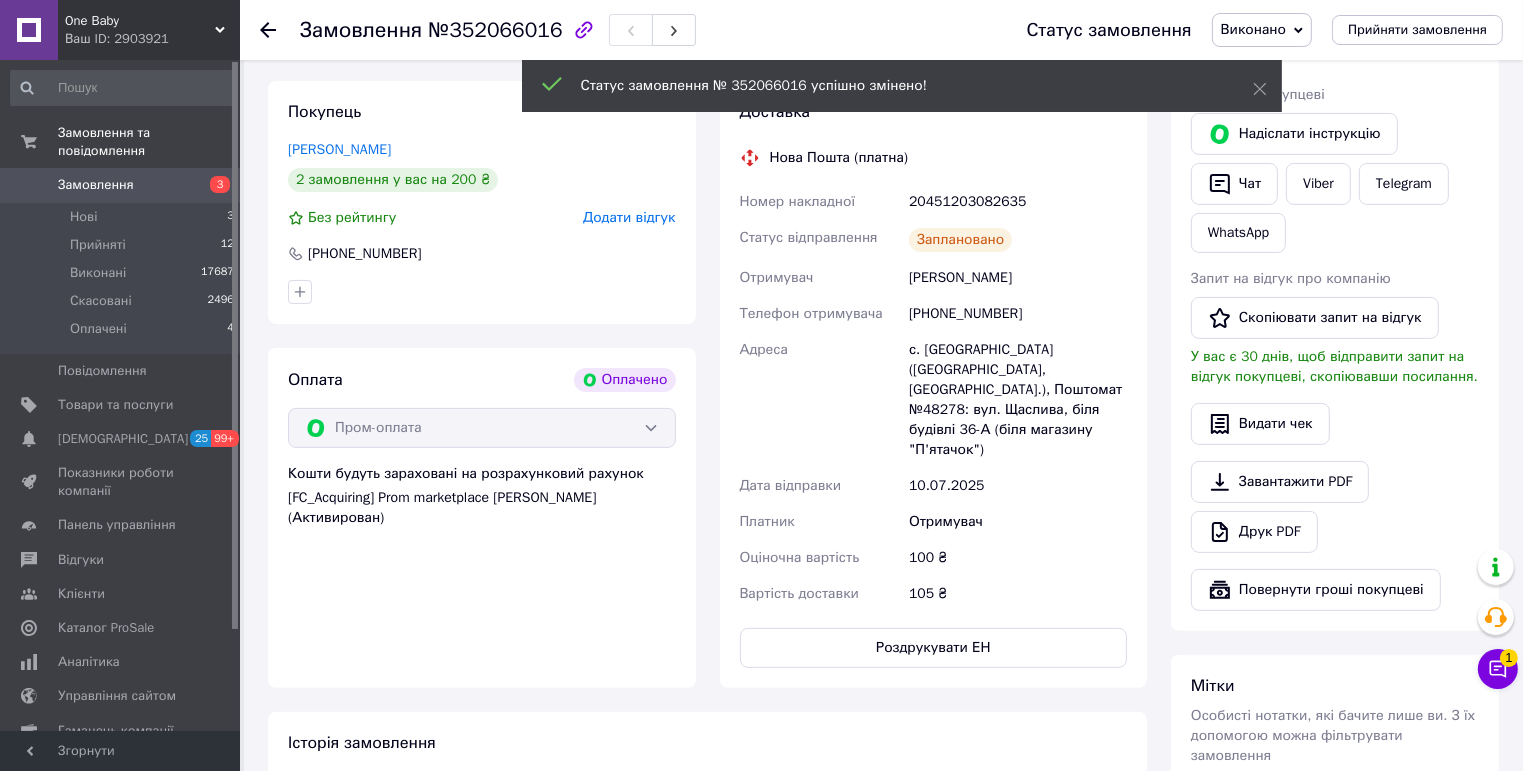 click 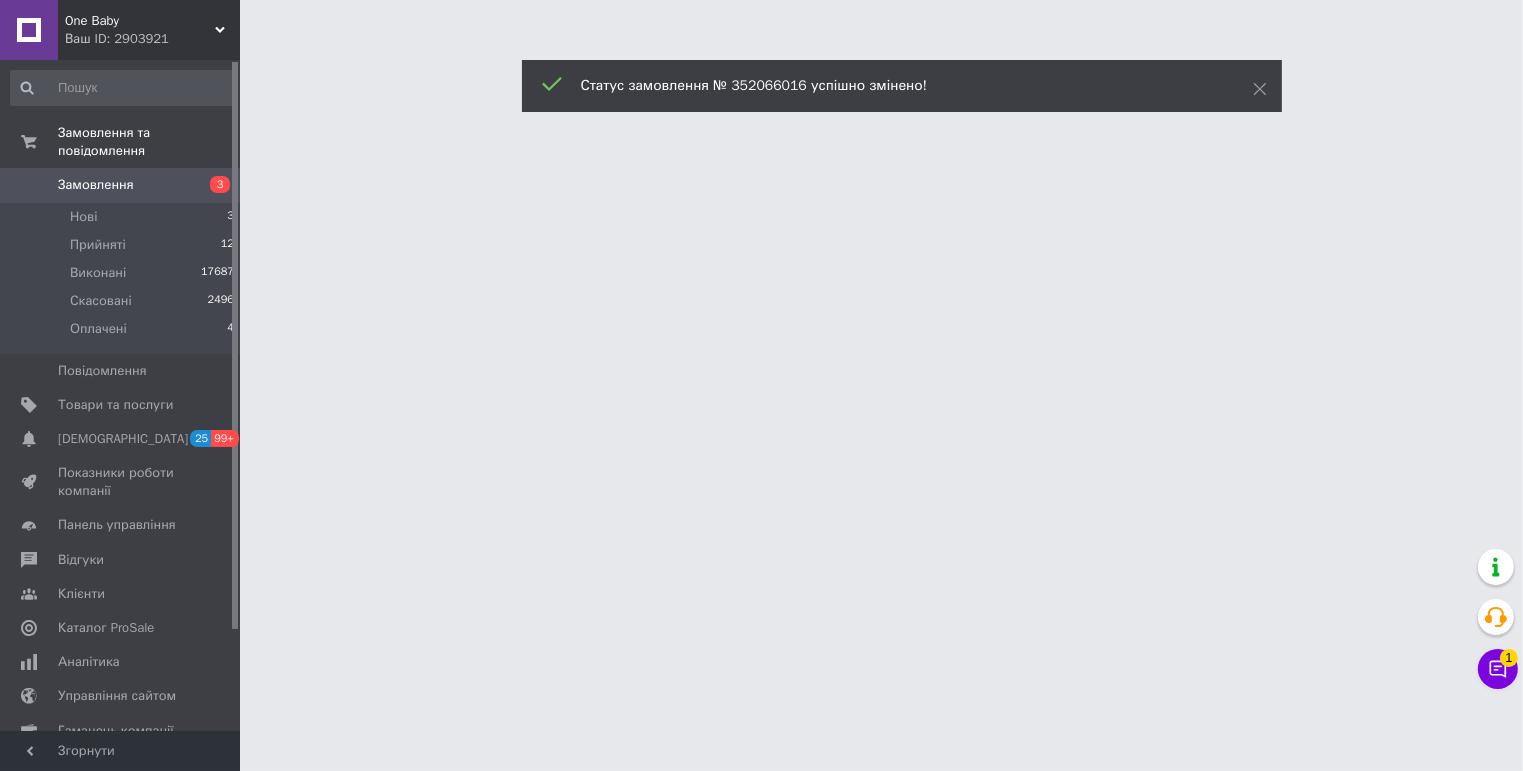 scroll, scrollTop: 0, scrollLeft: 0, axis: both 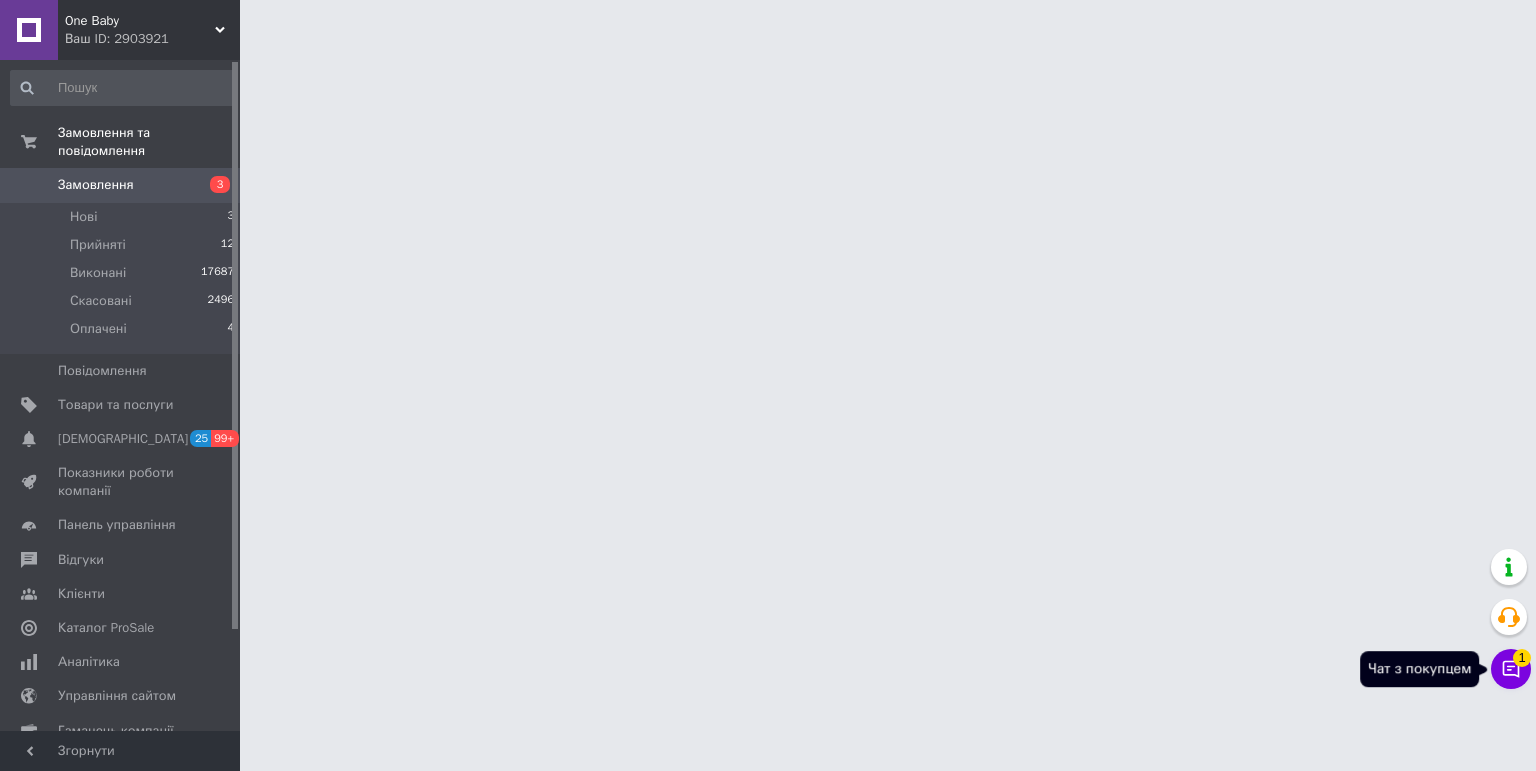 click on "Чат з покупцем 1" at bounding box center [1511, 669] 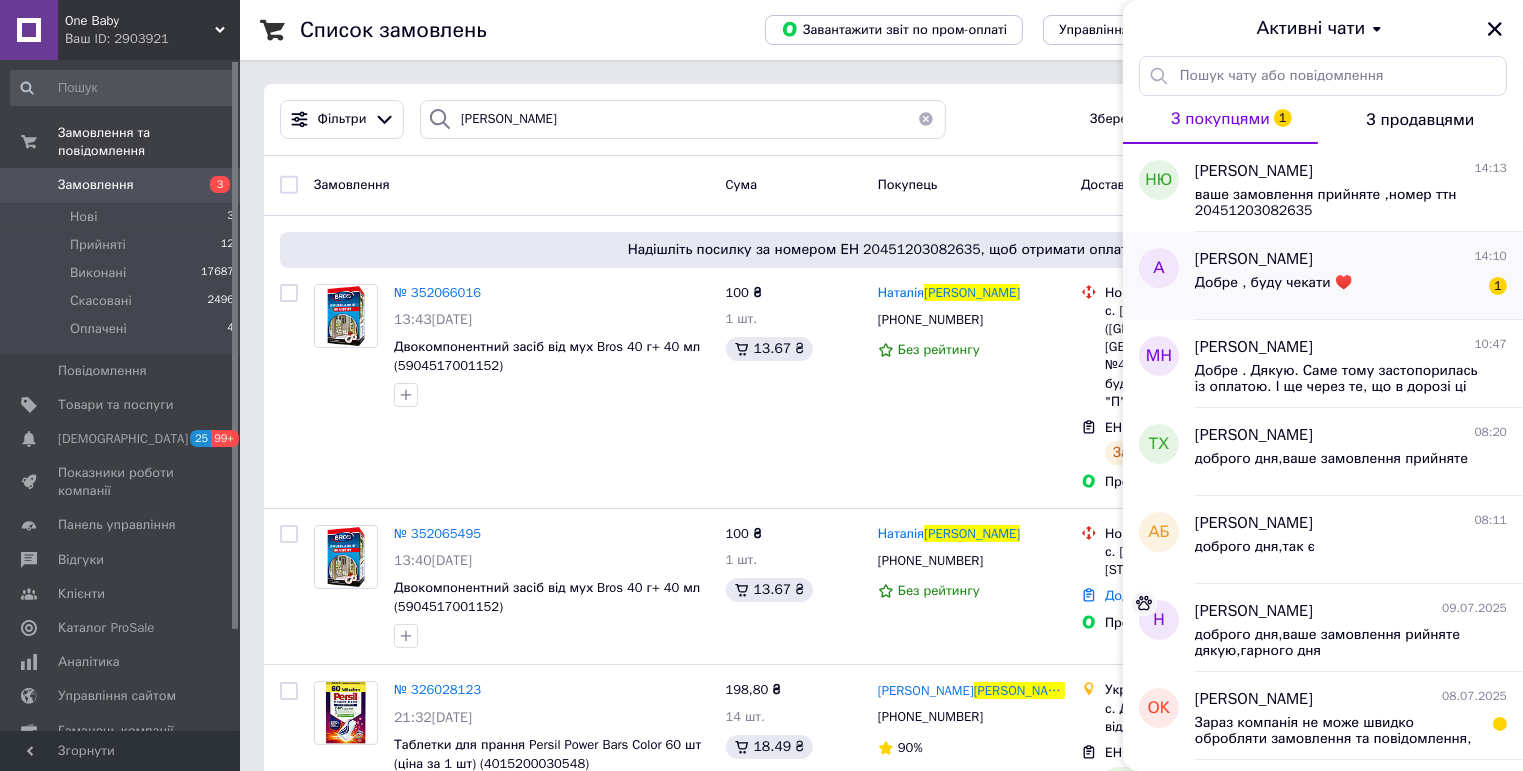 click on "Добре , буду чекати ♥️ 1" at bounding box center (1351, 287) 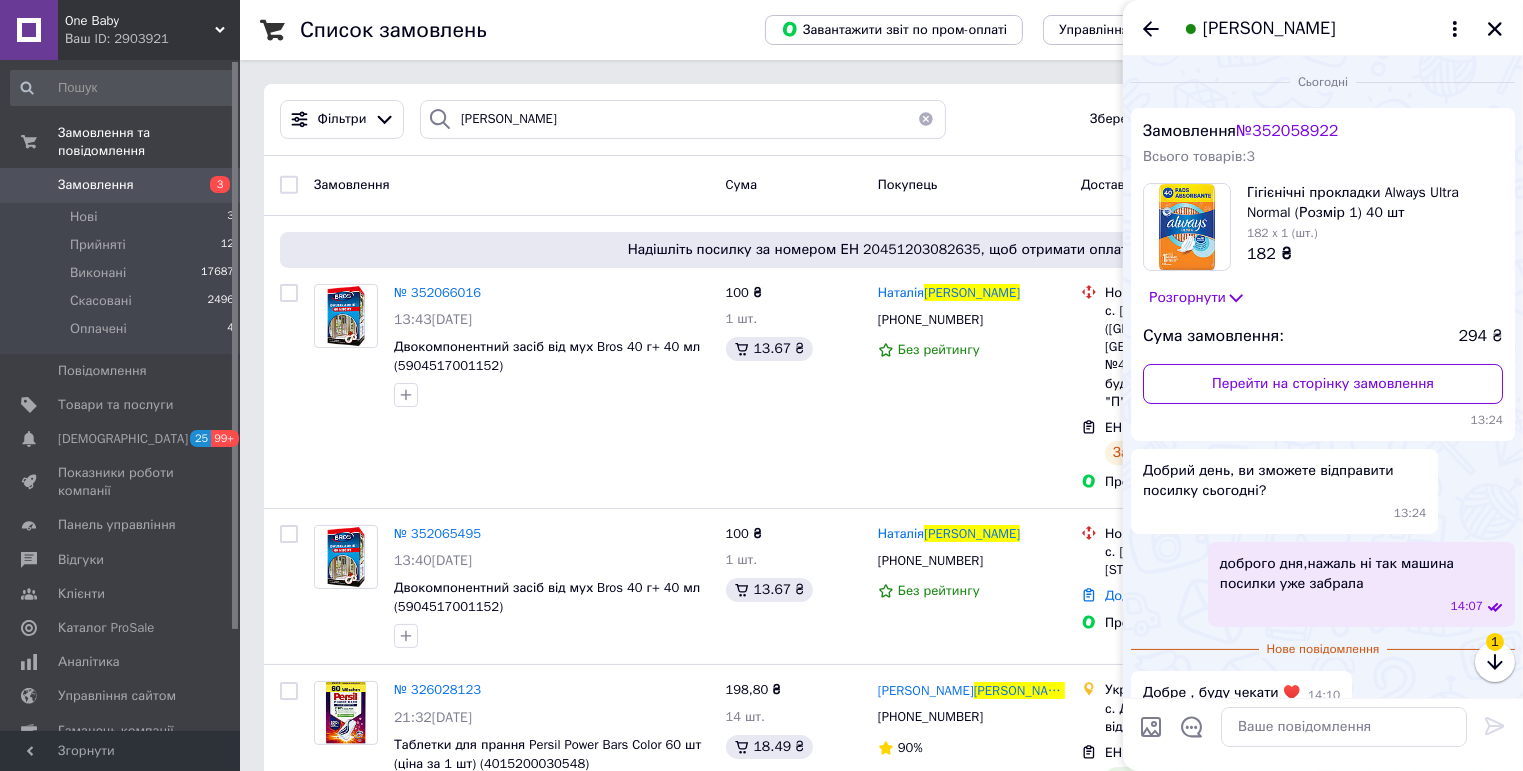 scroll, scrollTop: 25, scrollLeft: 0, axis: vertical 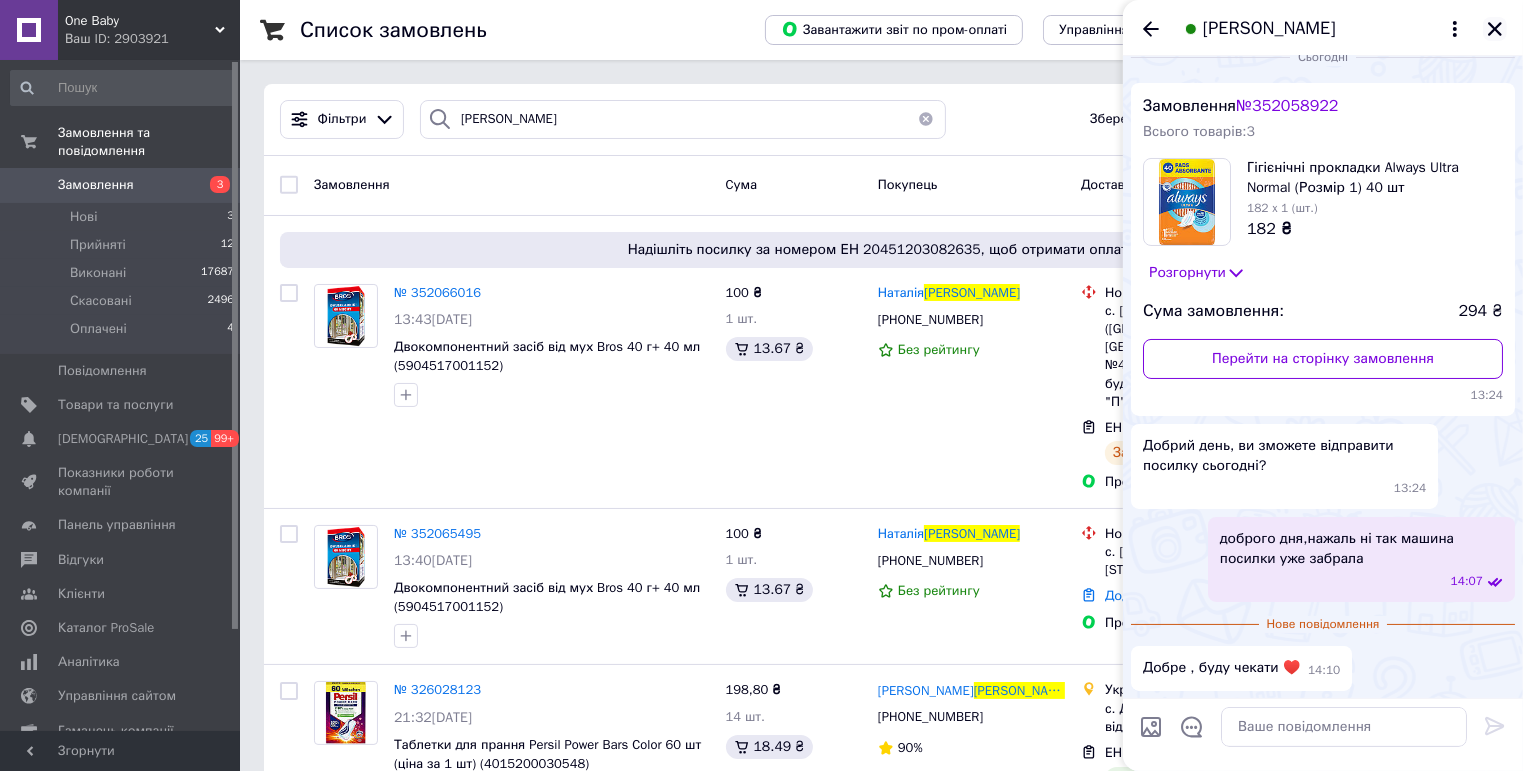 click 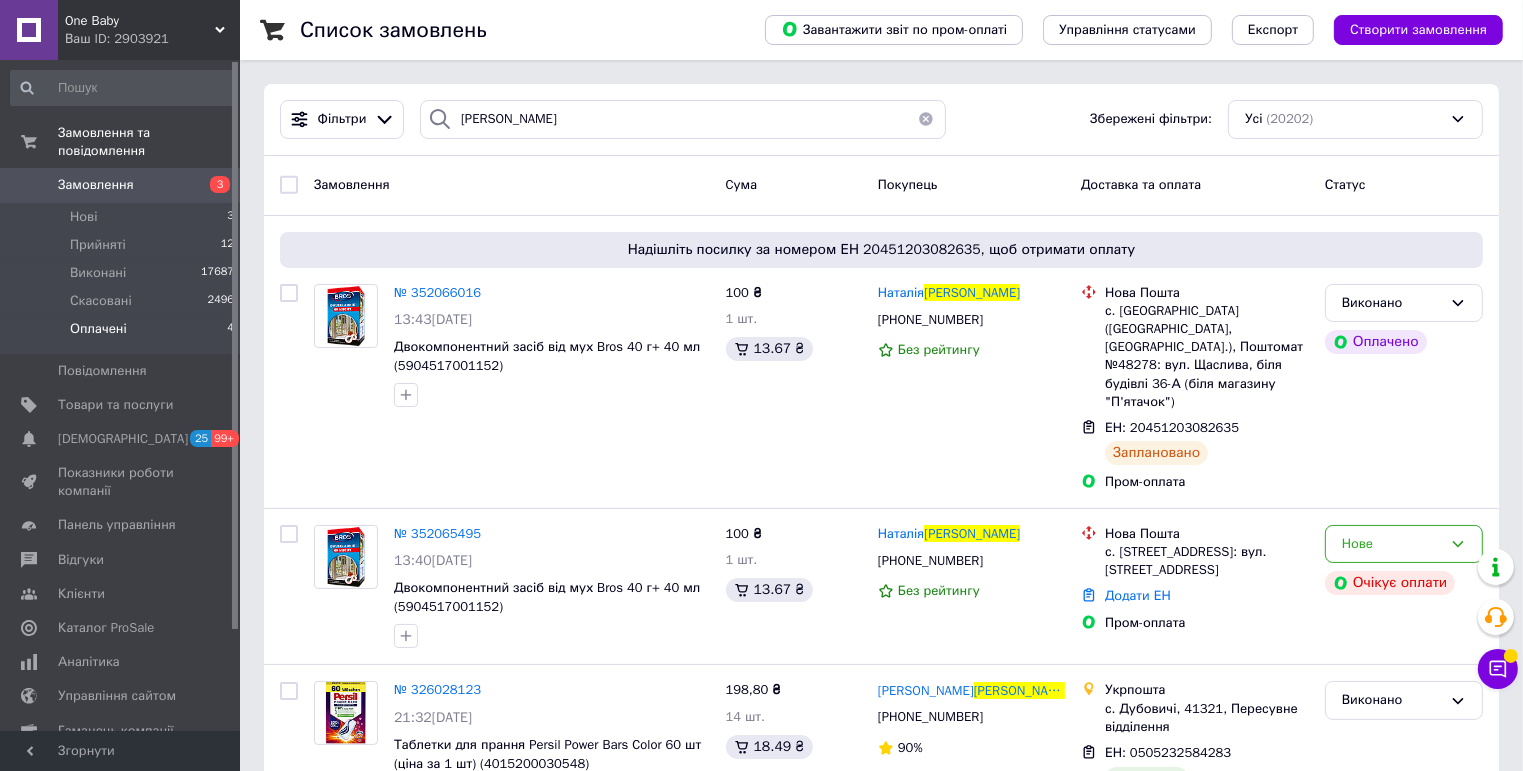 click on "Оплачені" at bounding box center (98, 329) 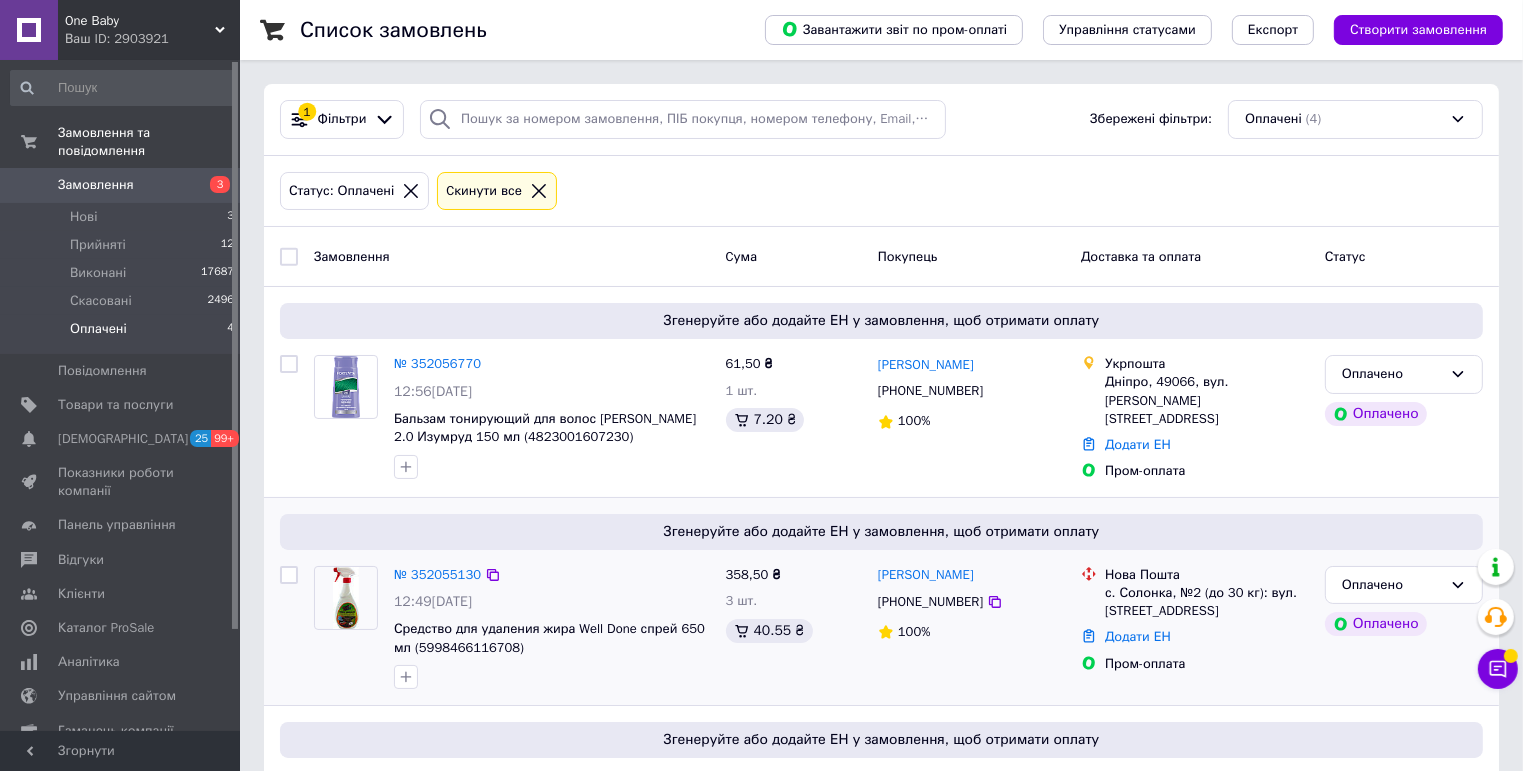scroll, scrollTop: 196, scrollLeft: 0, axis: vertical 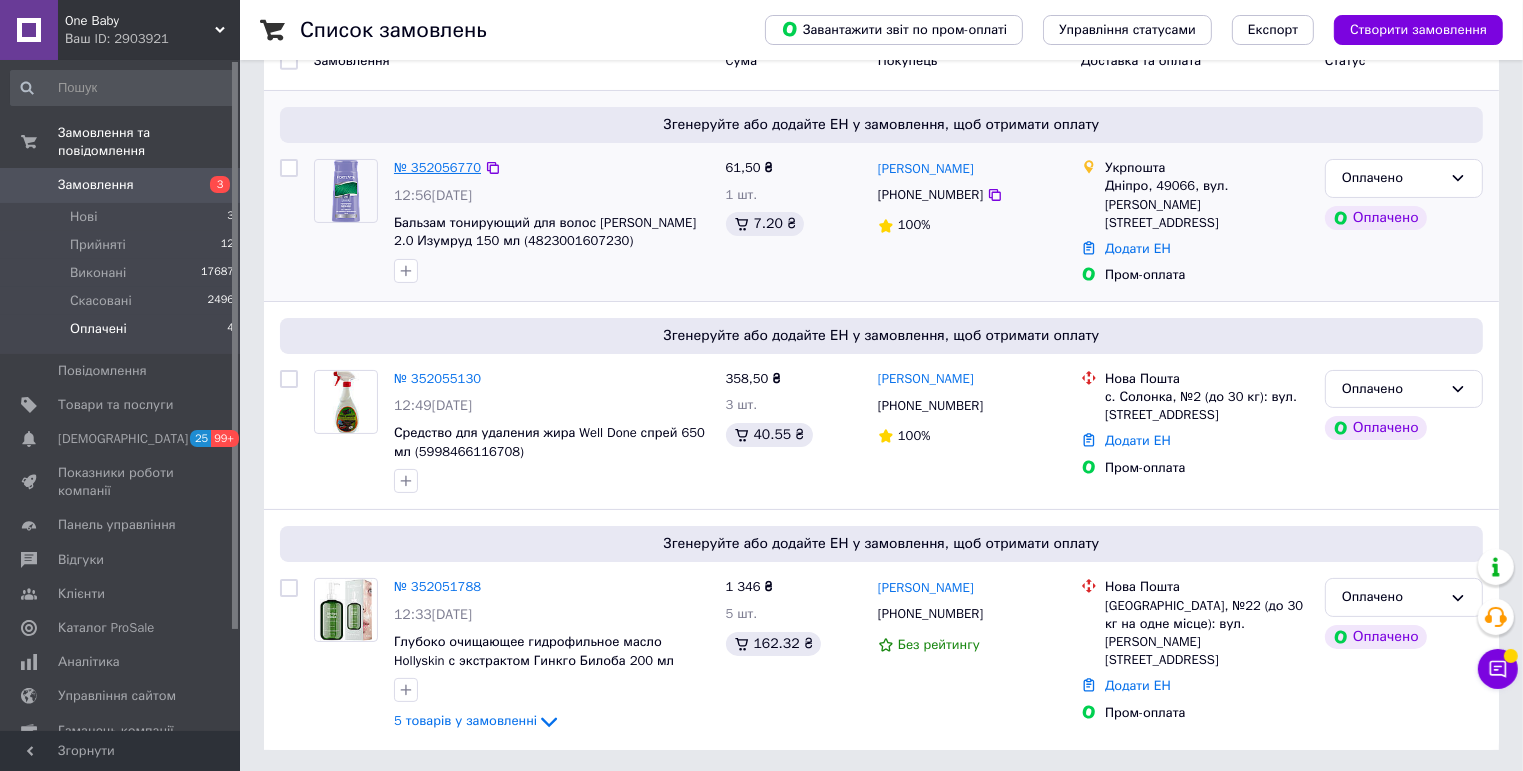 click on "№ 352056770" at bounding box center (437, 167) 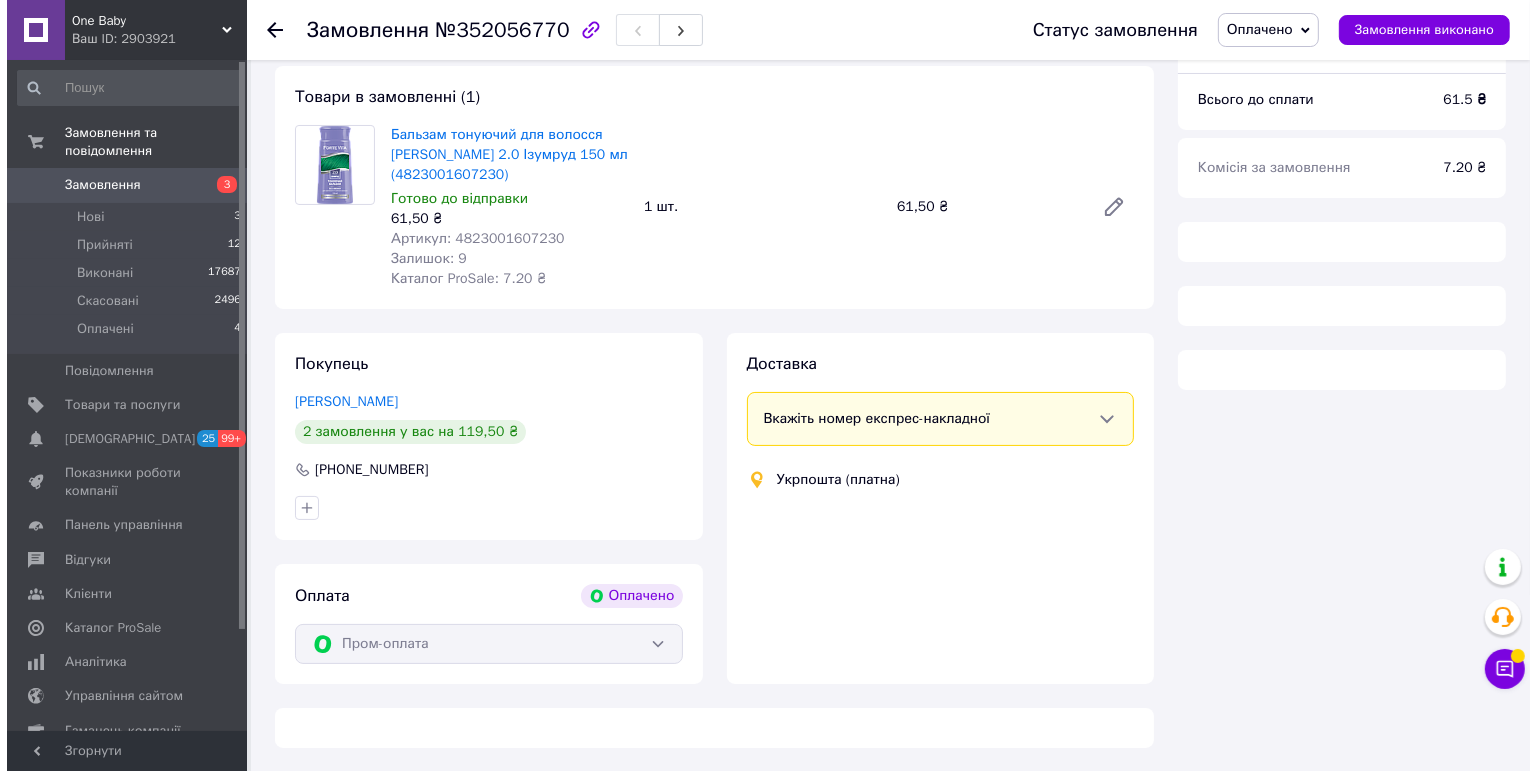 scroll, scrollTop: 196, scrollLeft: 0, axis: vertical 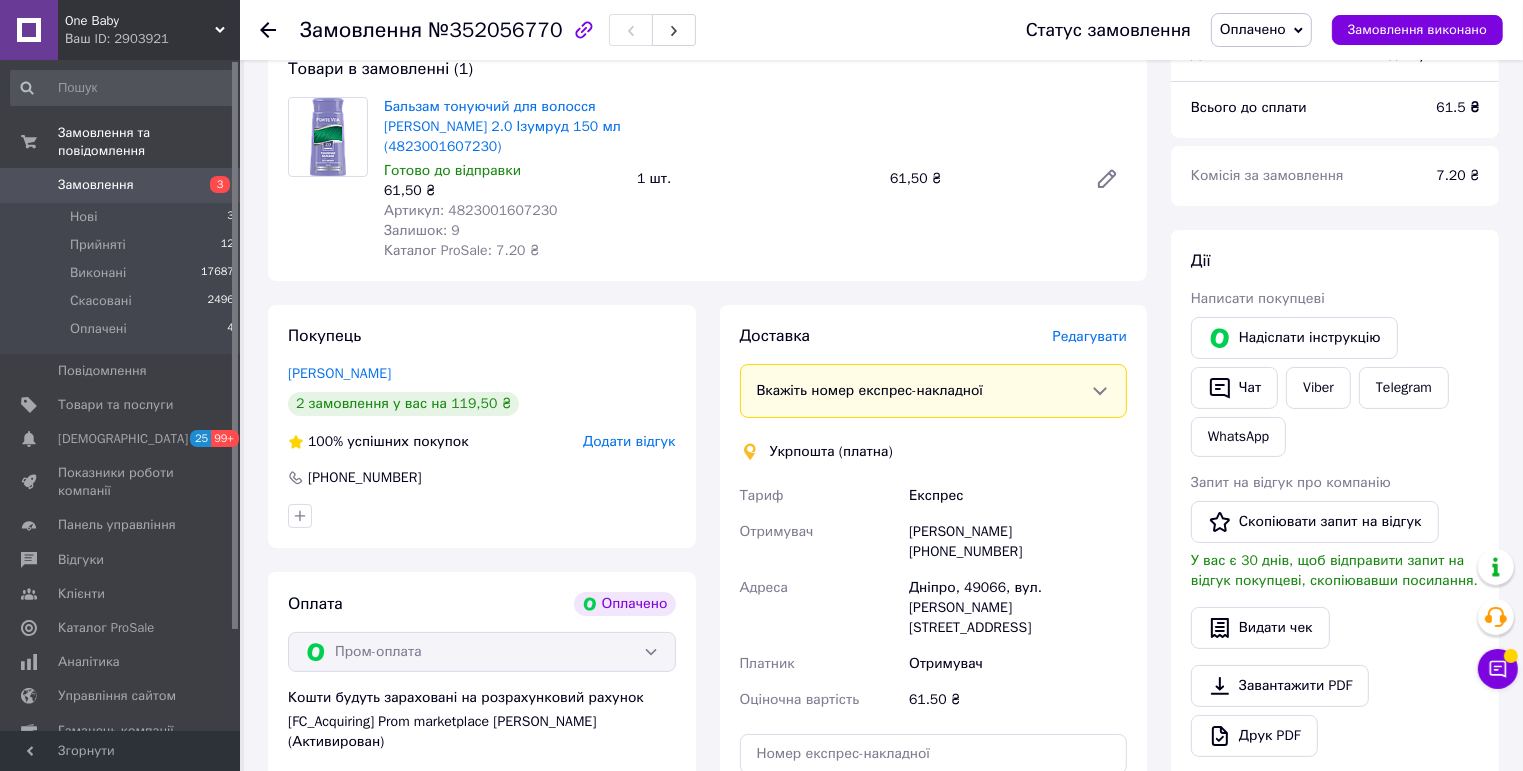 click on "Артикул: 4823001607230" at bounding box center [471, 210] 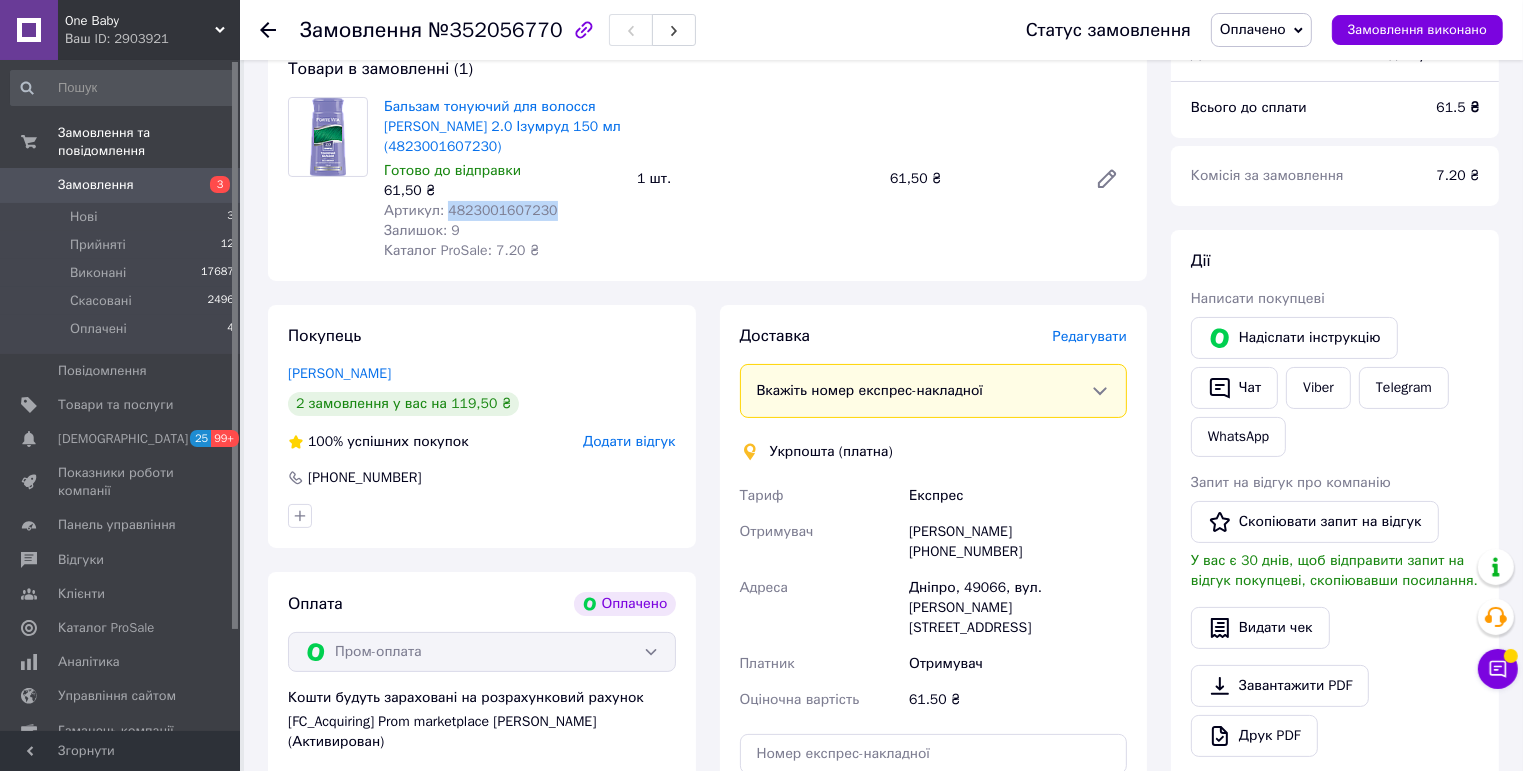 copy on "4823001607230" 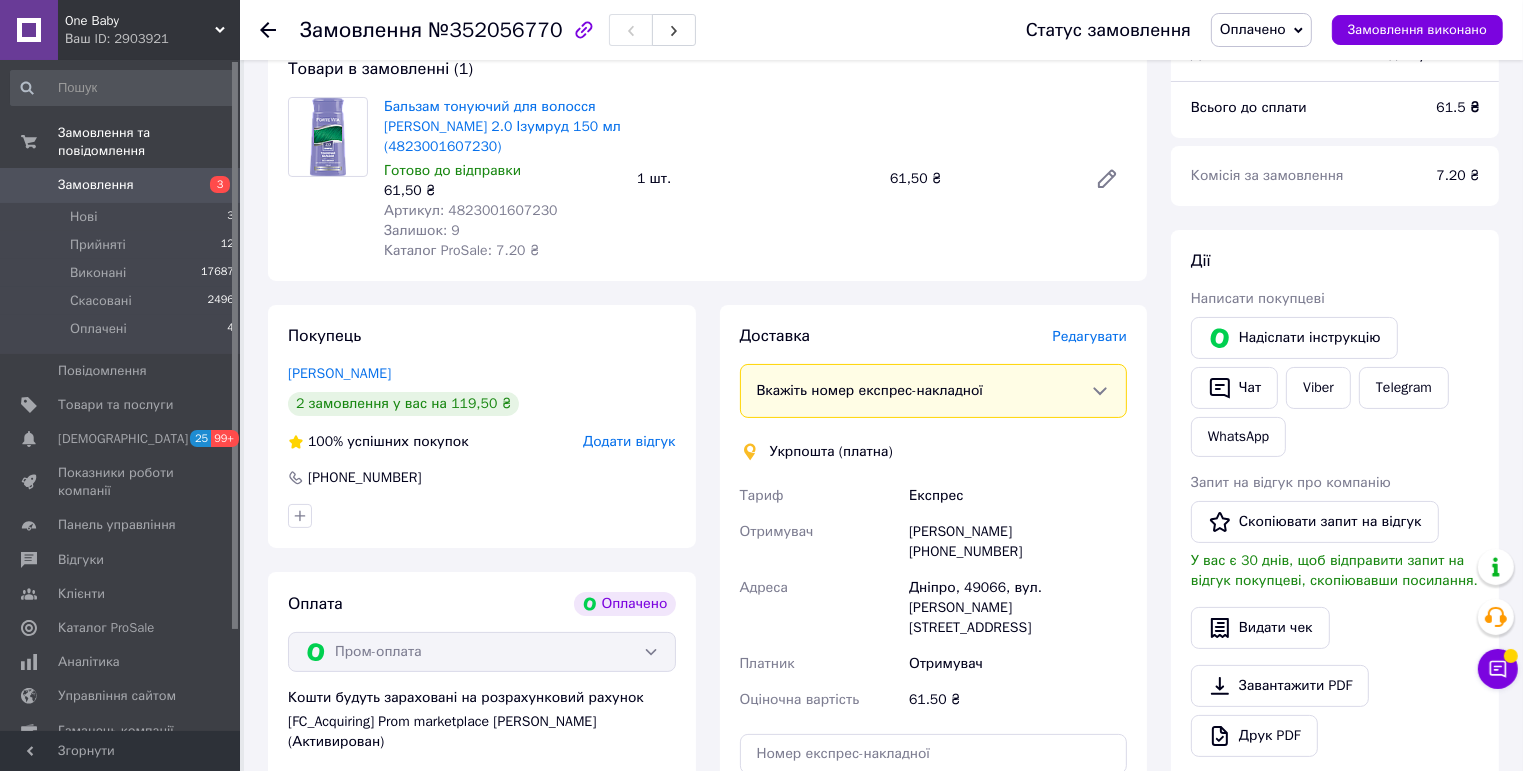 click on "Редагувати" at bounding box center [1090, 336] 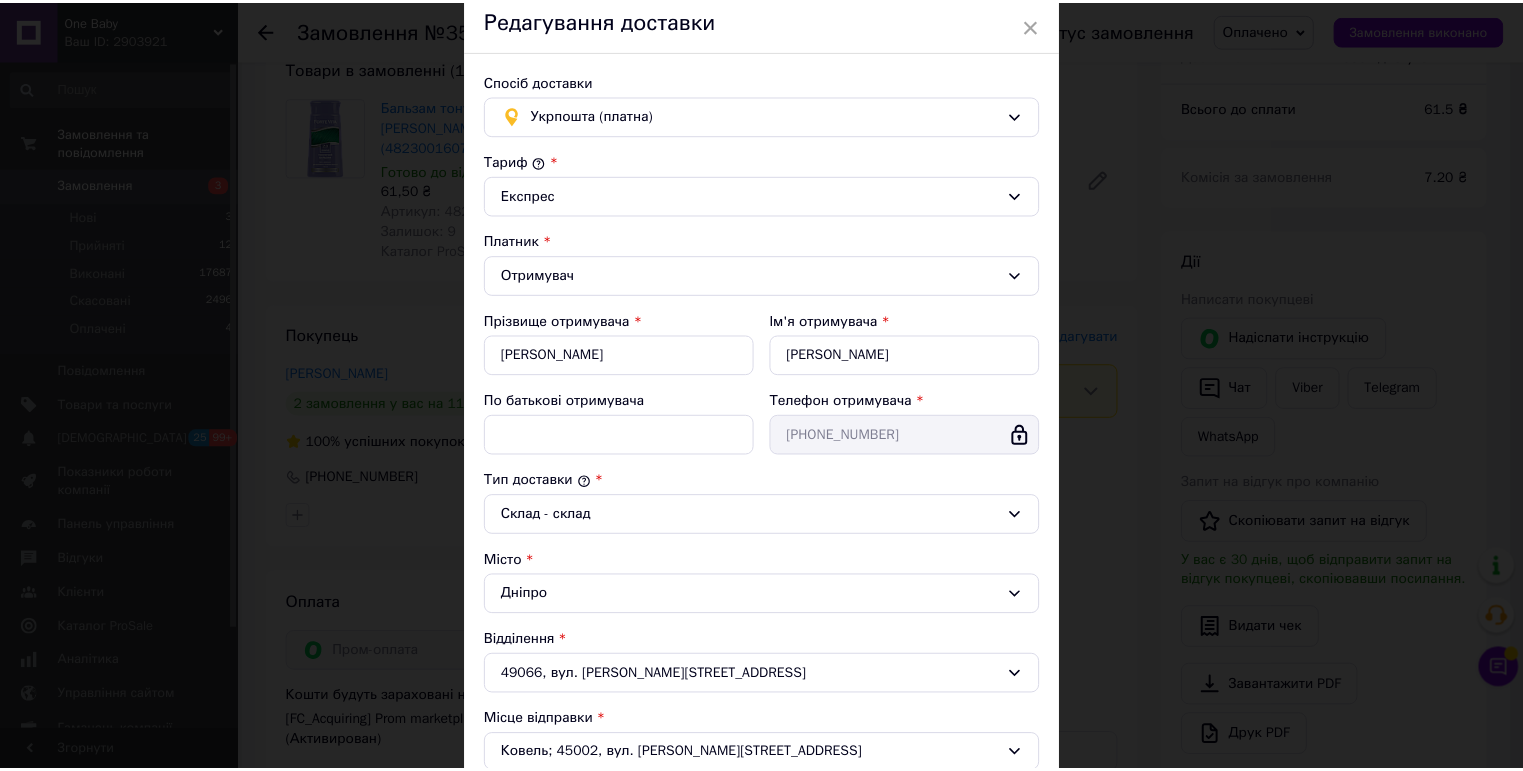 scroll, scrollTop: 400, scrollLeft: 0, axis: vertical 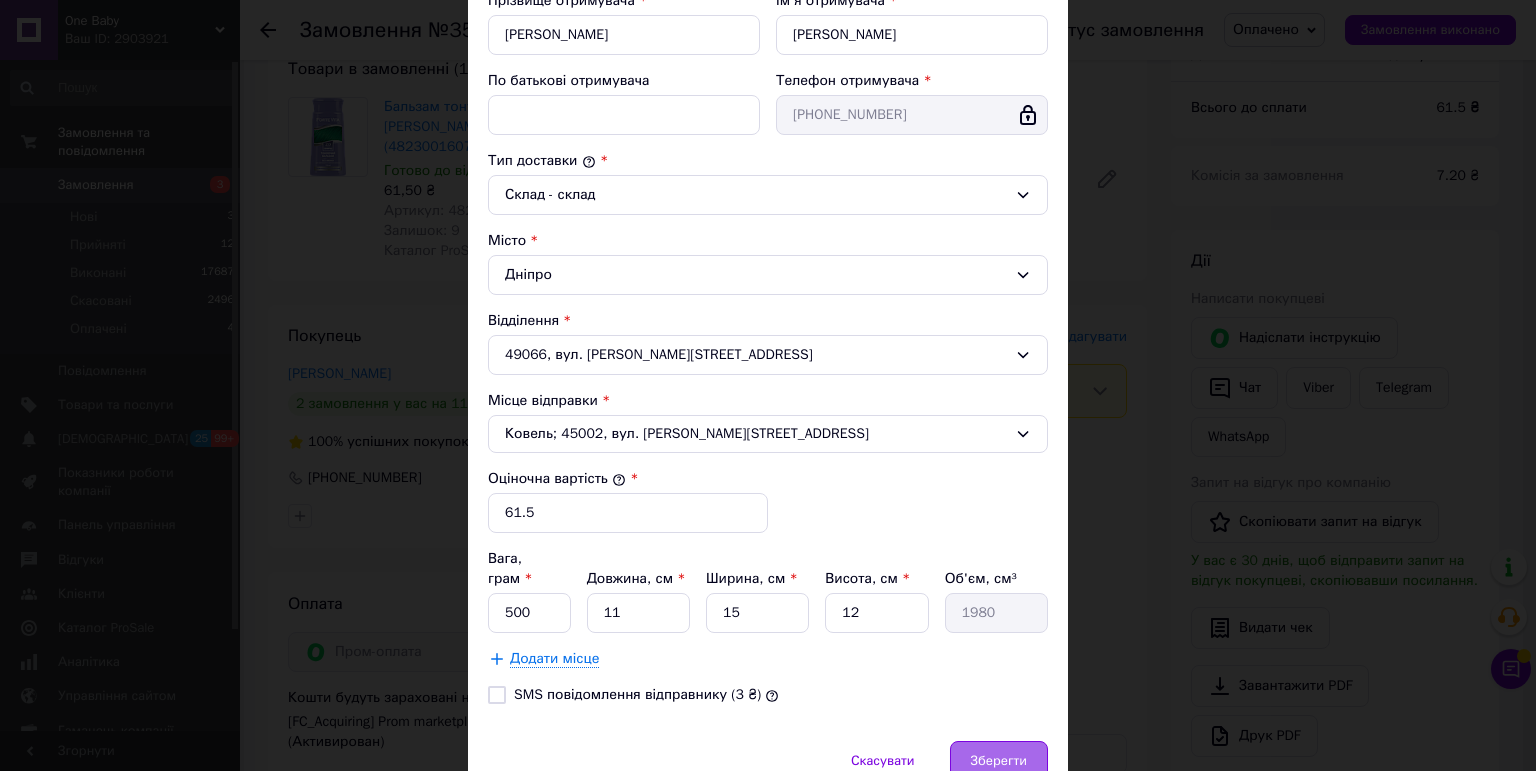 click on "Зберегти" at bounding box center [999, 761] 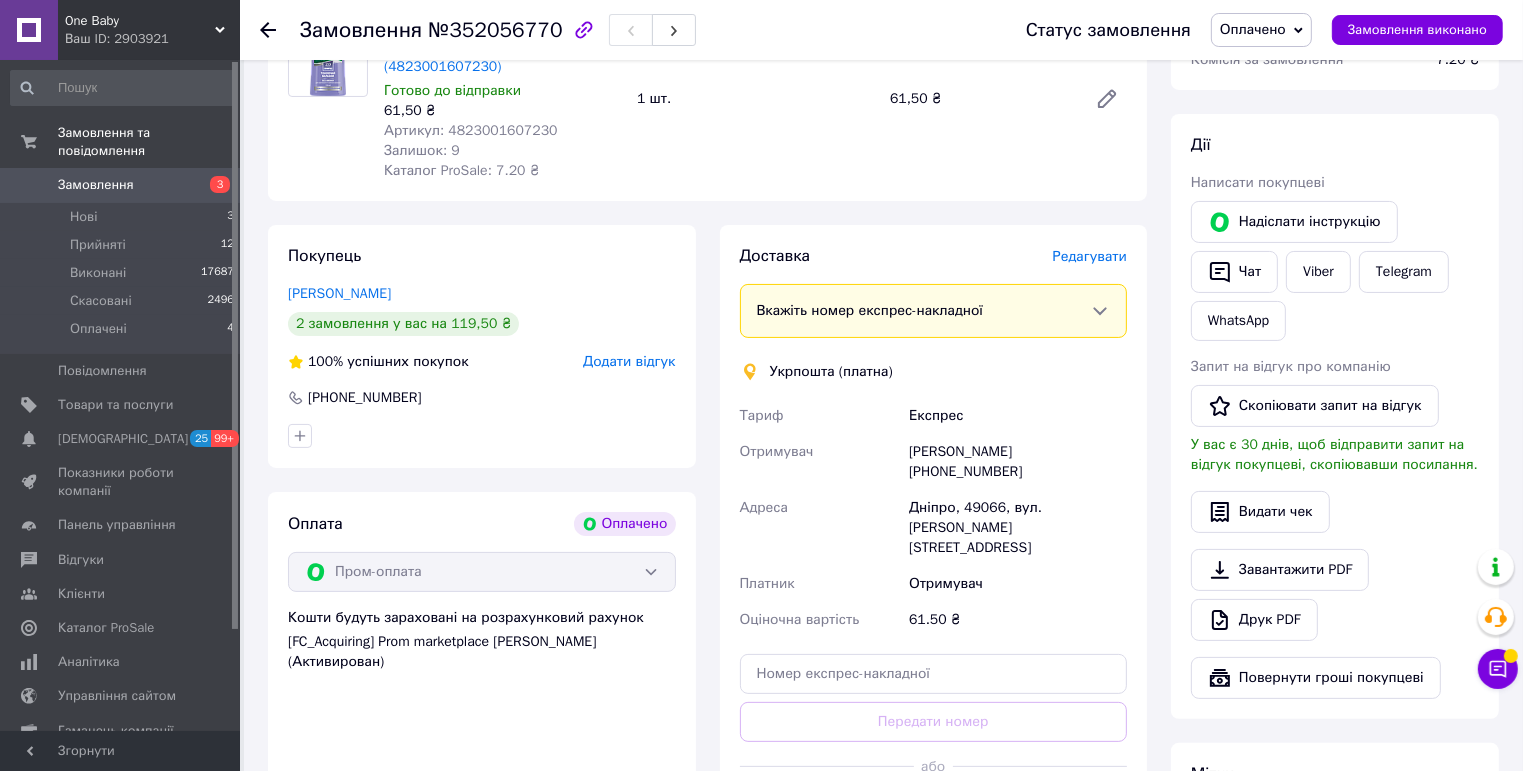 scroll, scrollTop: 356, scrollLeft: 0, axis: vertical 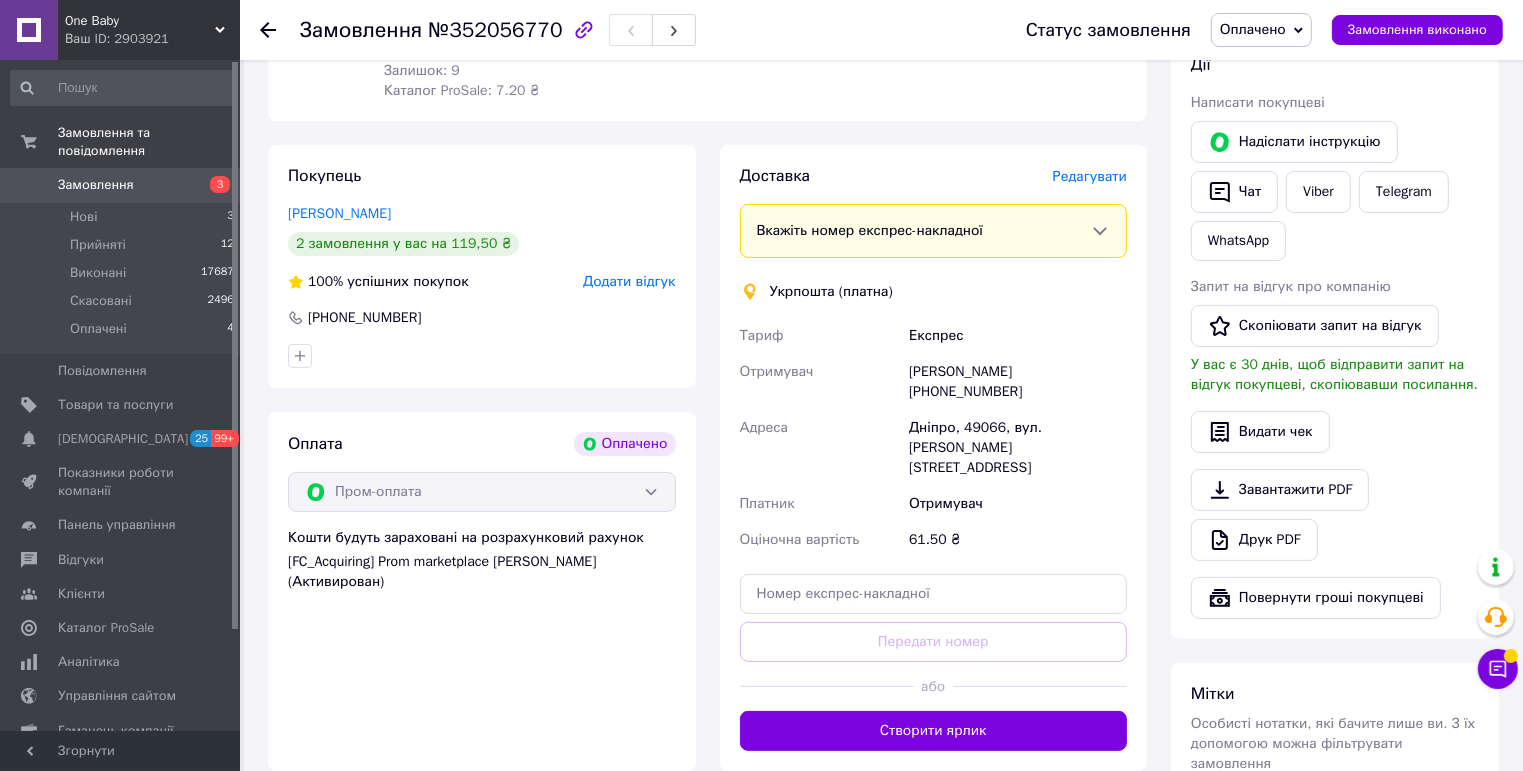 click at bounding box center (1040, 686) 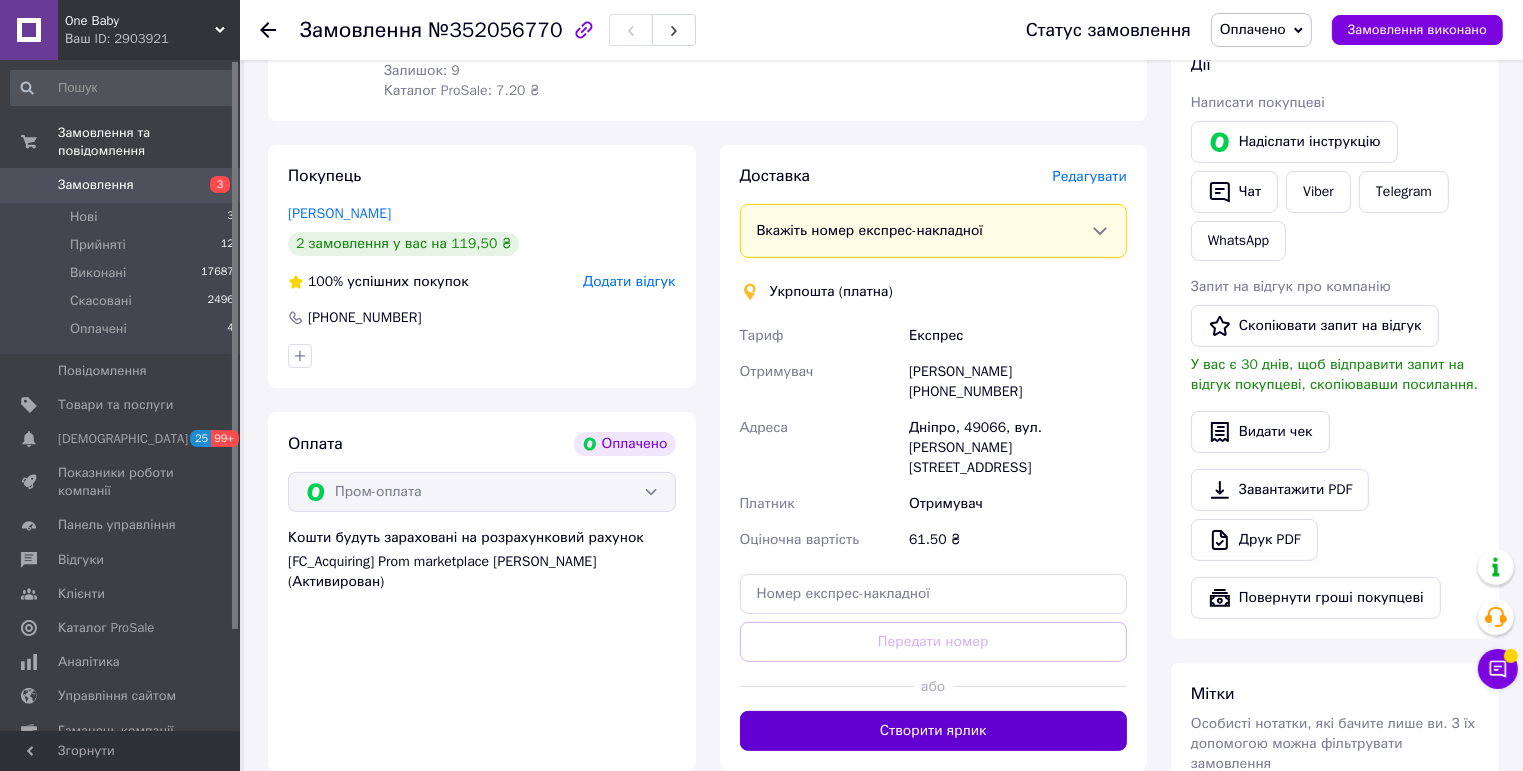 click on "Створити ярлик" at bounding box center [934, 731] 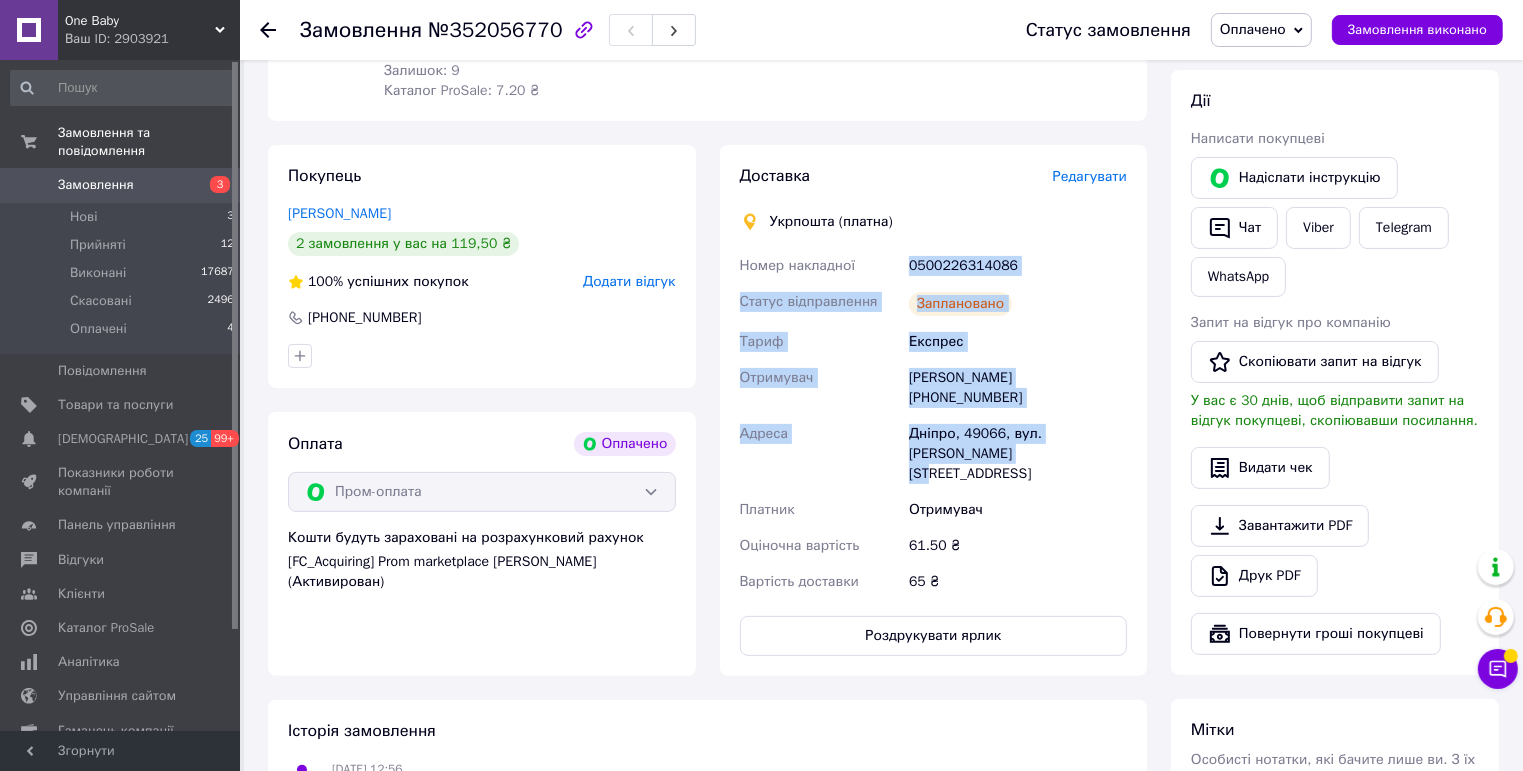 drag, startPoint x: 918, startPoint y: 263, endPoint x: 1096, endPoint y: 432, distance: 245.44856 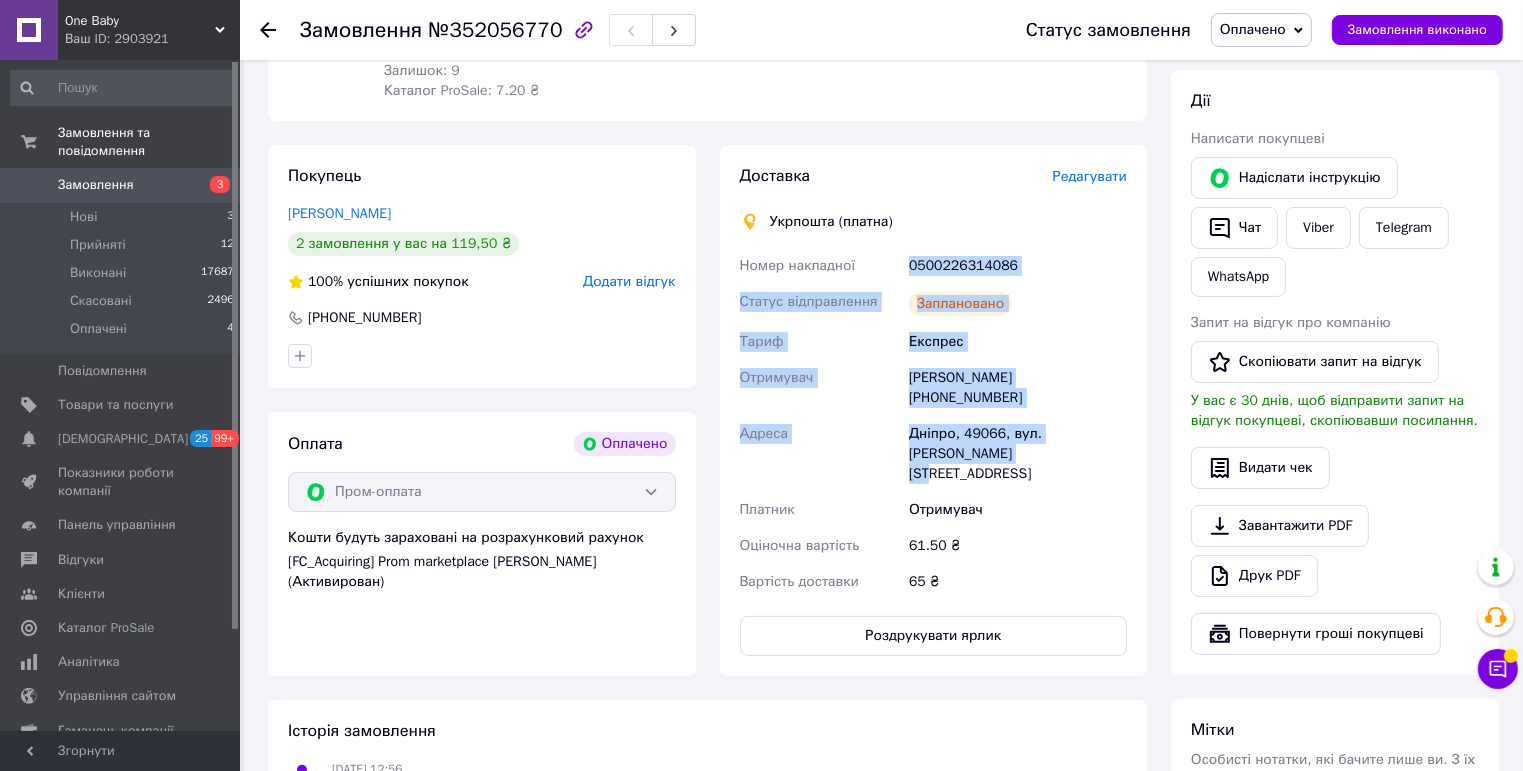 click on "Номер накладної 0500226314086 Статус відправлення Заплановано Тариф Експрес Отримувач [PERSON_NAME] [PHONE_NUMBER] [GEOGRAPHIC_DATA], вул. Козака Мамая, 12 Платник Отримувач Оціночна вартість 61.50 ₴ Вартість доставки 65 ₴" at bounding box center [934, 424] 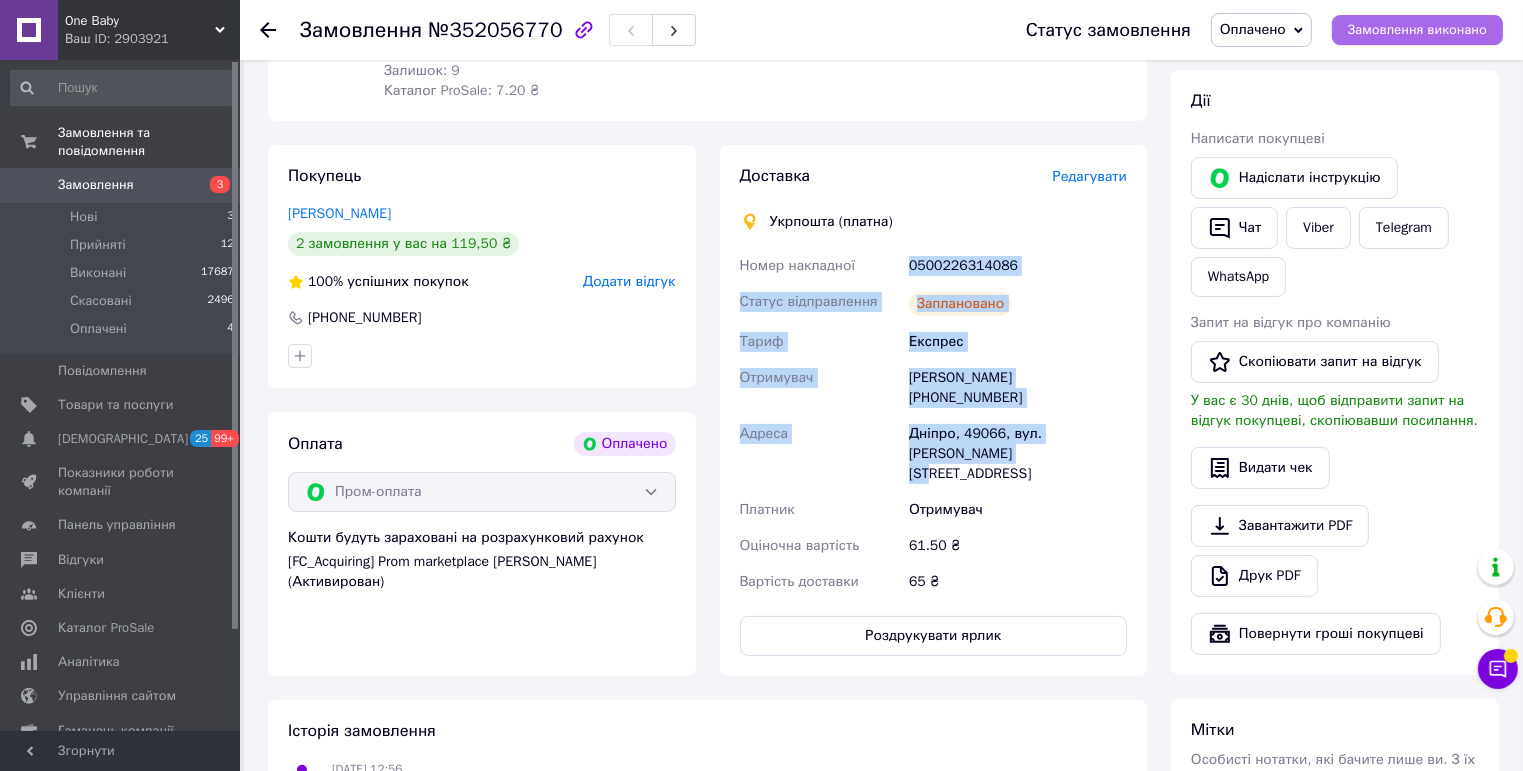 click on "Замовлення виконано" at bounding box center (1417, 30) 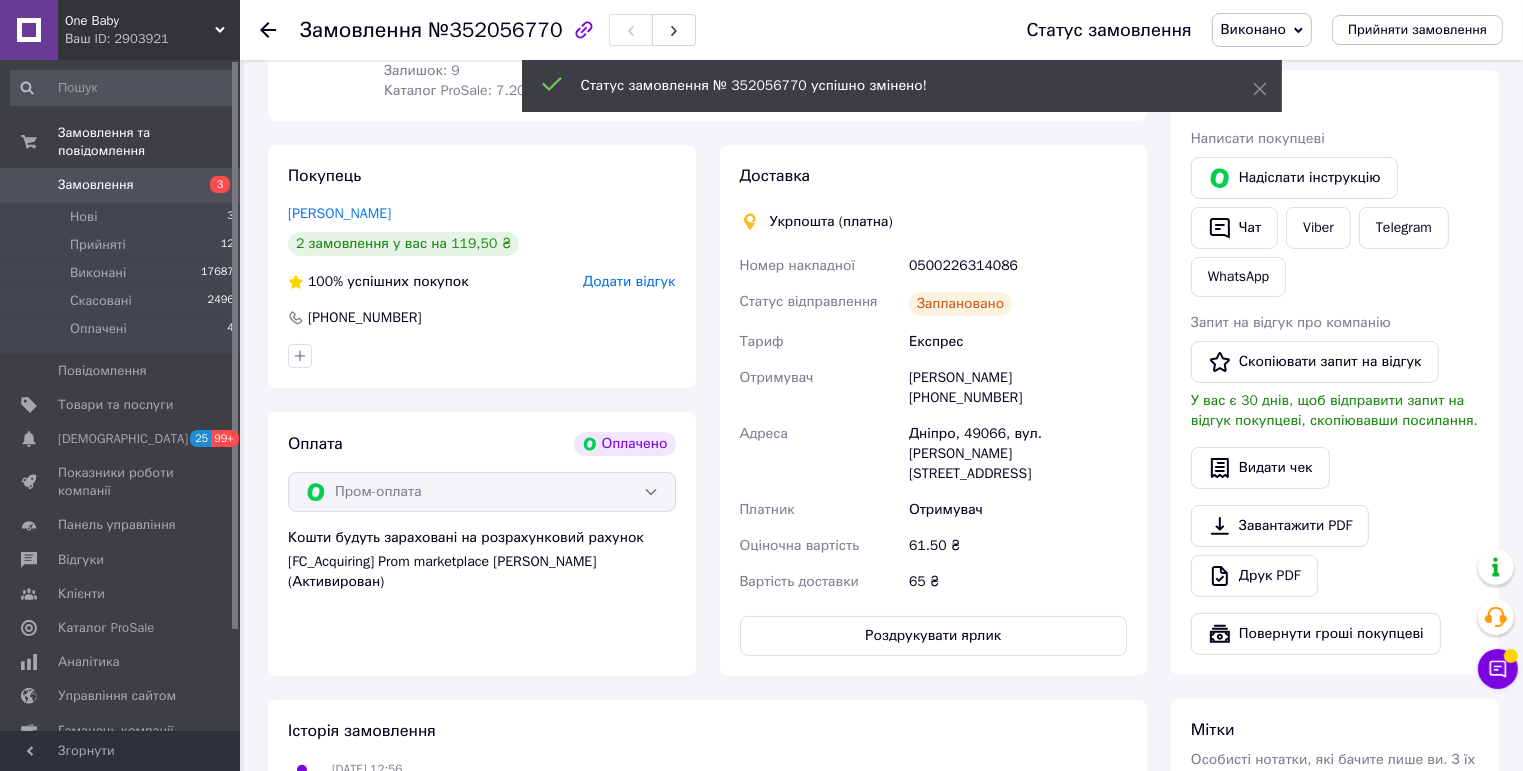 click 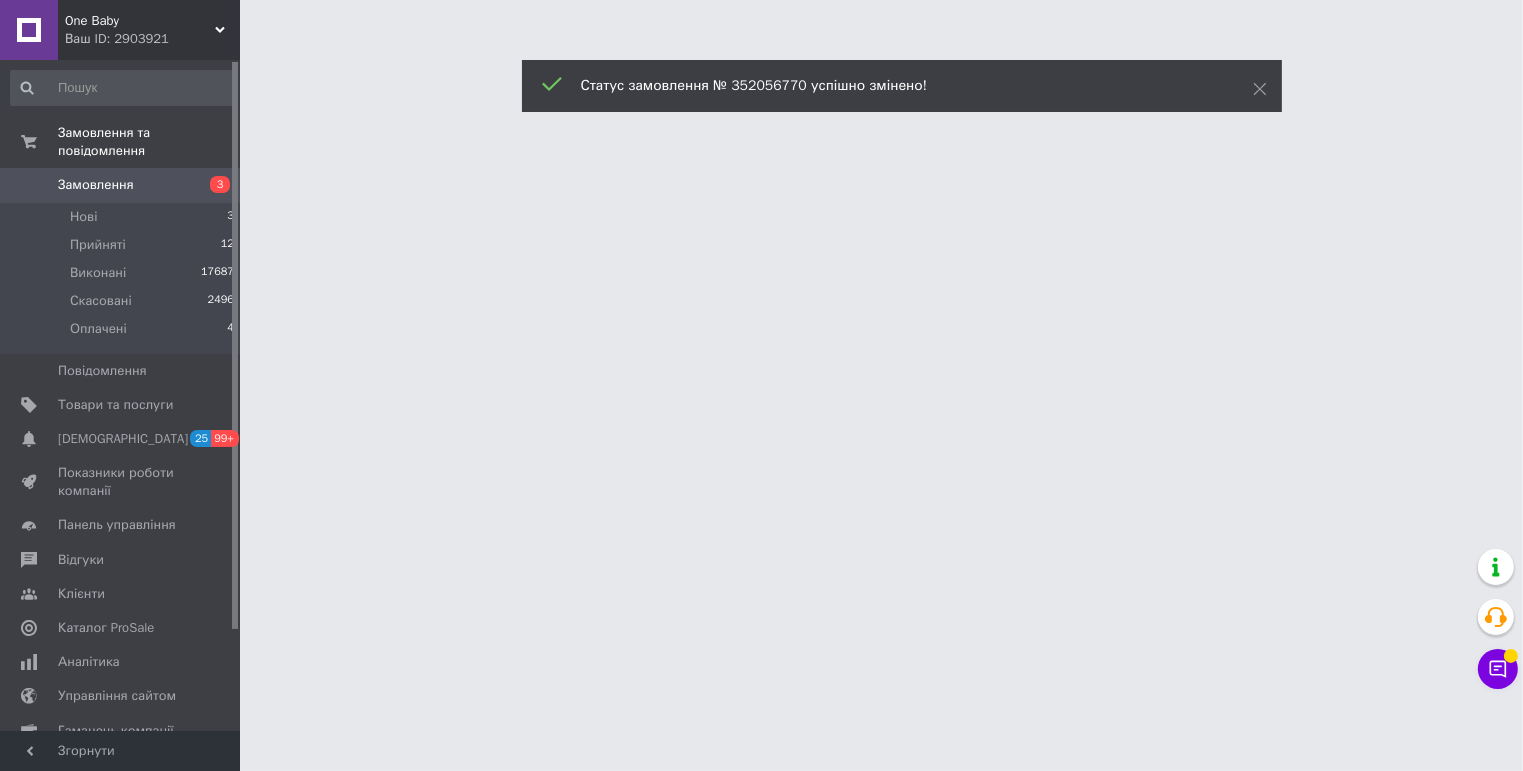 scroll, scrollTop: 0, scrollLeft: 0, axis: both 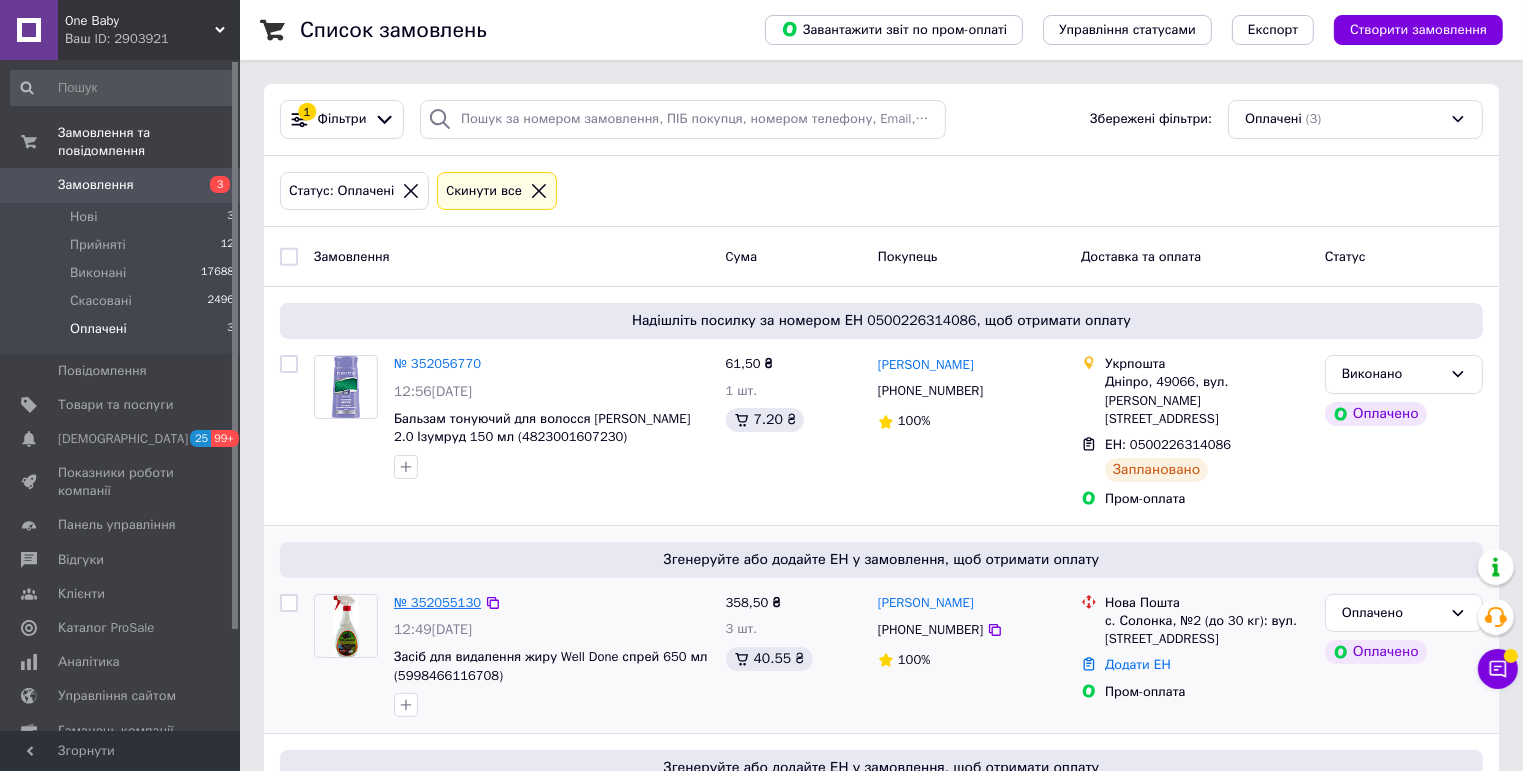 click on "№ 352055130" at bounding box center [437, 602] 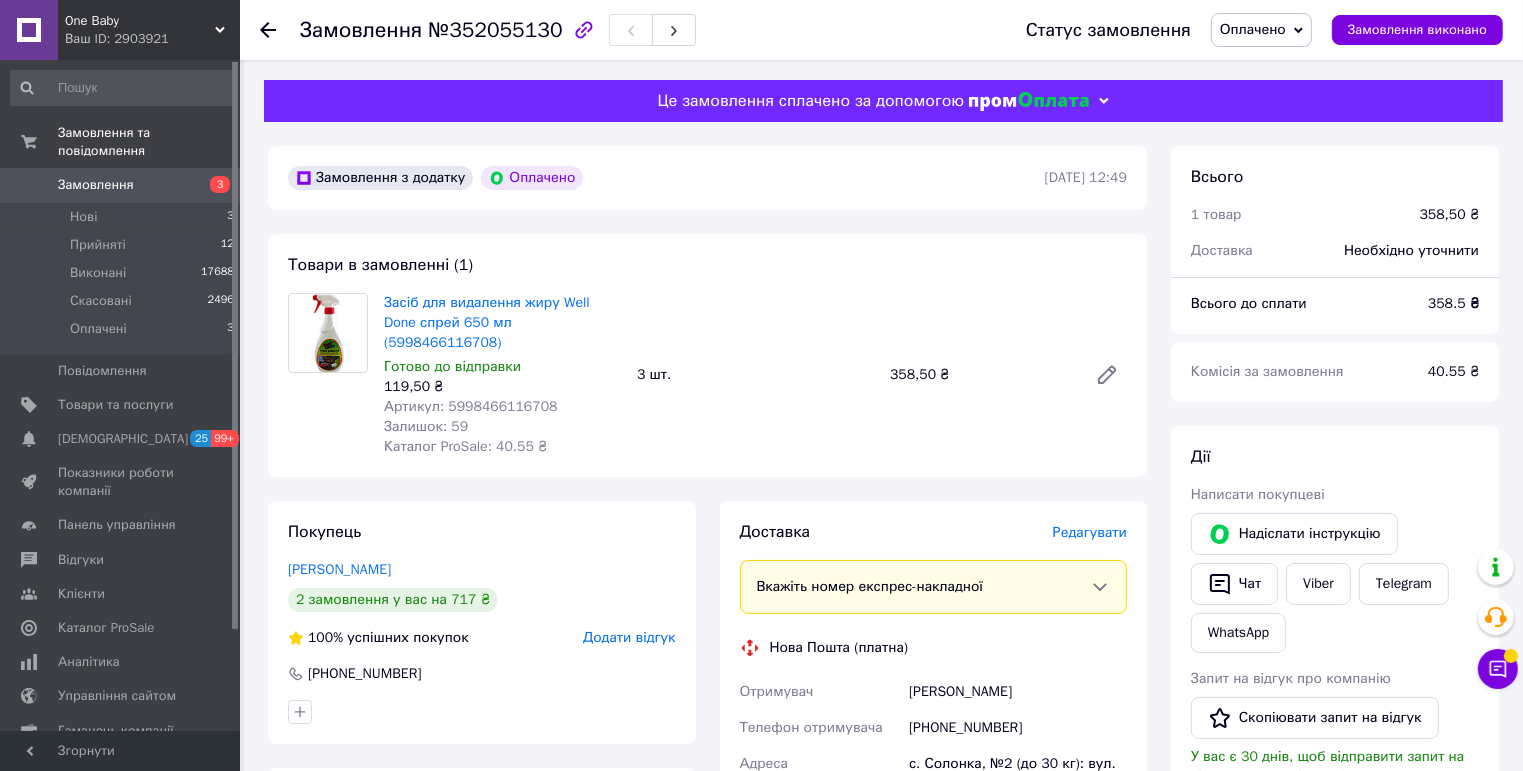 click on "Артикул: 5998466116708" at bounding box center (471, 406) 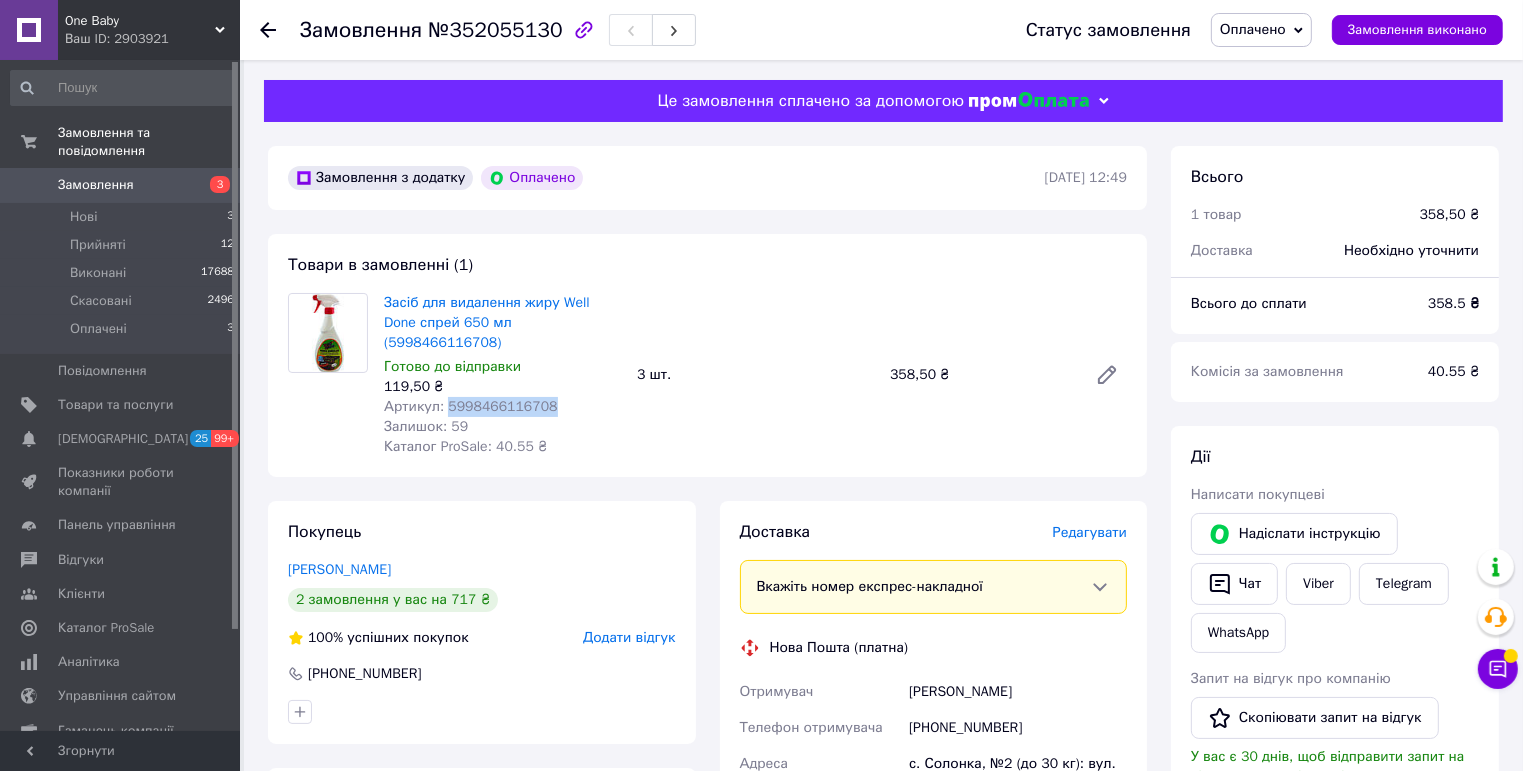 click on "Артикул: 5998466116708" at bounding box center [471, 406] 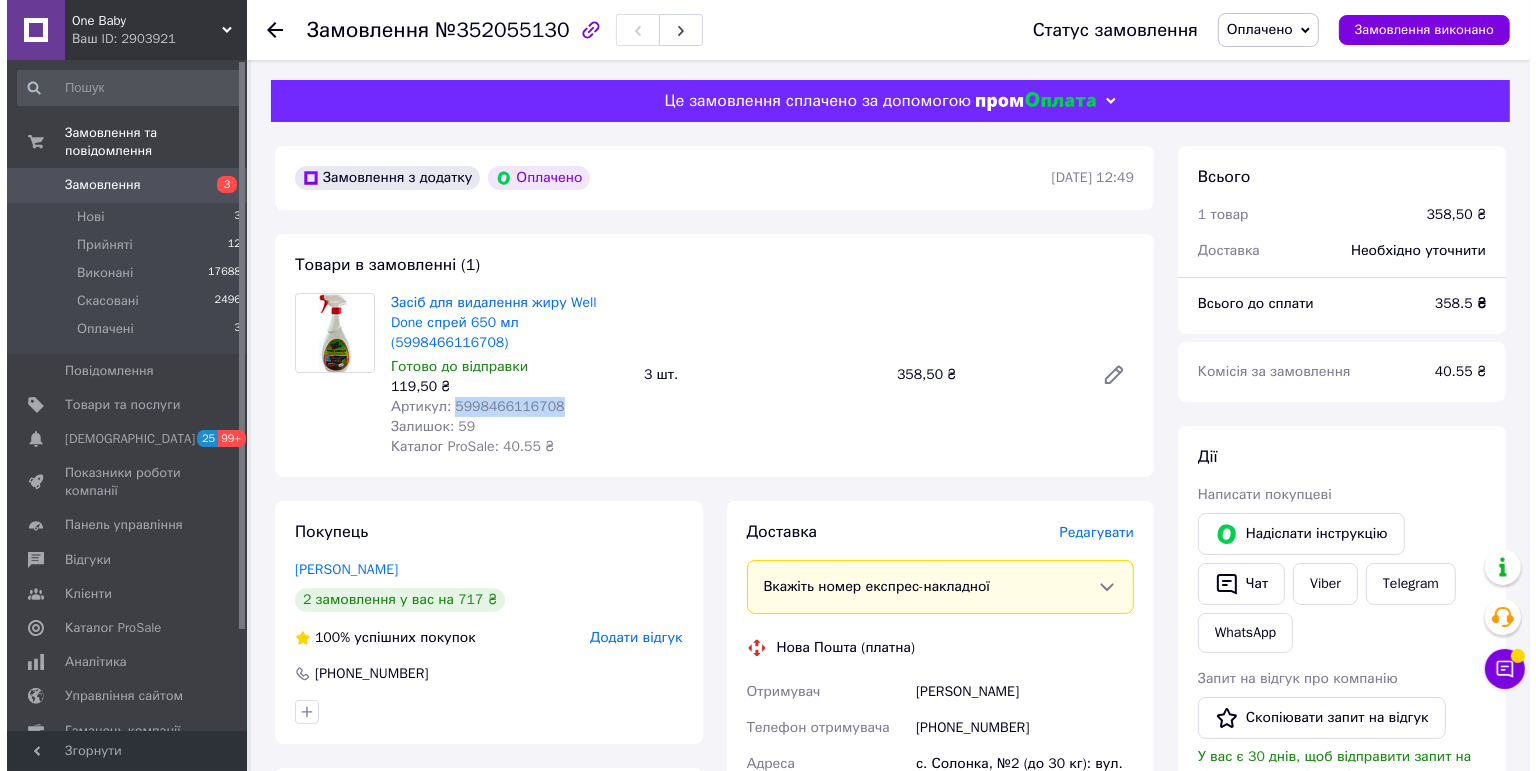 scroll, scrollTop: 80, scrollLeft: 0, axis: vertical 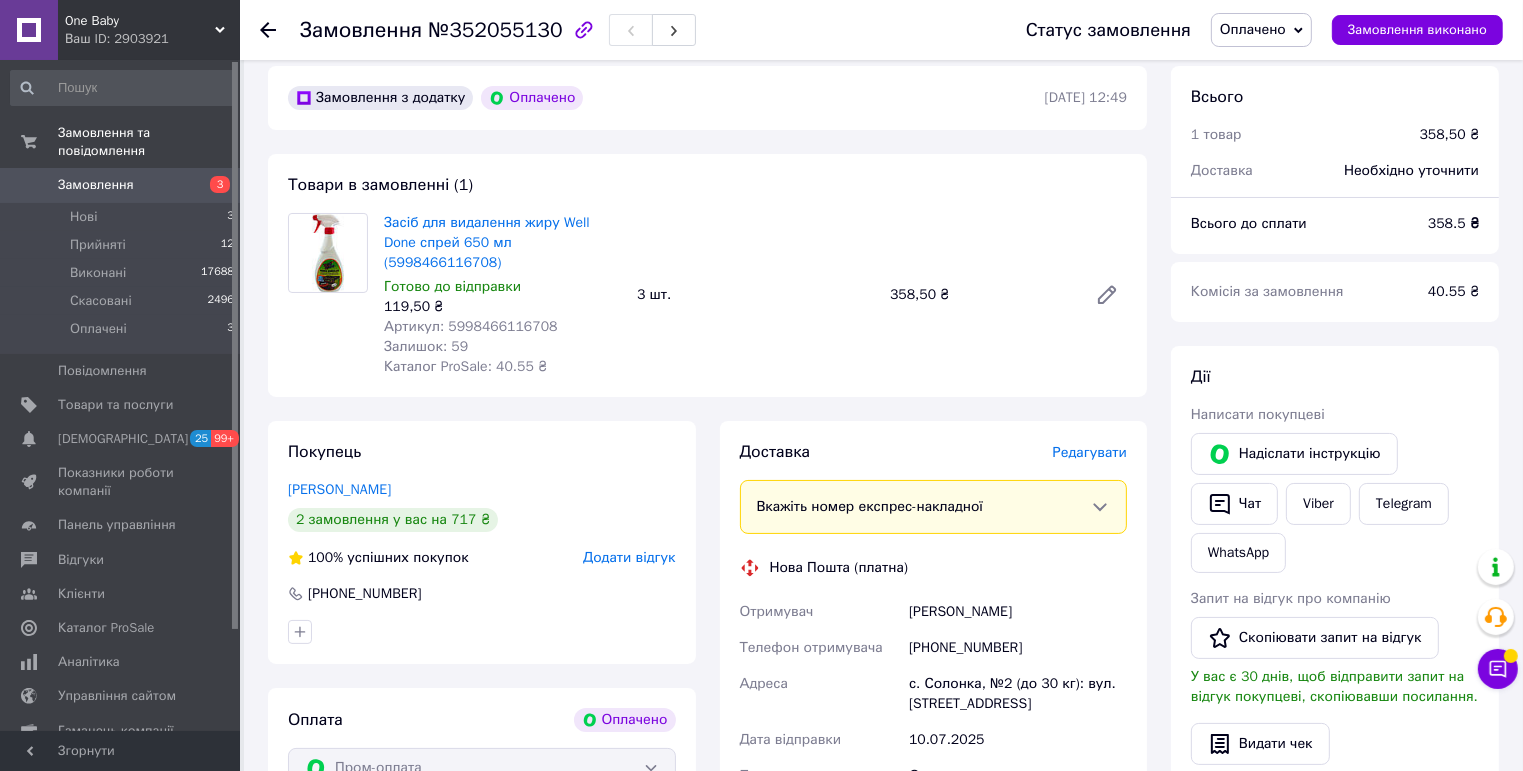 click on "Редагувати" at bounding box center (1090, 452) 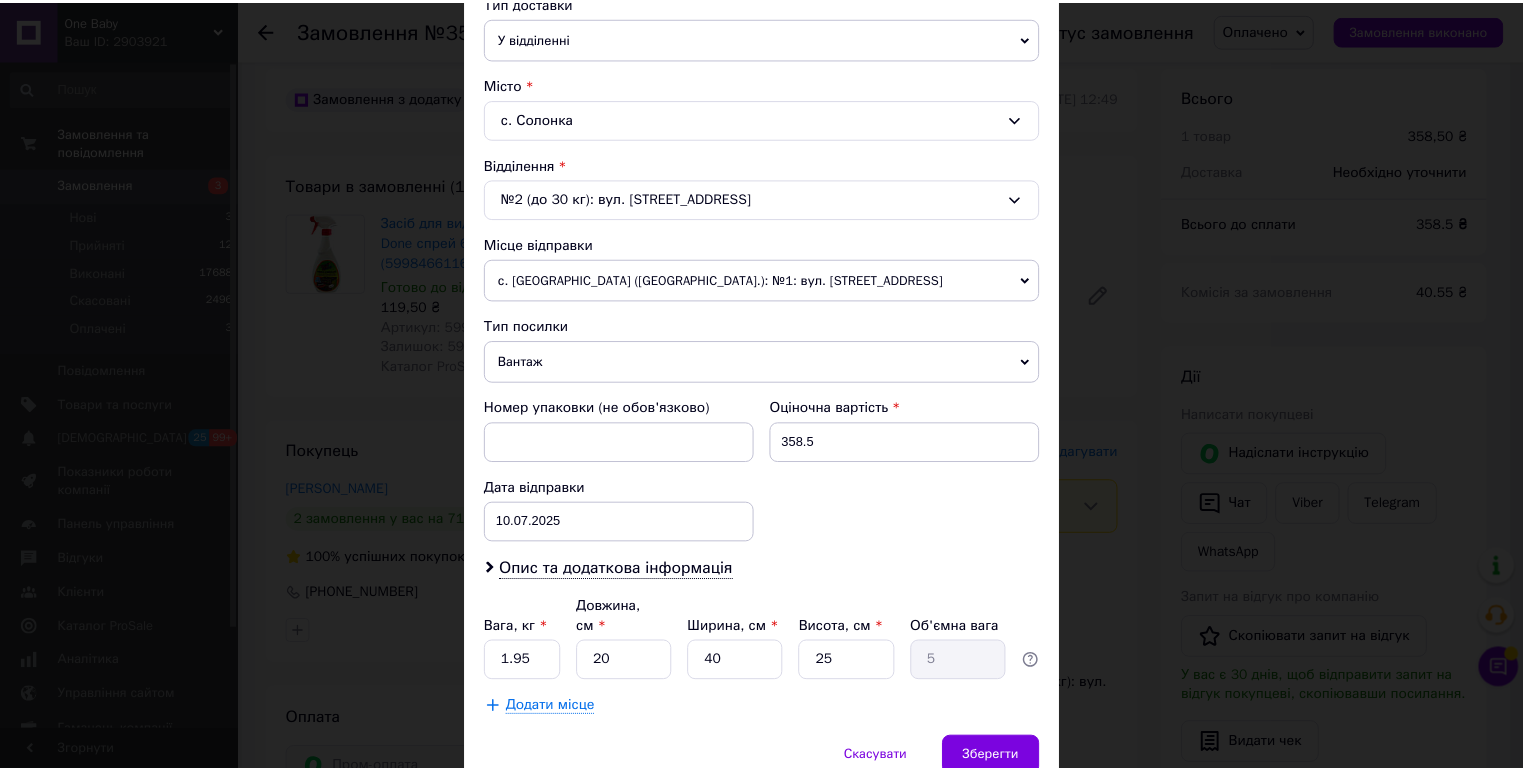 scroll, scrollTop: 551, scrollLeft: 0, axis: vertical 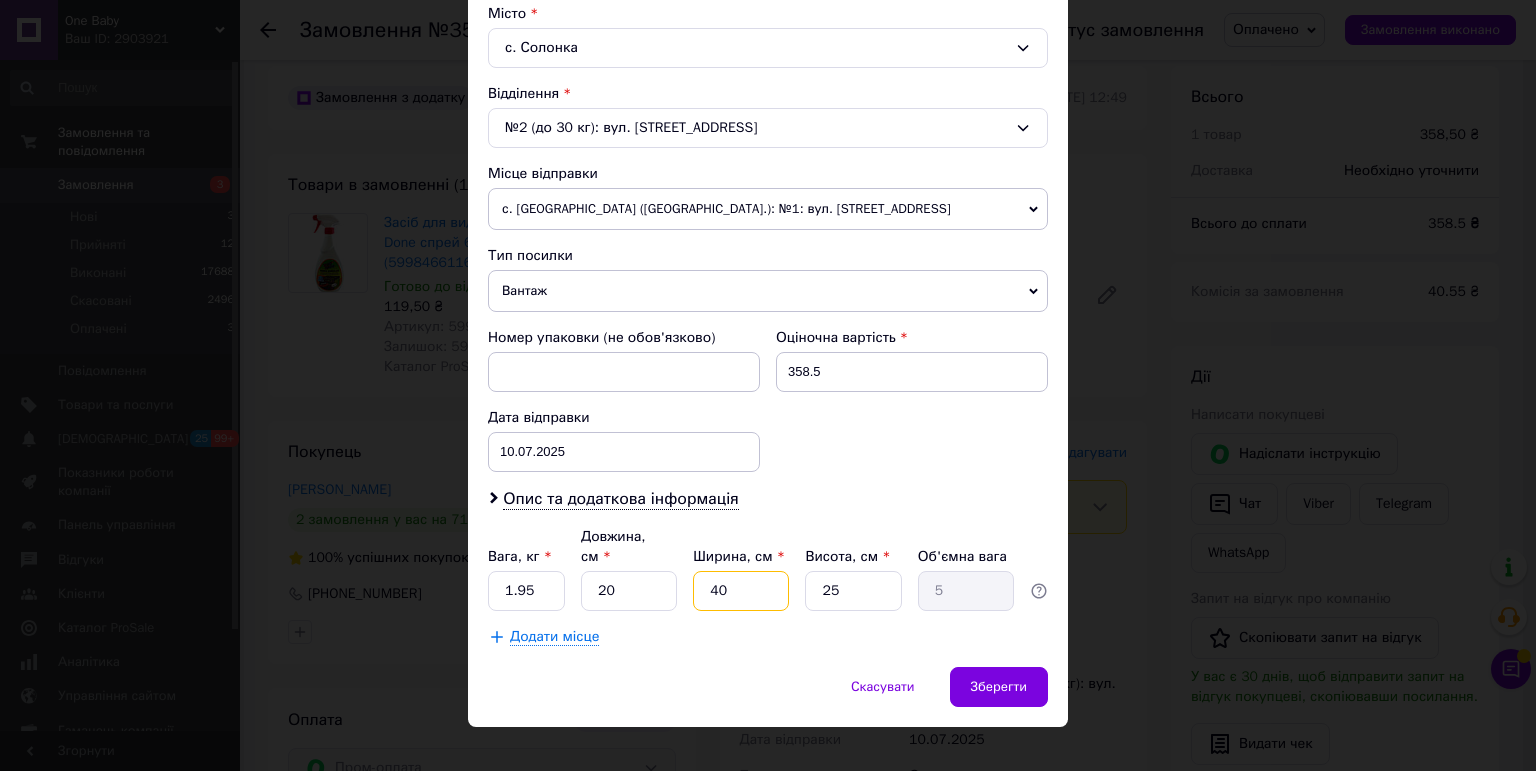 drag, startPoint x: 716, startPoint y: 564, endPoint x: 698, endPoint y: 564, distance: 18 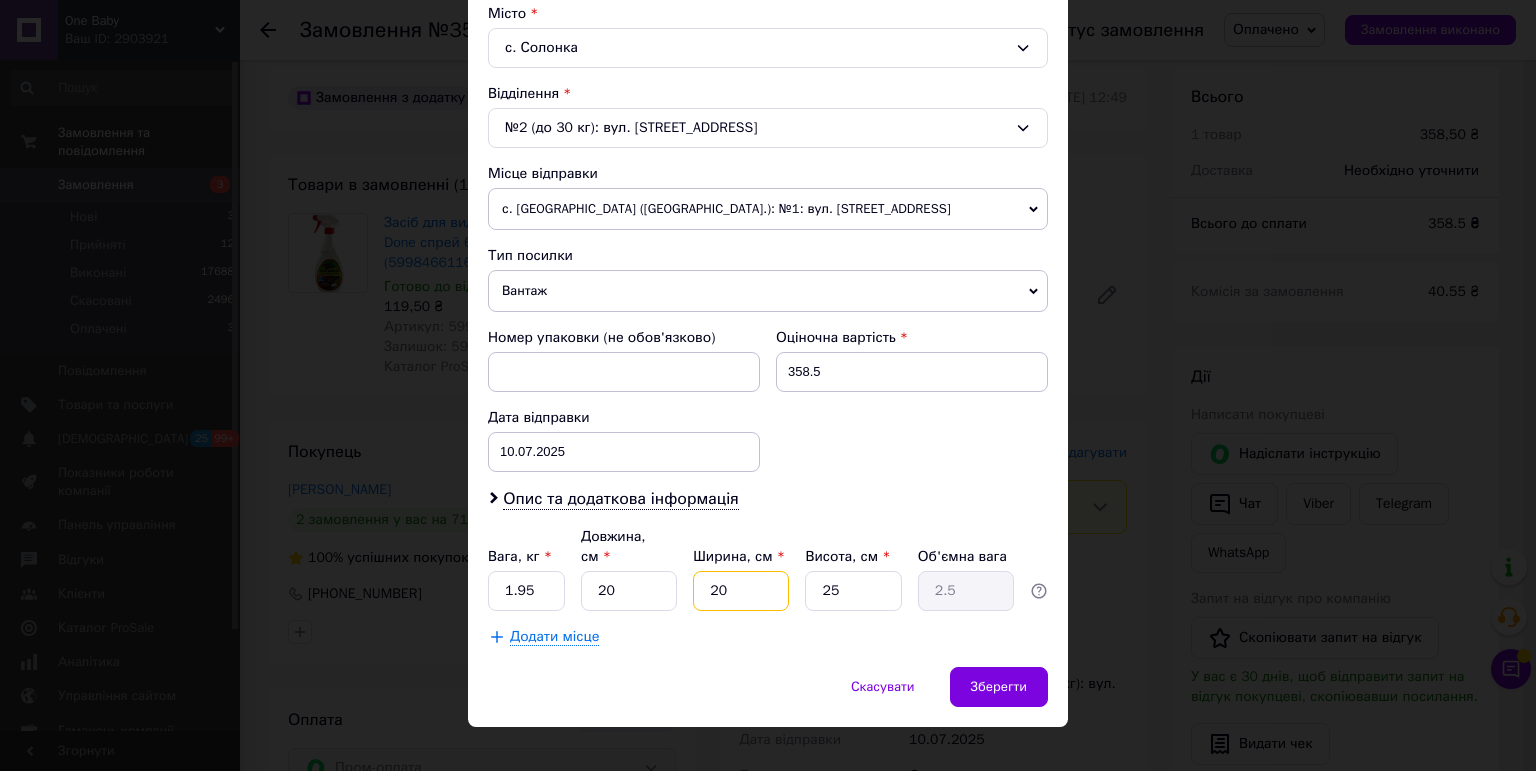 type on "20" 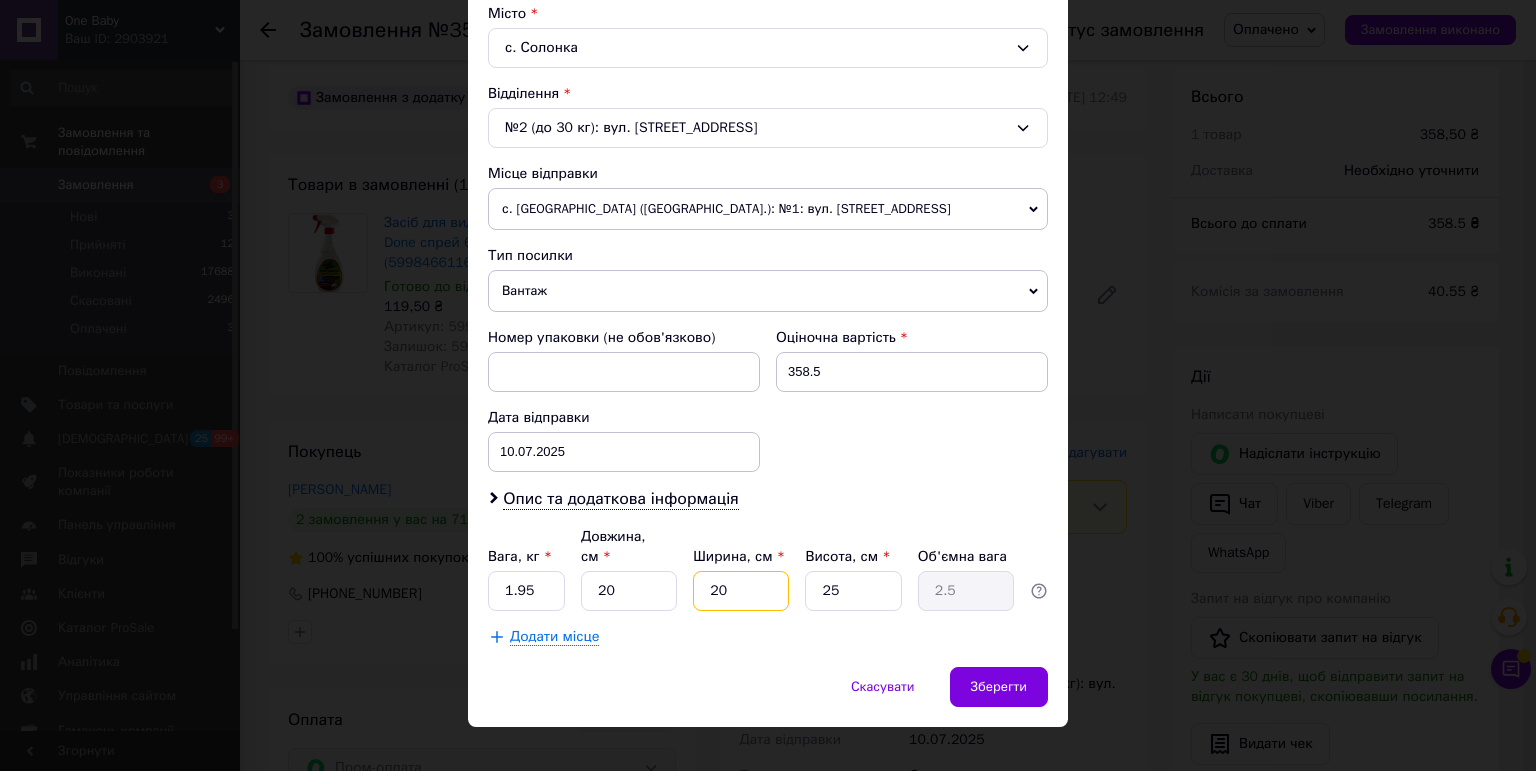 type on "20" 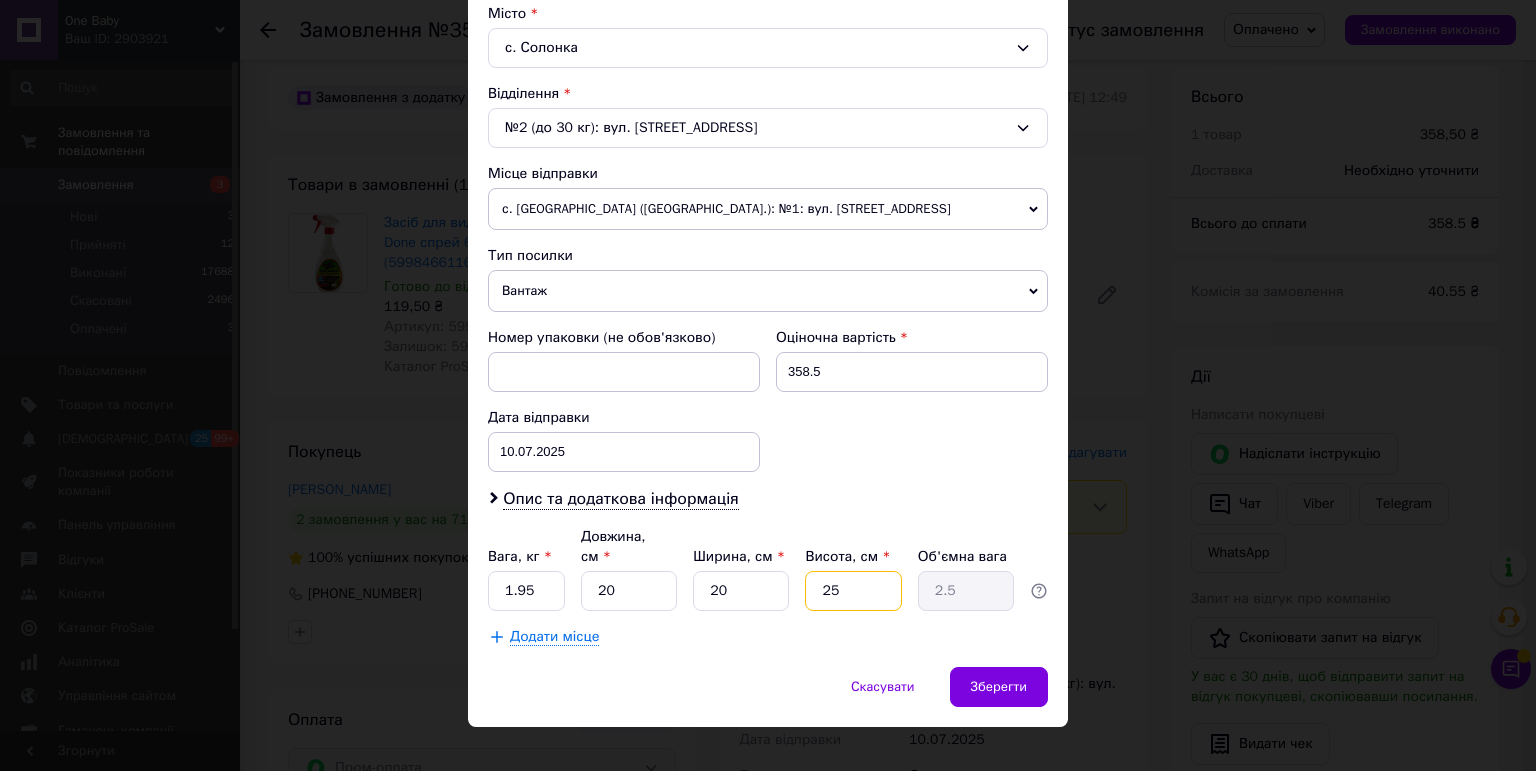 click on "25" at bounding box center (853, 591) 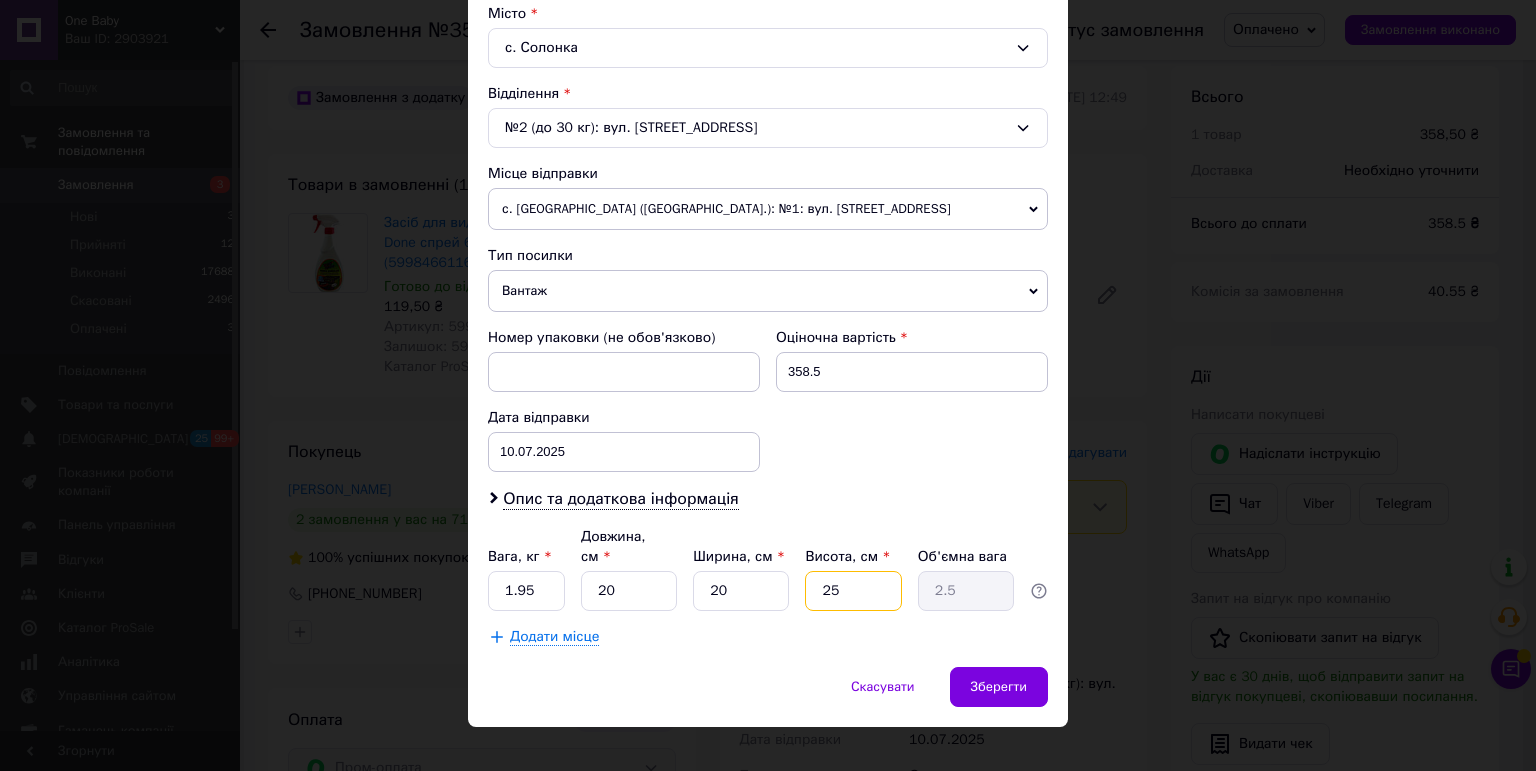 type on "2" 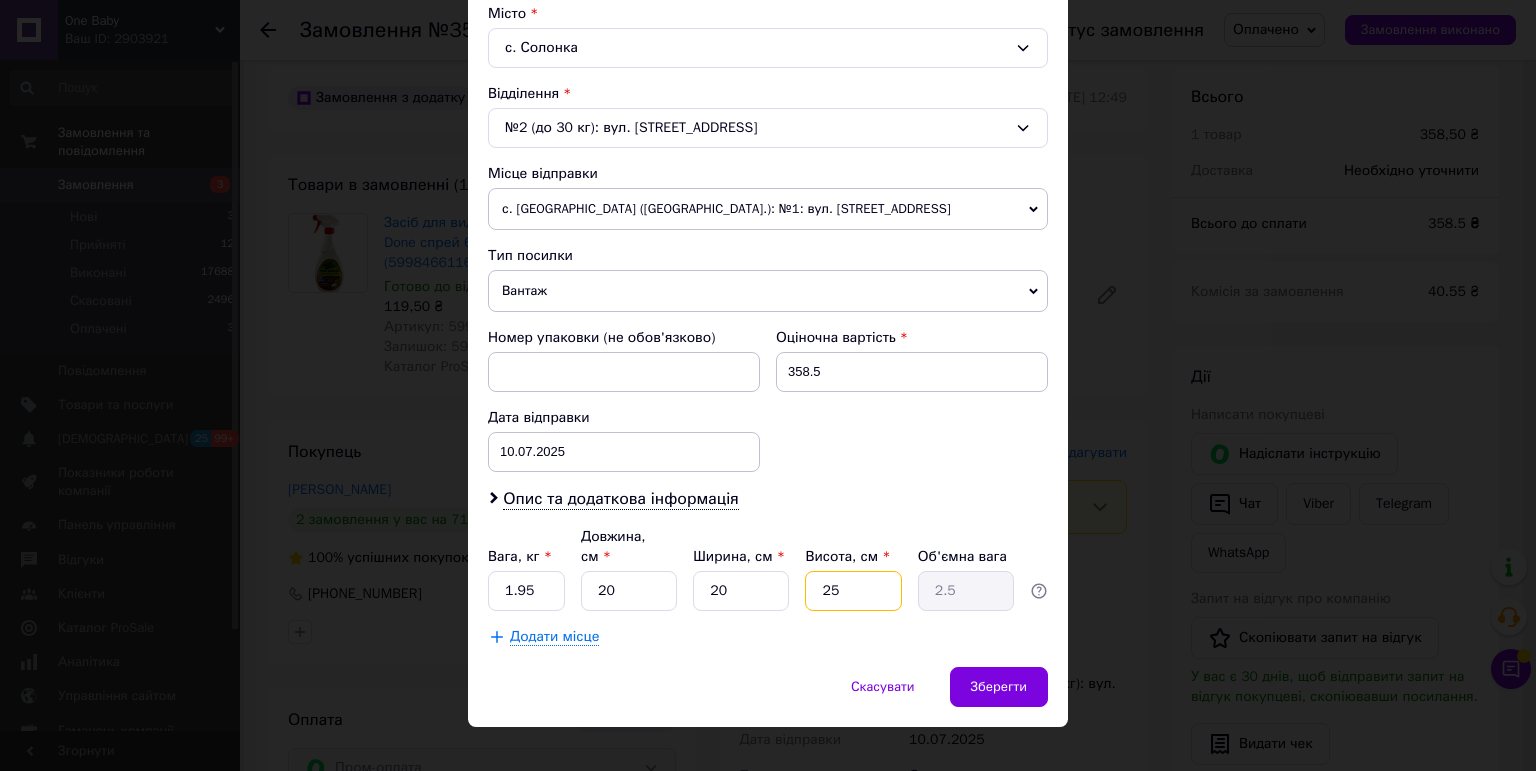 type on "0.2" 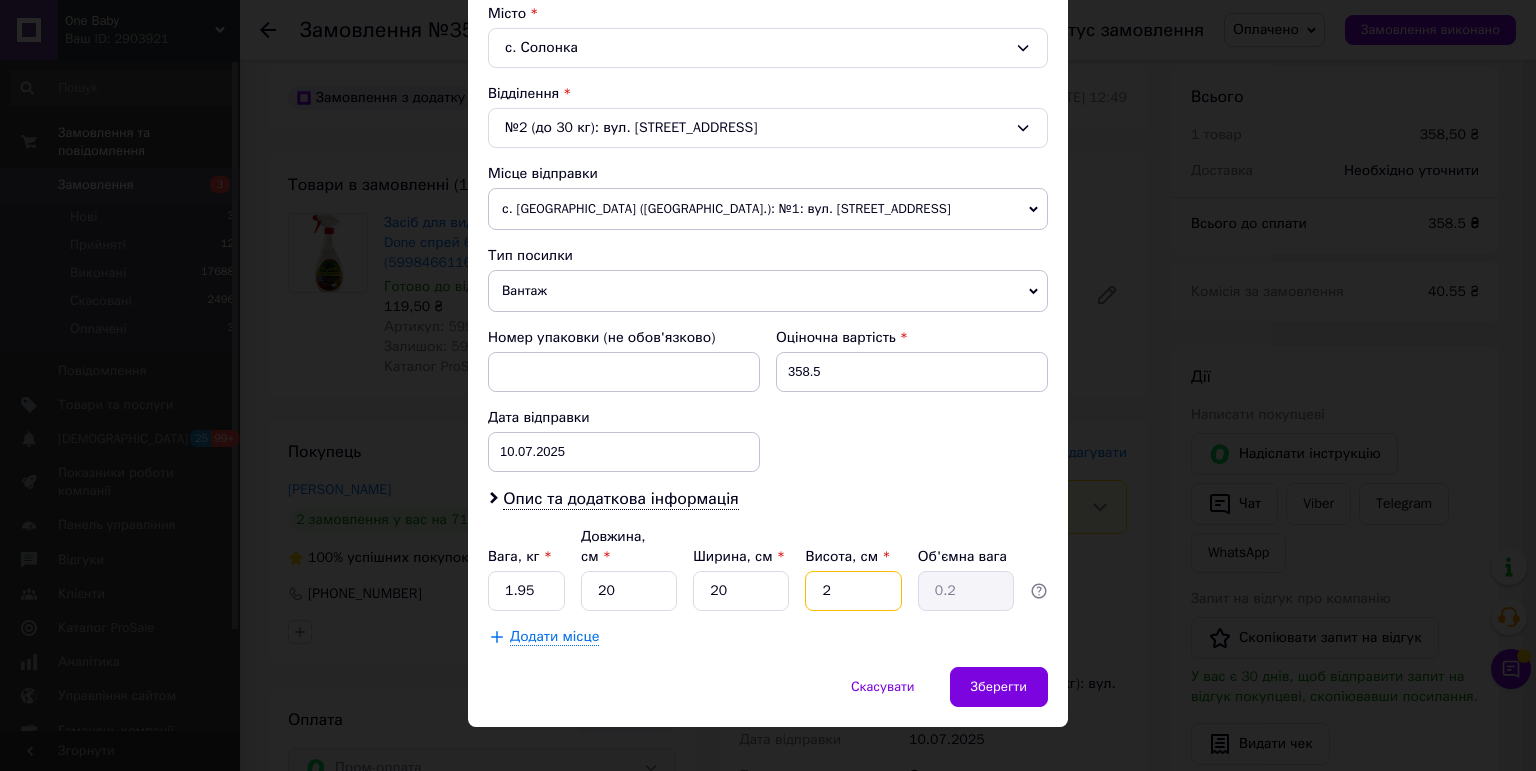 type on "20" 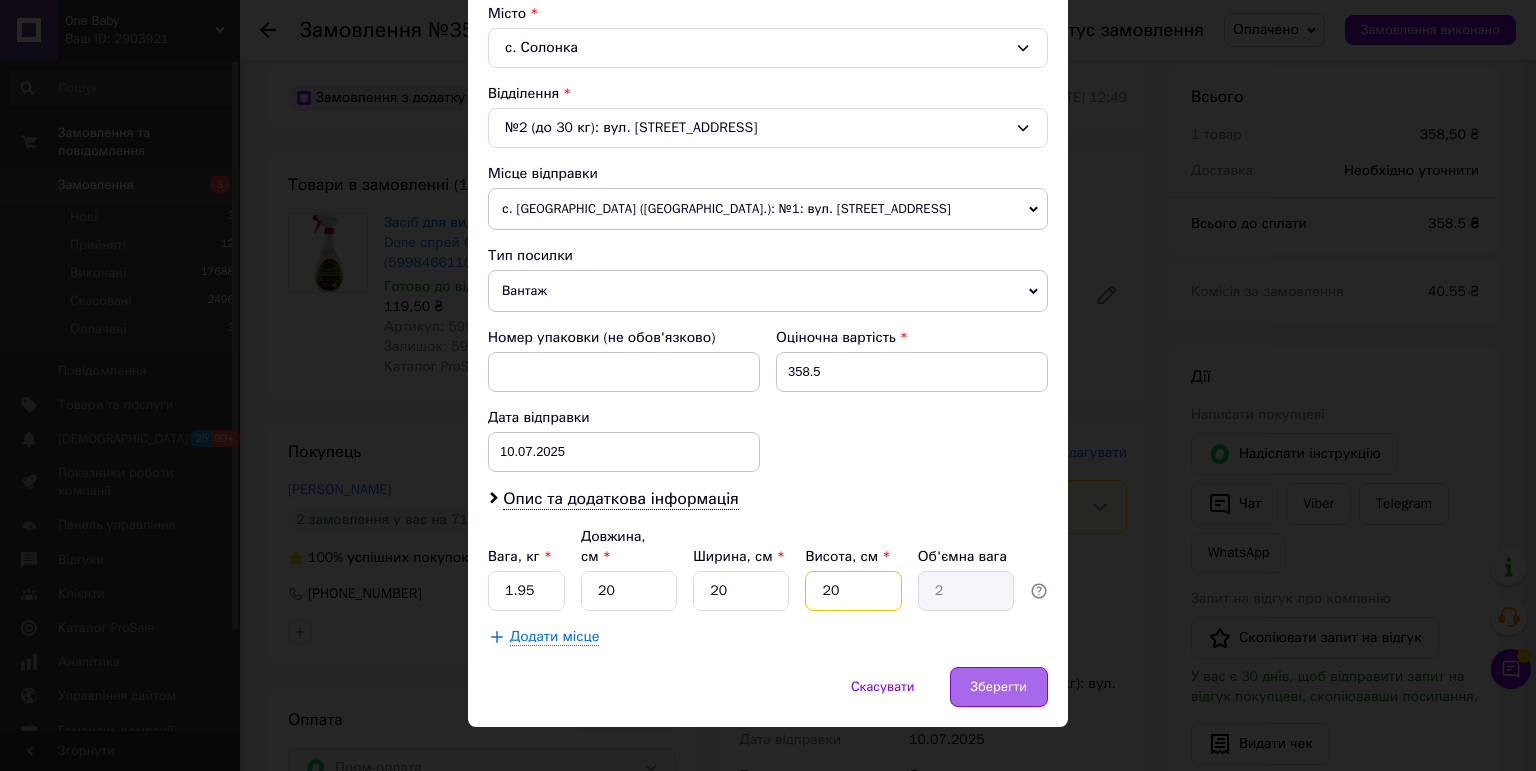 type on "20" 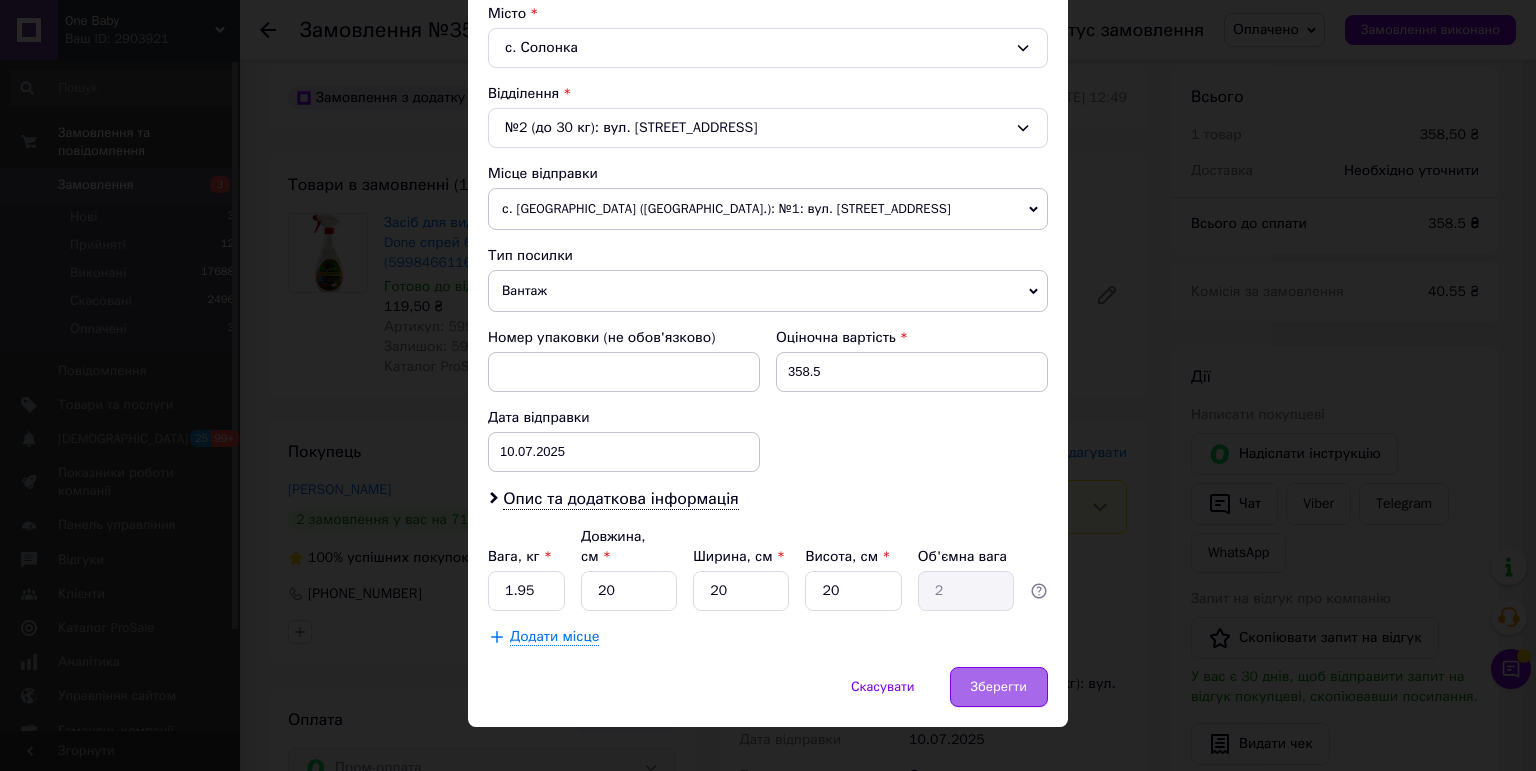 click on "Зберегти" at bounding box center [999, 687] 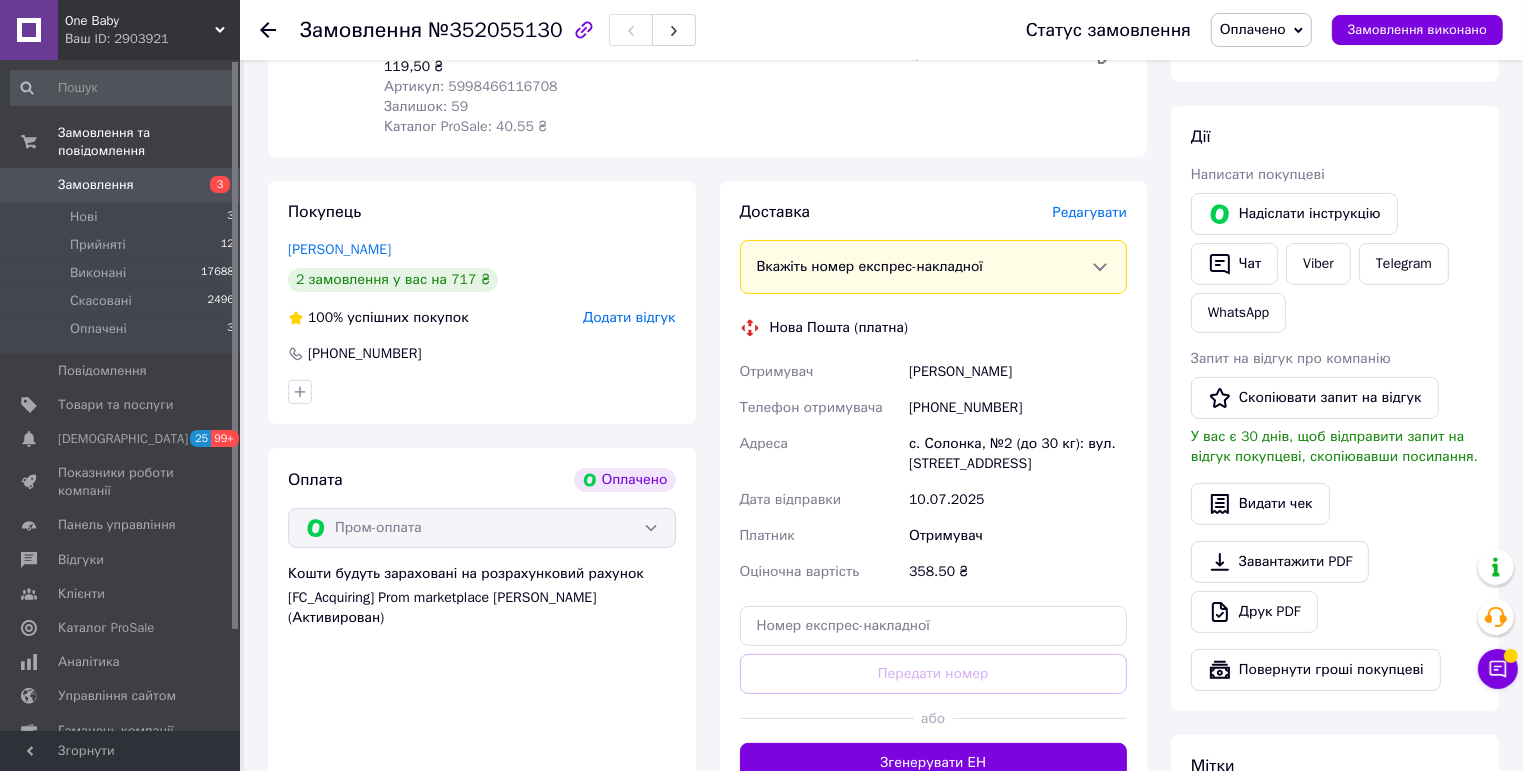 scroll, scrollTop: 400, scrollLeft: 0, axis: vertical 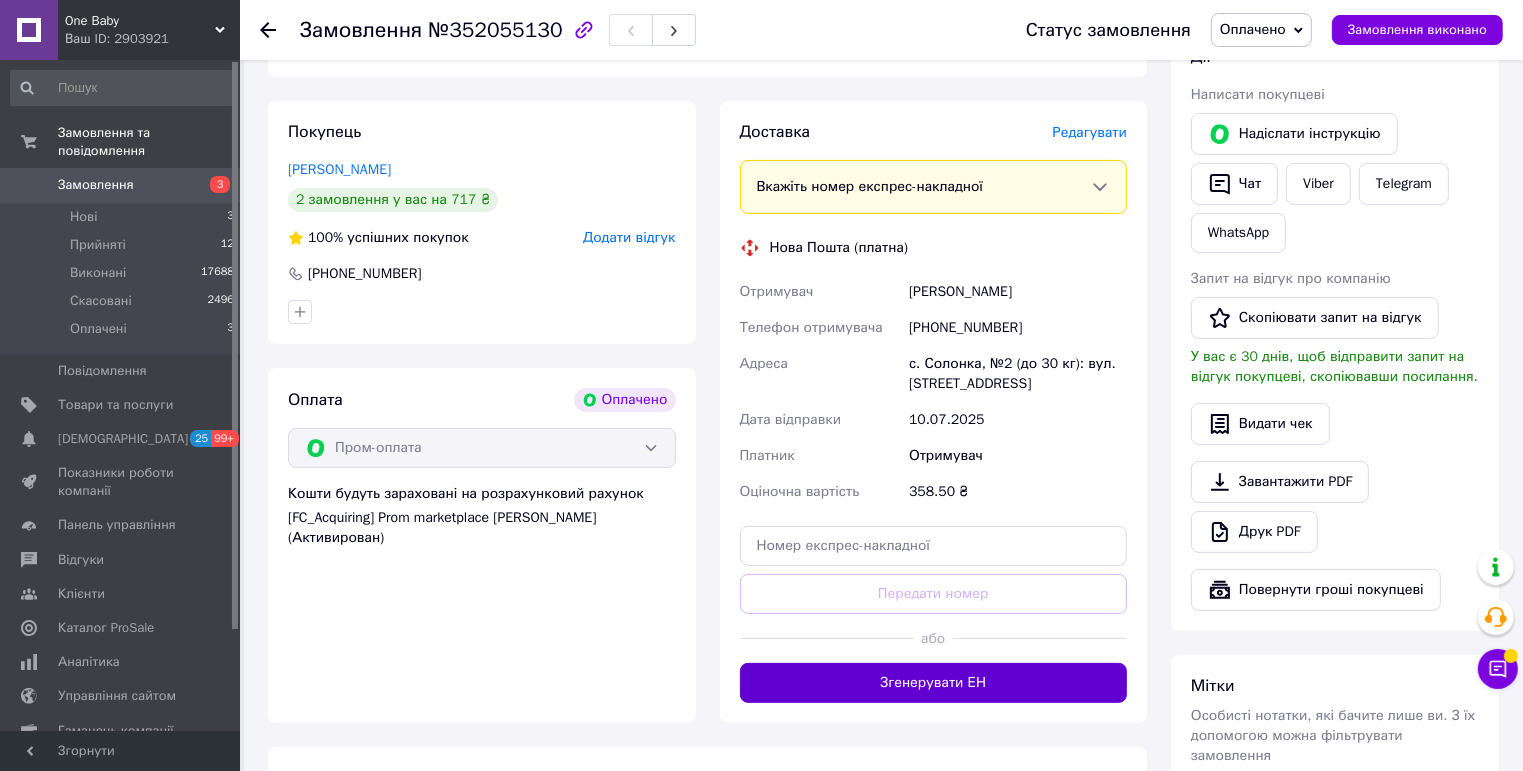 click on "Згенерувати ЕН" at bounding box center (934, 683) 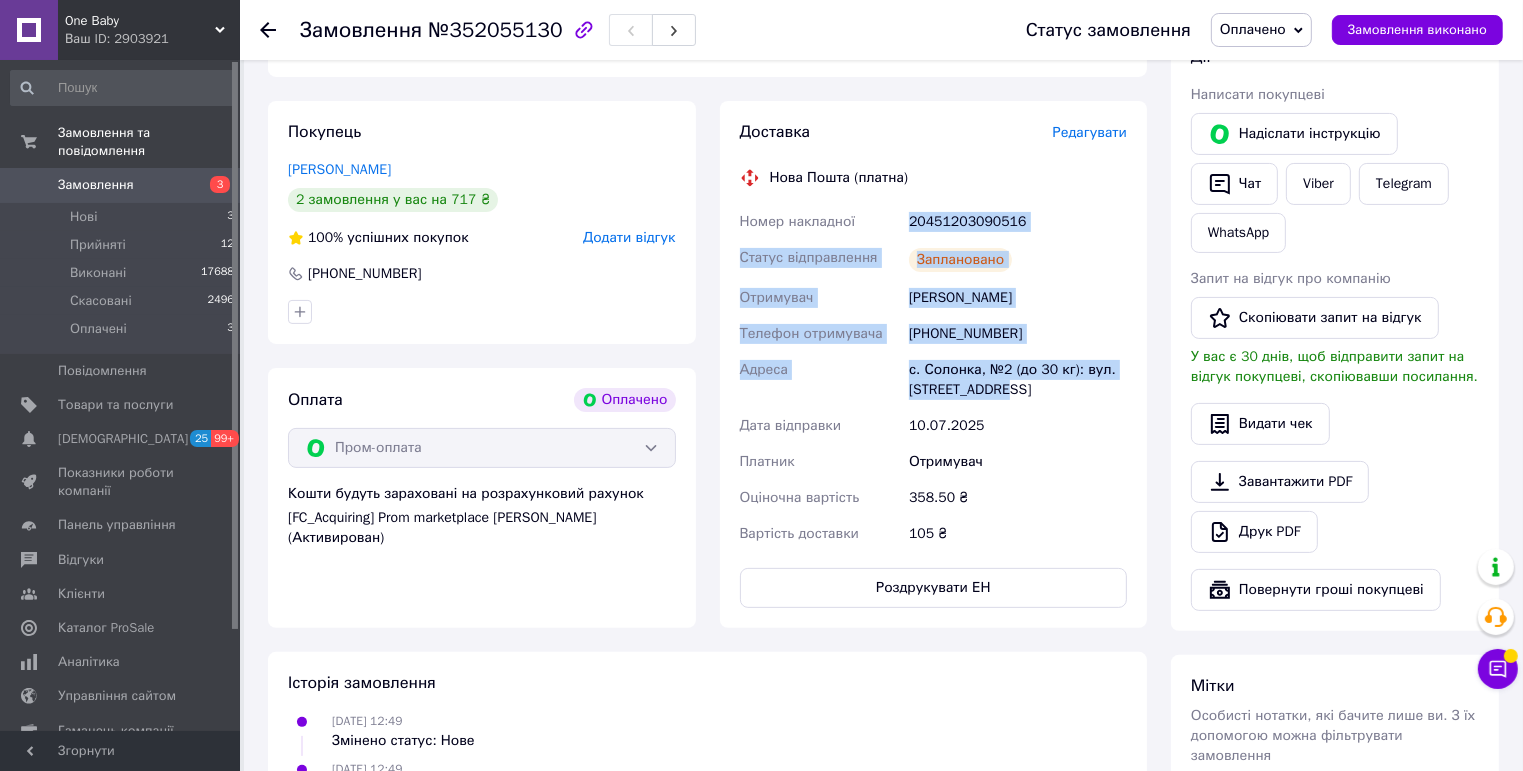 drag, startPoint x: 904, startPoint y: 220, endPoint x: 1046, endPoint y: 377, distance: 211.69081 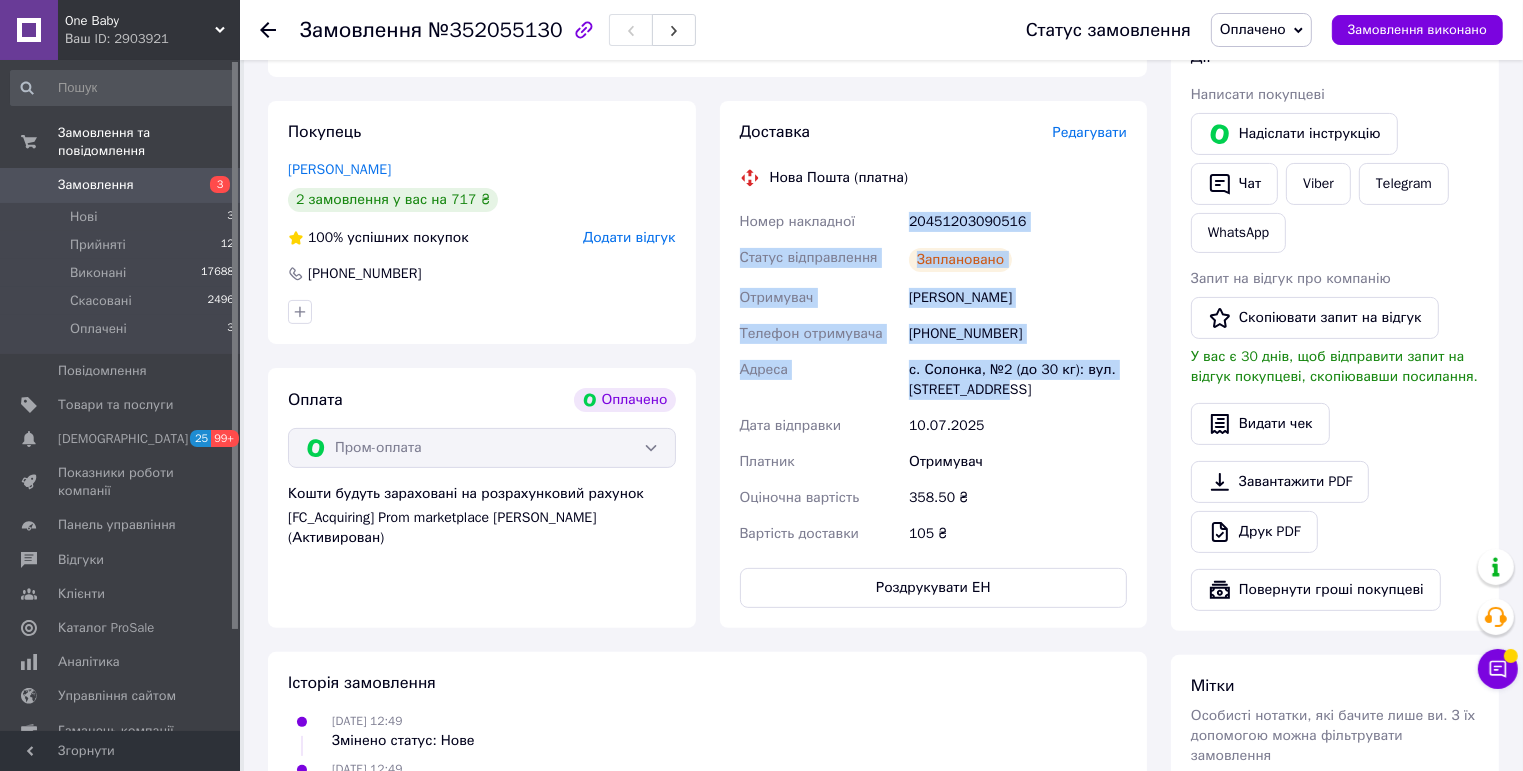 click on "Номер накладної 20451203090516 Статус відправлення Заплановано Отримувач [PERSON_NAME] Телефон отримувача [PHONE_NUMBER] Адреса с. Солонка, №2 (до 30 кг): вул. Стрийська, 1К Дата відправки [DATE] Платник Отримувач Оціночна вартість 358.50 ₴ Вартість доставки 105 ₴" at bounding box center (934, 378) 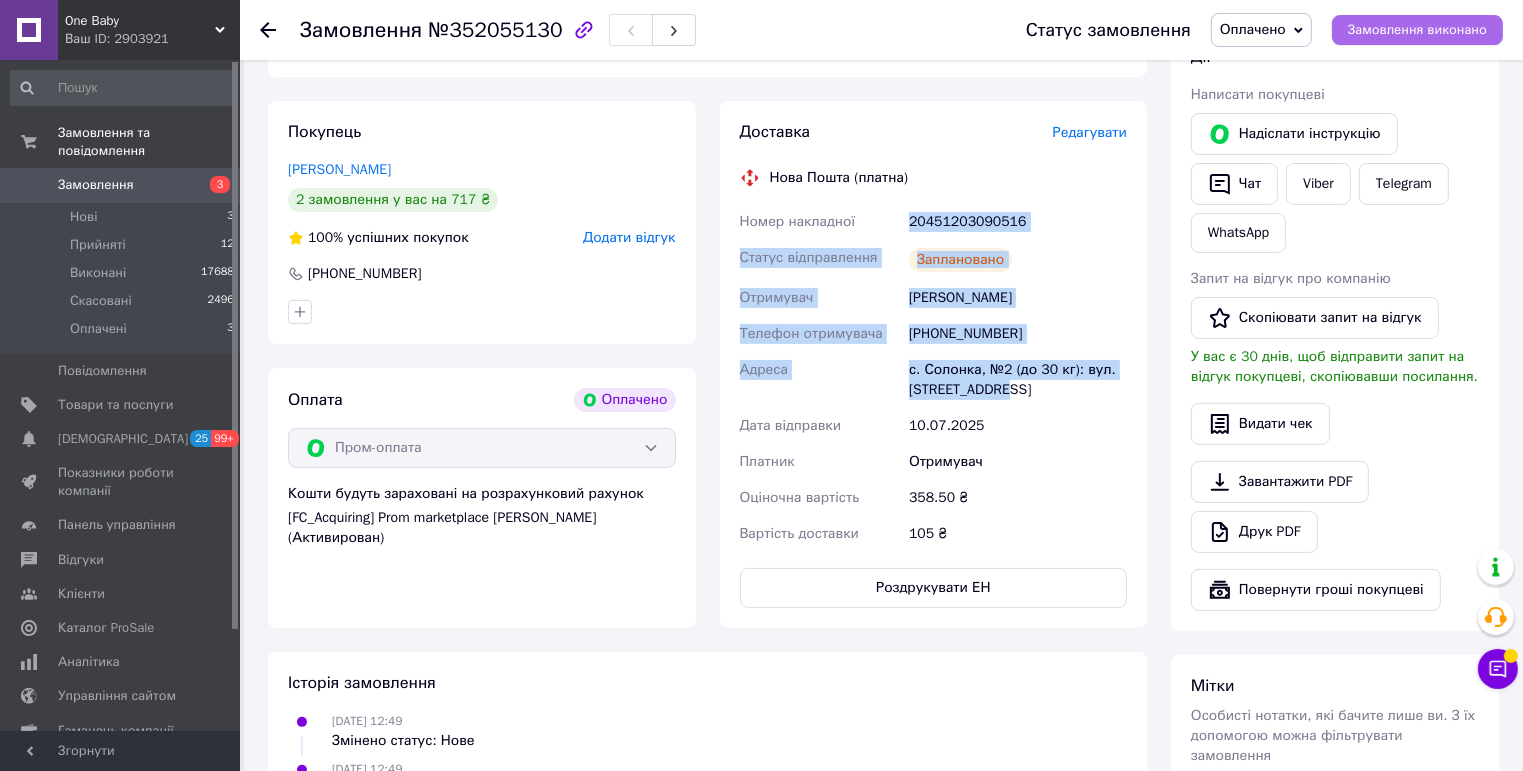 click on "Замовлення виконано" at bounding box center (1417, 30) 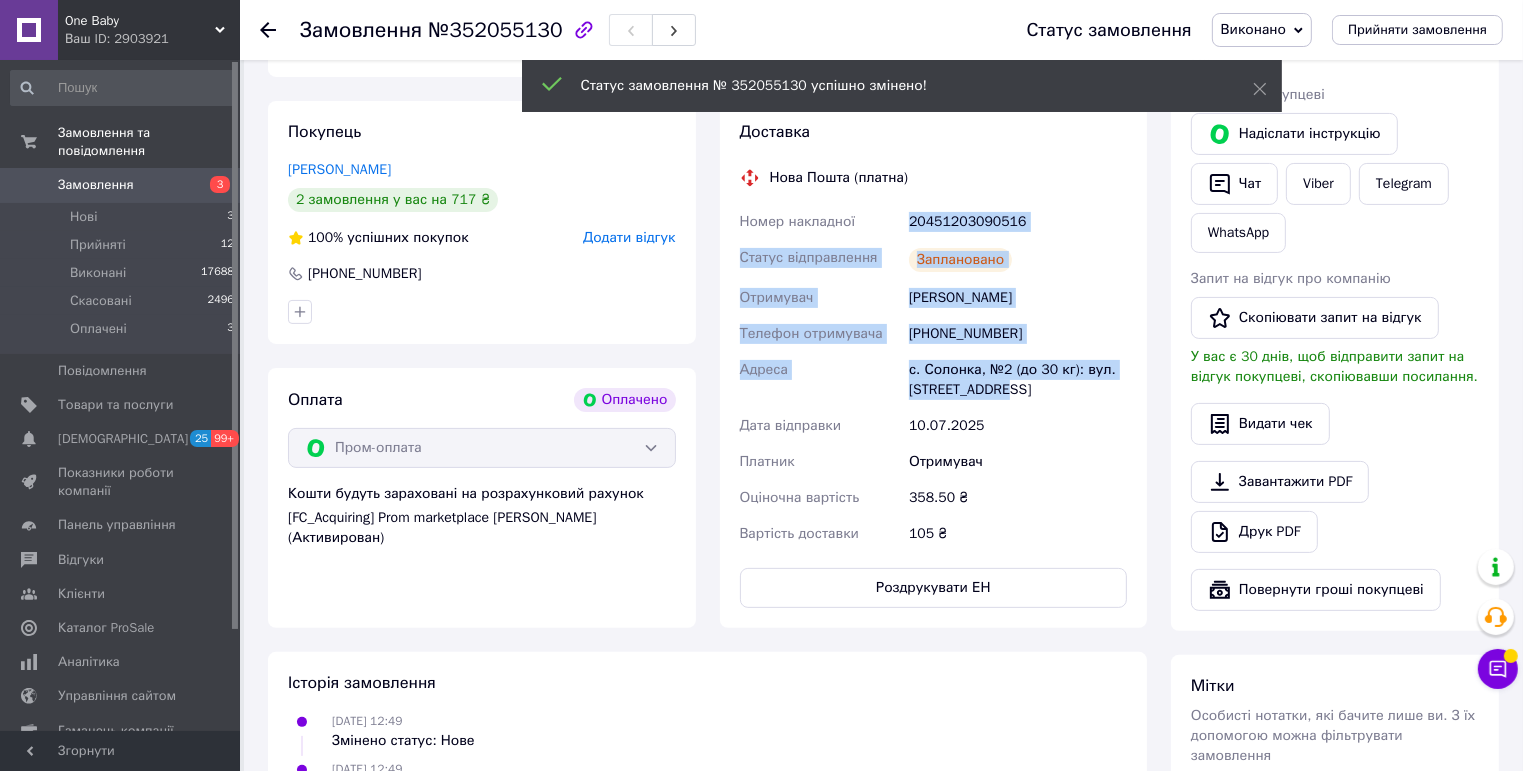 click 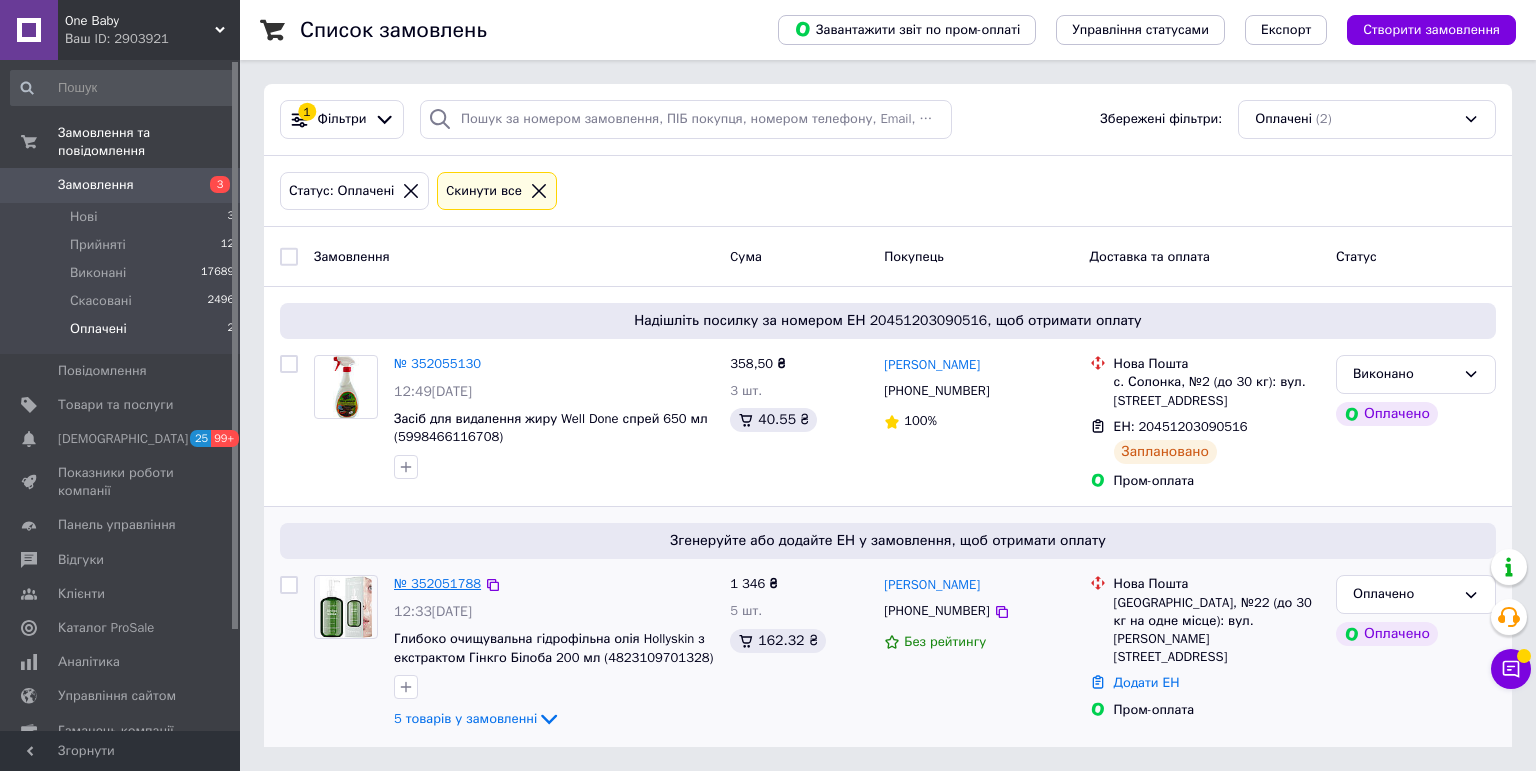 click on "№ 352051788" at bounding box center (437, 583) 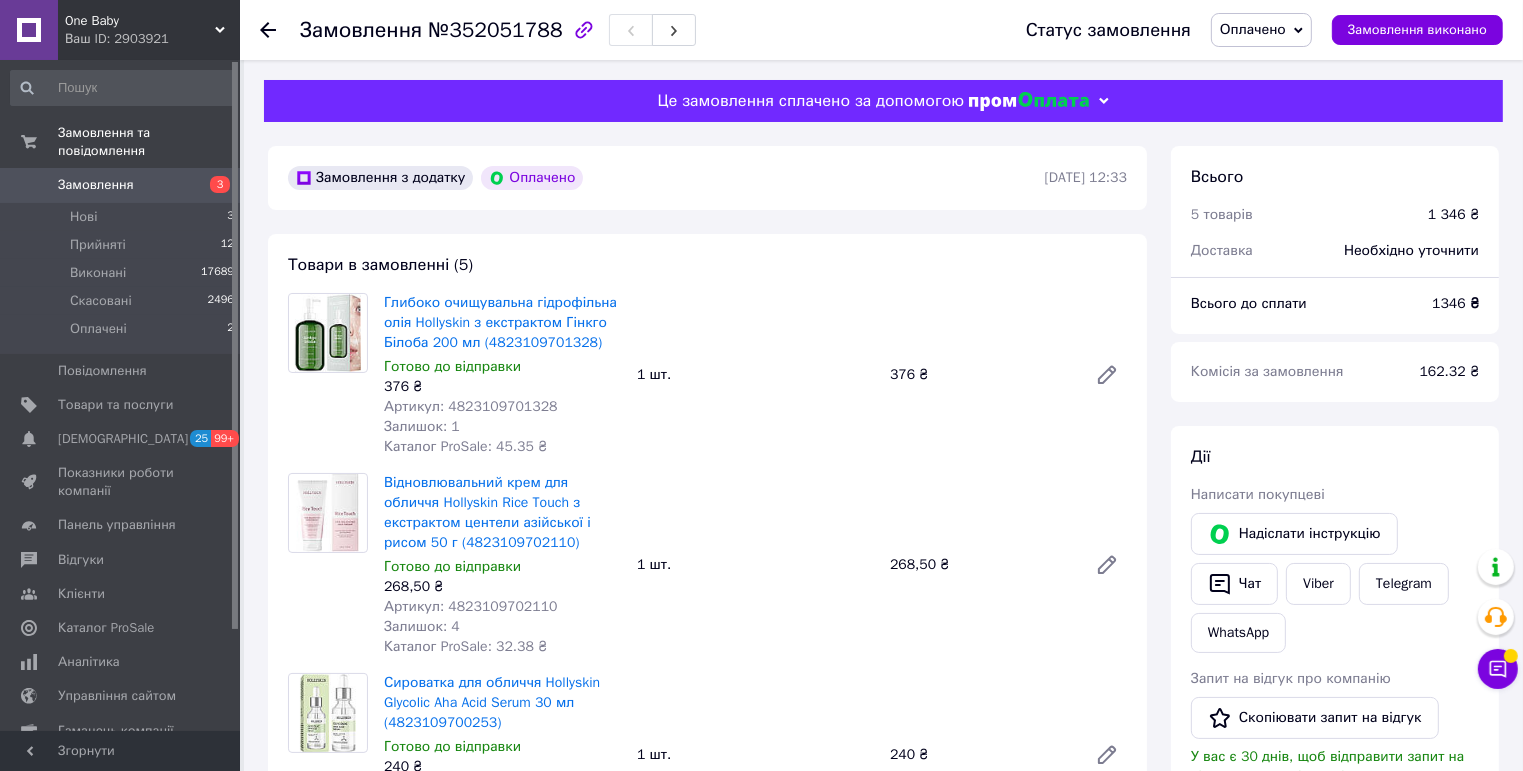 click on "Артикул: 4823109701328" at bounding box center (471, 406) 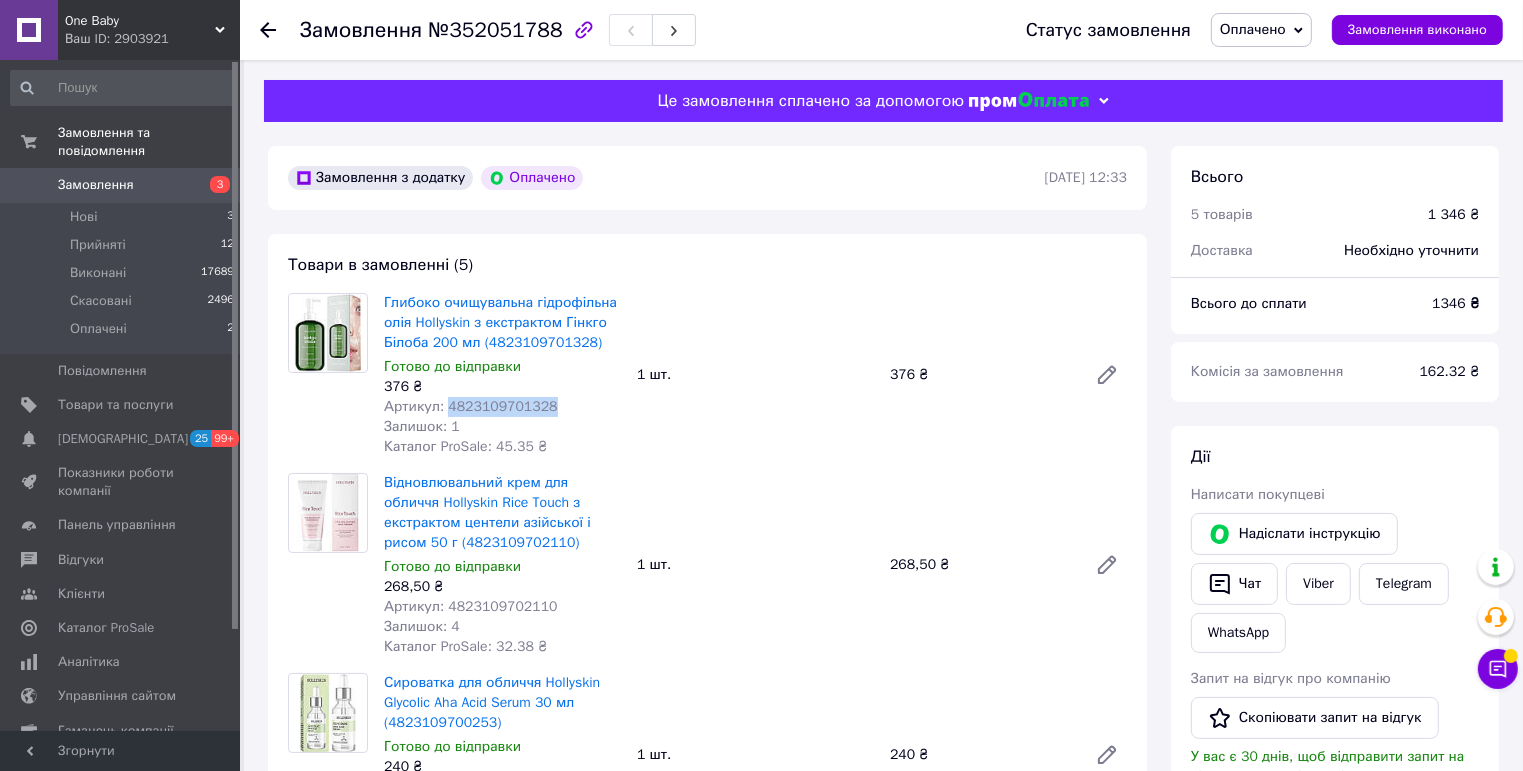 click on "Артикул: 4823109701328" at bounding box center [471, 406] 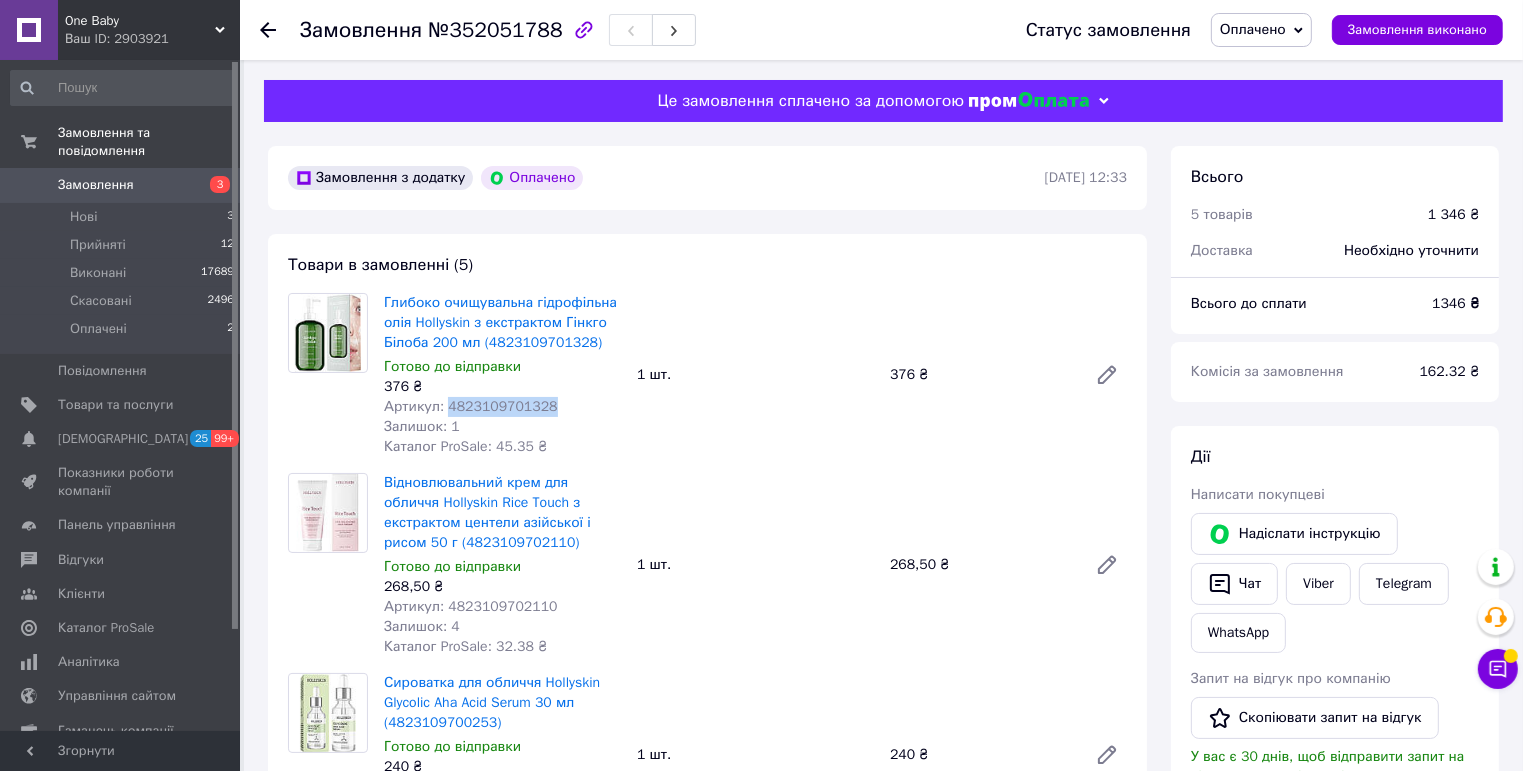 copy on "4823109701328" 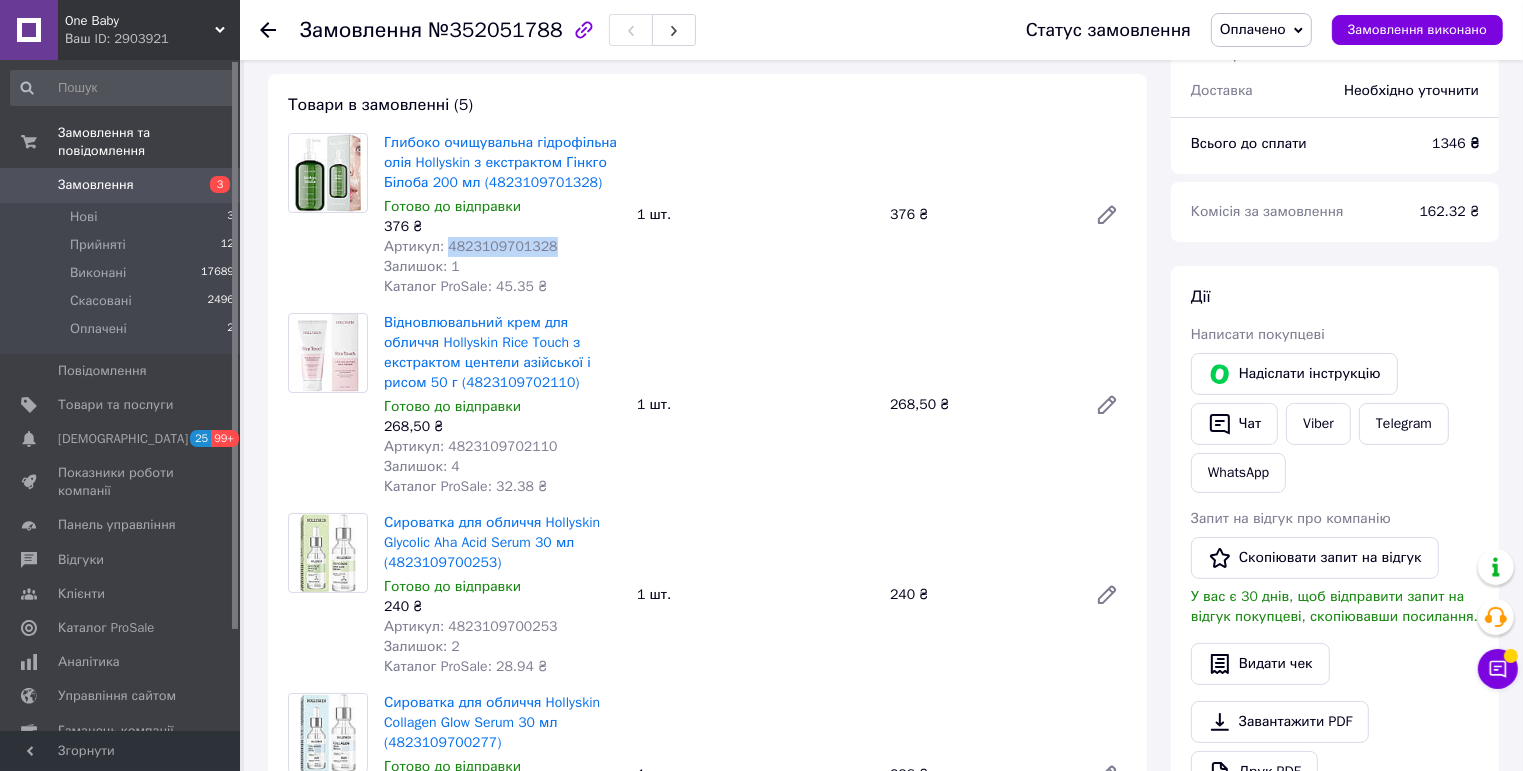 scroll, scrollTop: 240, scrollLeft: 0, axis: vertical 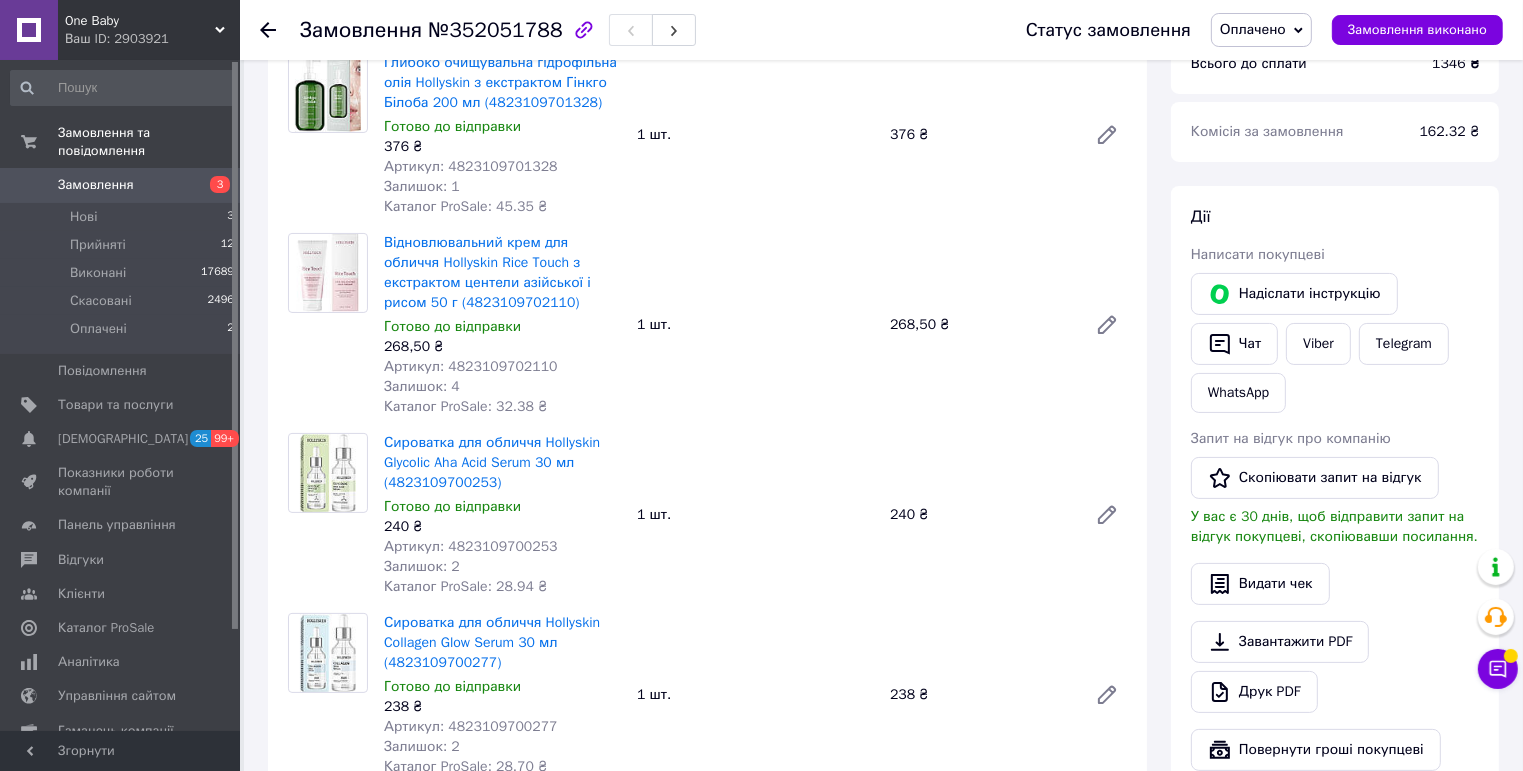 click on "Артикул: 4823109702110" at bounding box center (471, 366) 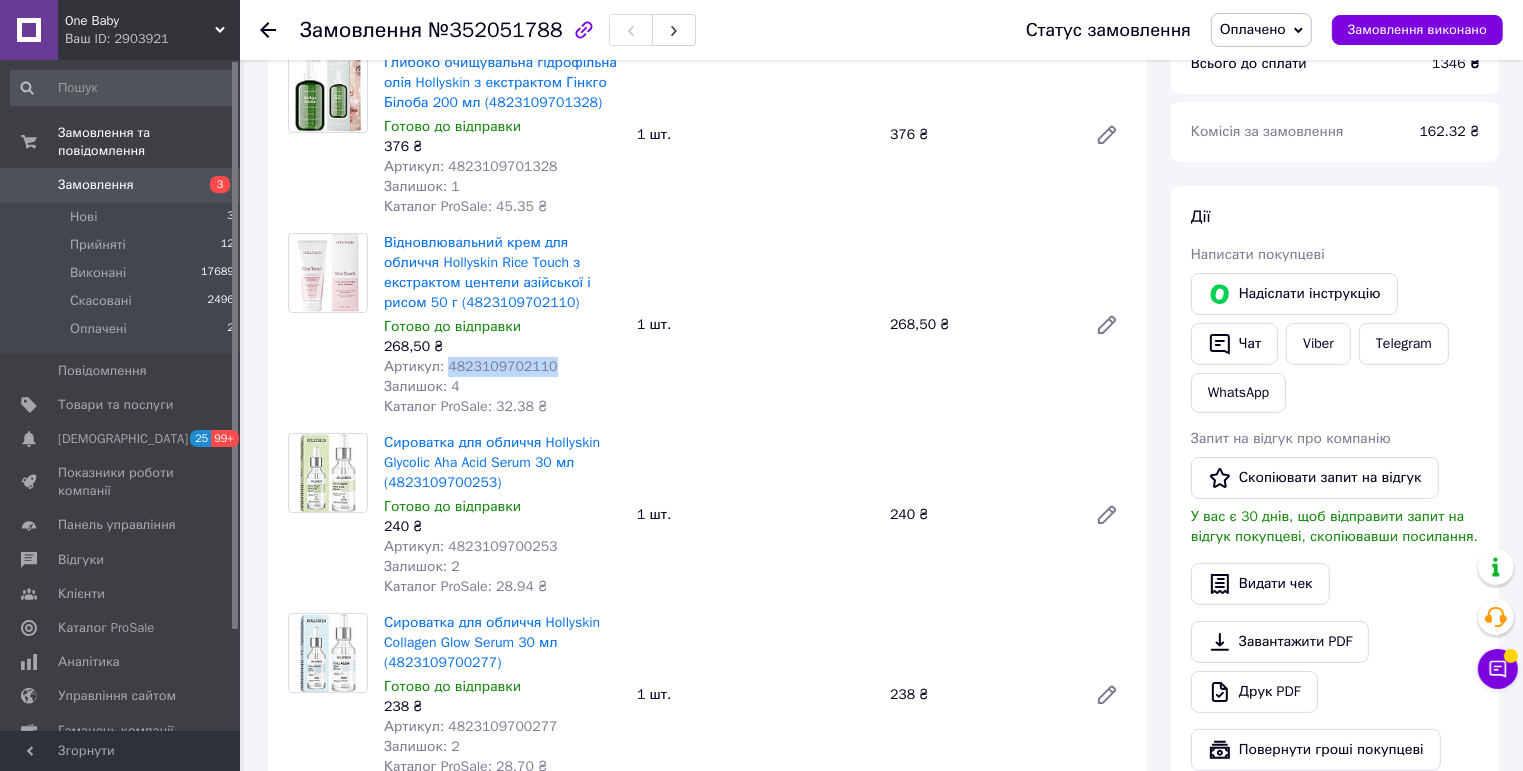 click on "Артикул: 4823109702110" at bounding box center [471, 366] 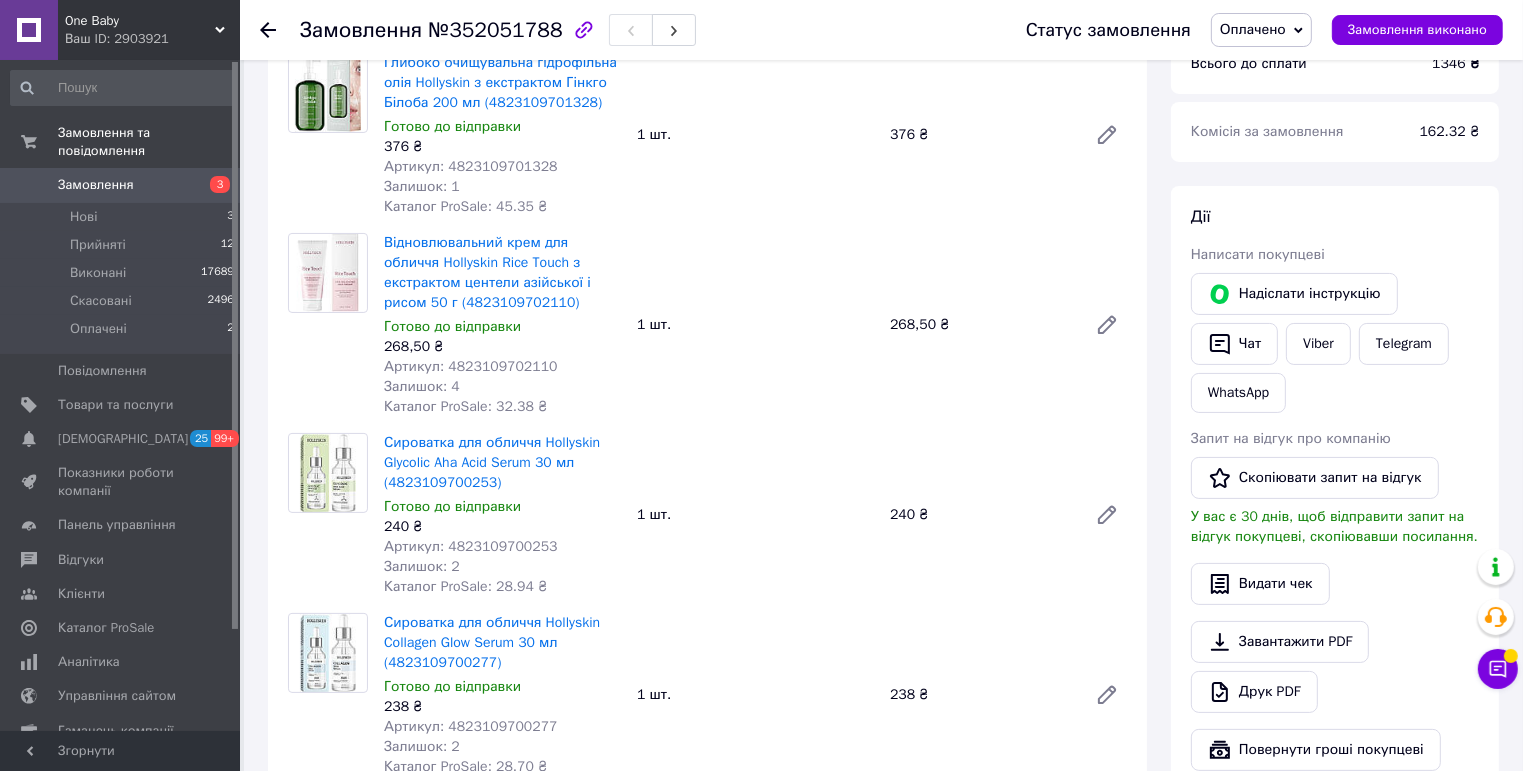 click on "Артикул: 4823109700253" at bounding box center (471, 546) 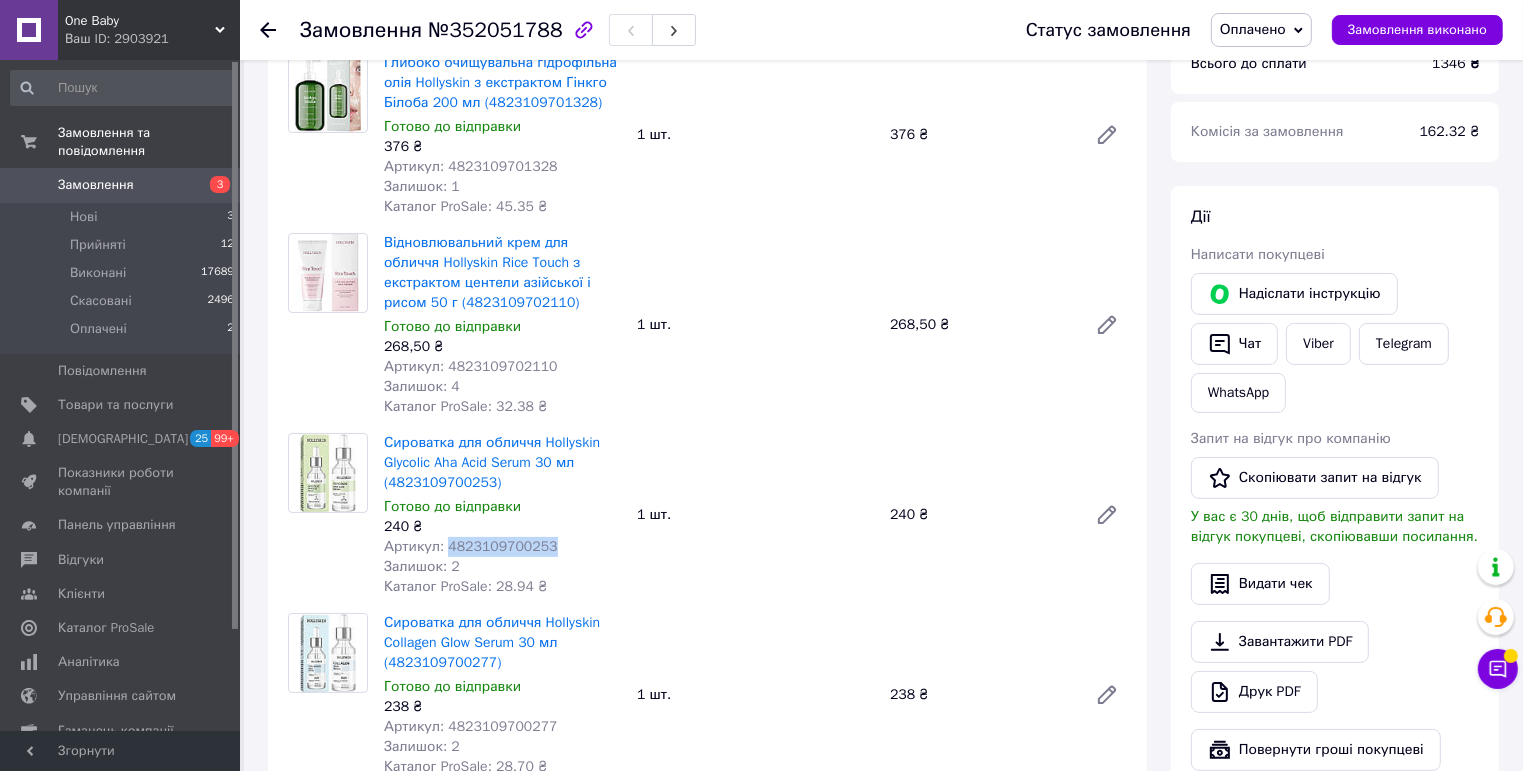click on "Артикул: 4823109700253" at bounding box center [471, 546] 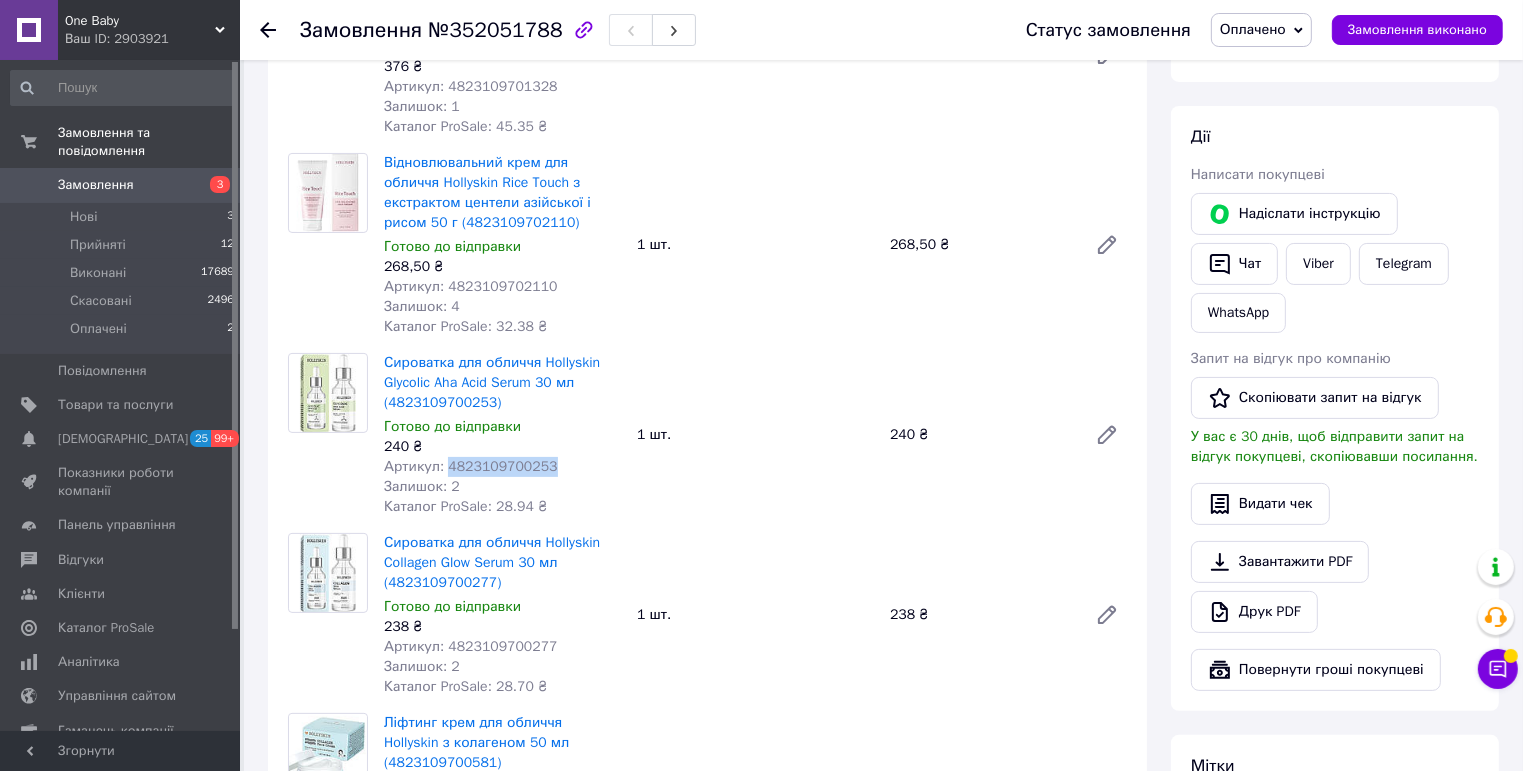 scroll, scrollTop: 400, scrollLeft: 0, axis: vertical 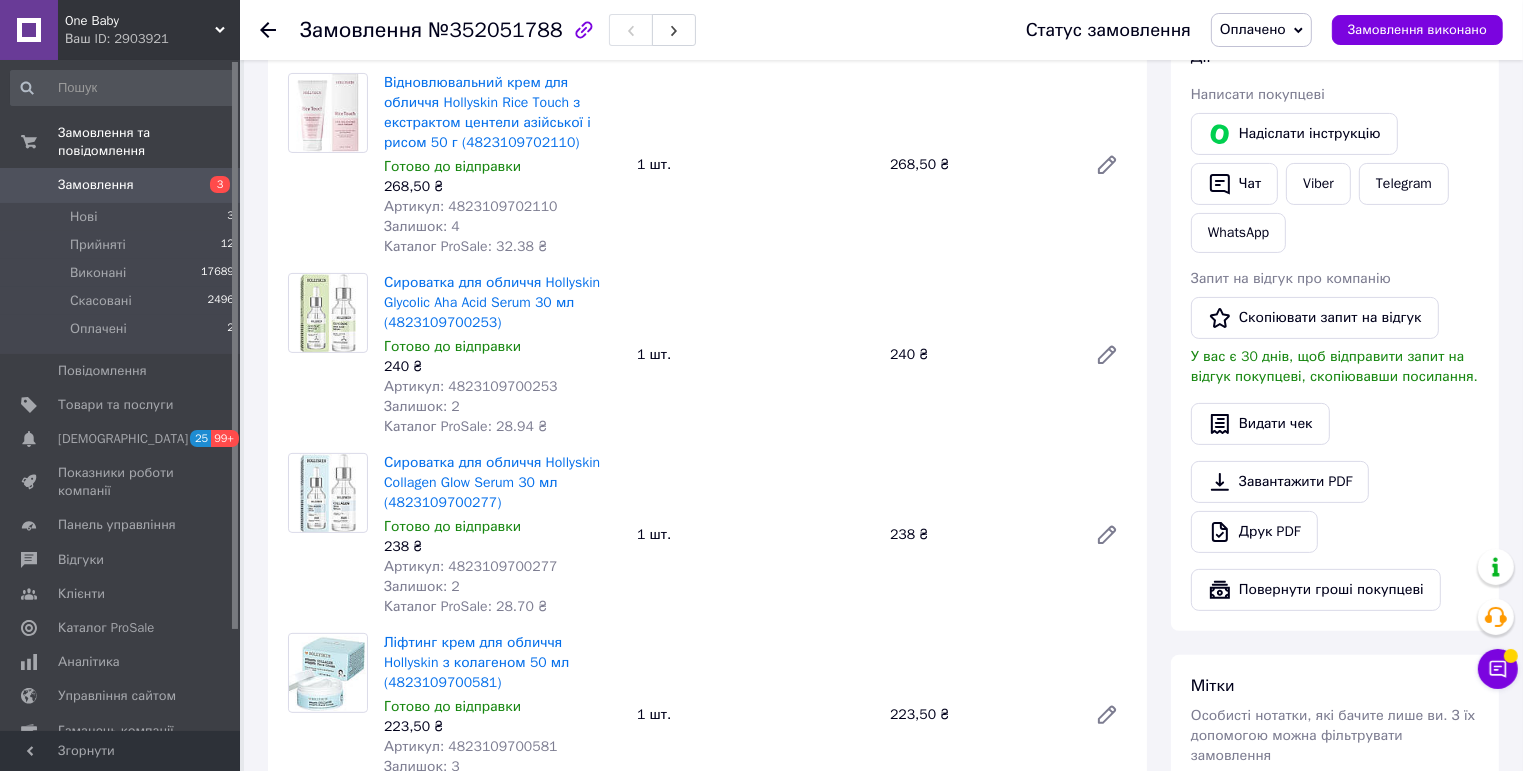 click on "238 ₴" at bounding box center [502, 547] 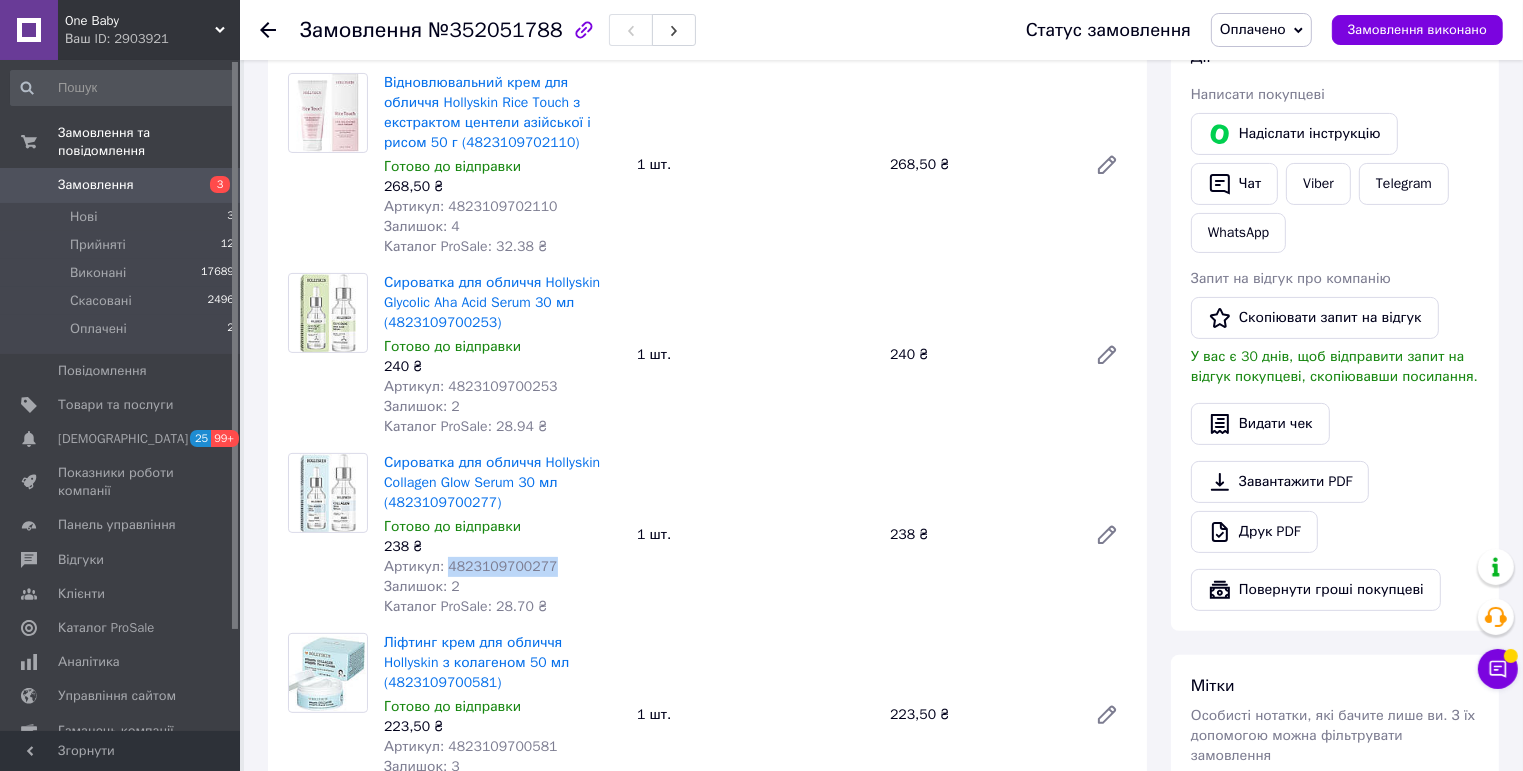click on "Артикул: 4823109700277" at bounding box center [471, 566] 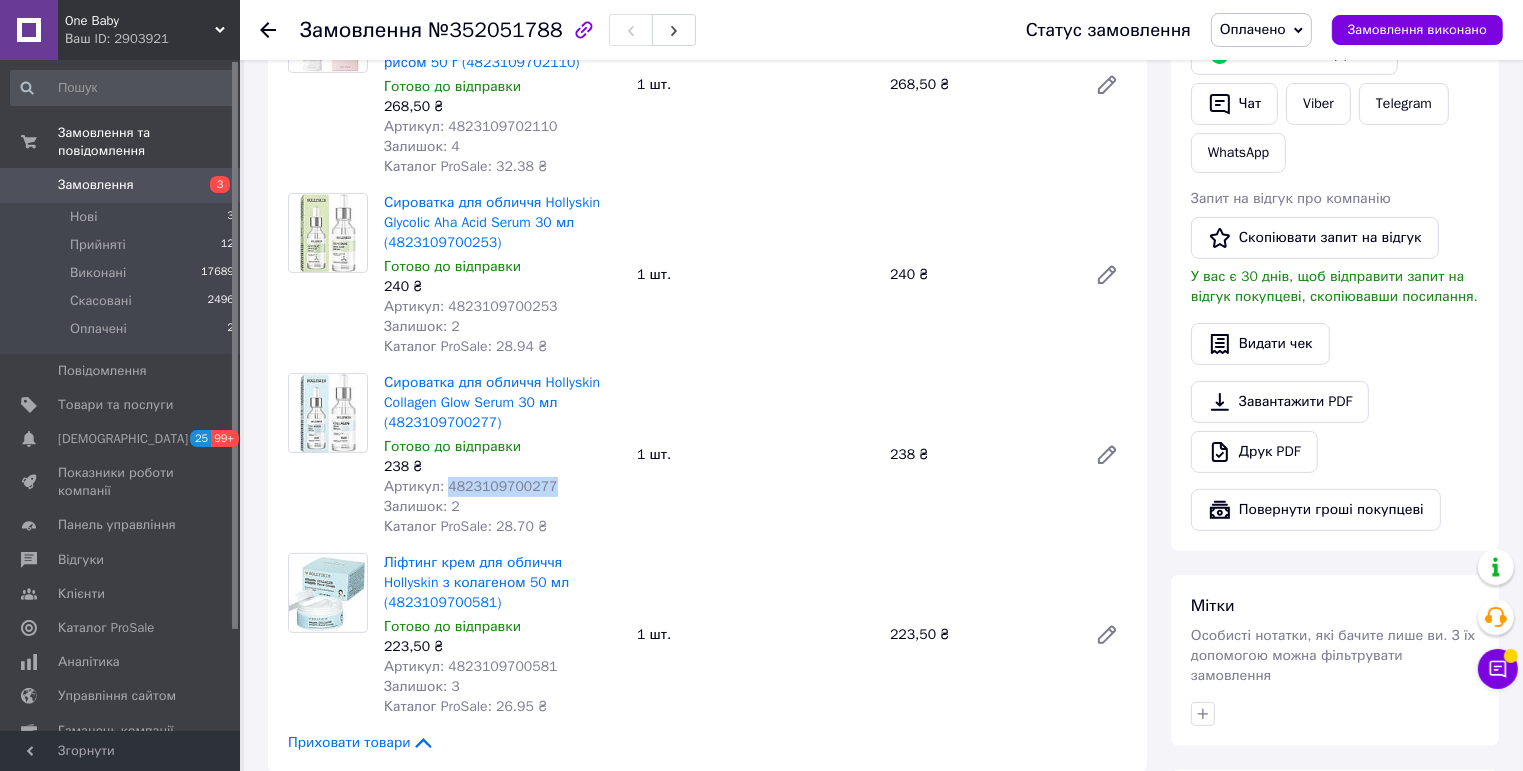 scroll, scrollTop: 560, scrollLeft: 0, axis: vertical 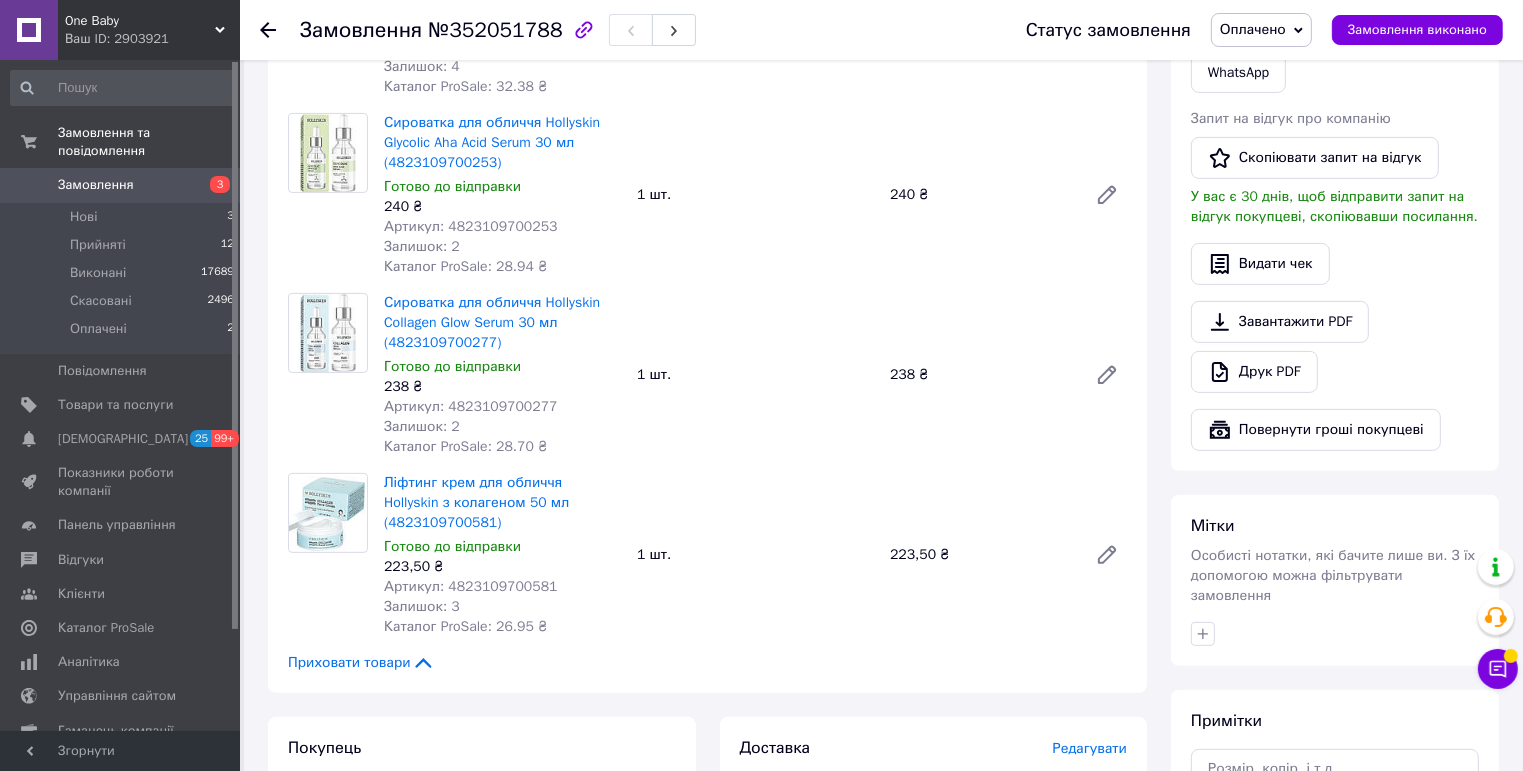 click on "Артикул: 4823109700581" at bounding box center (471, 586) 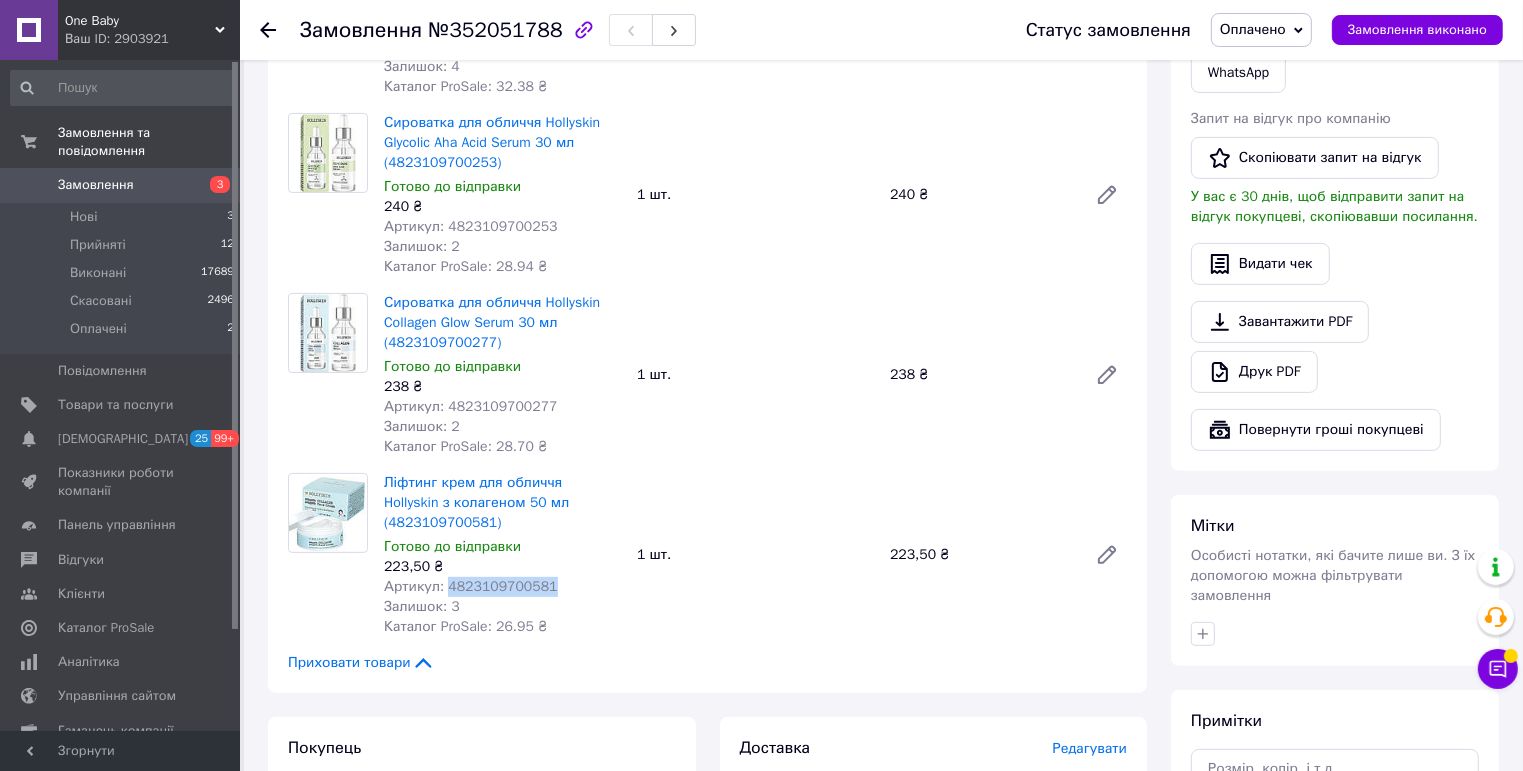 click on "Артикул: 4823109700581" at bounding box center [471, 586] 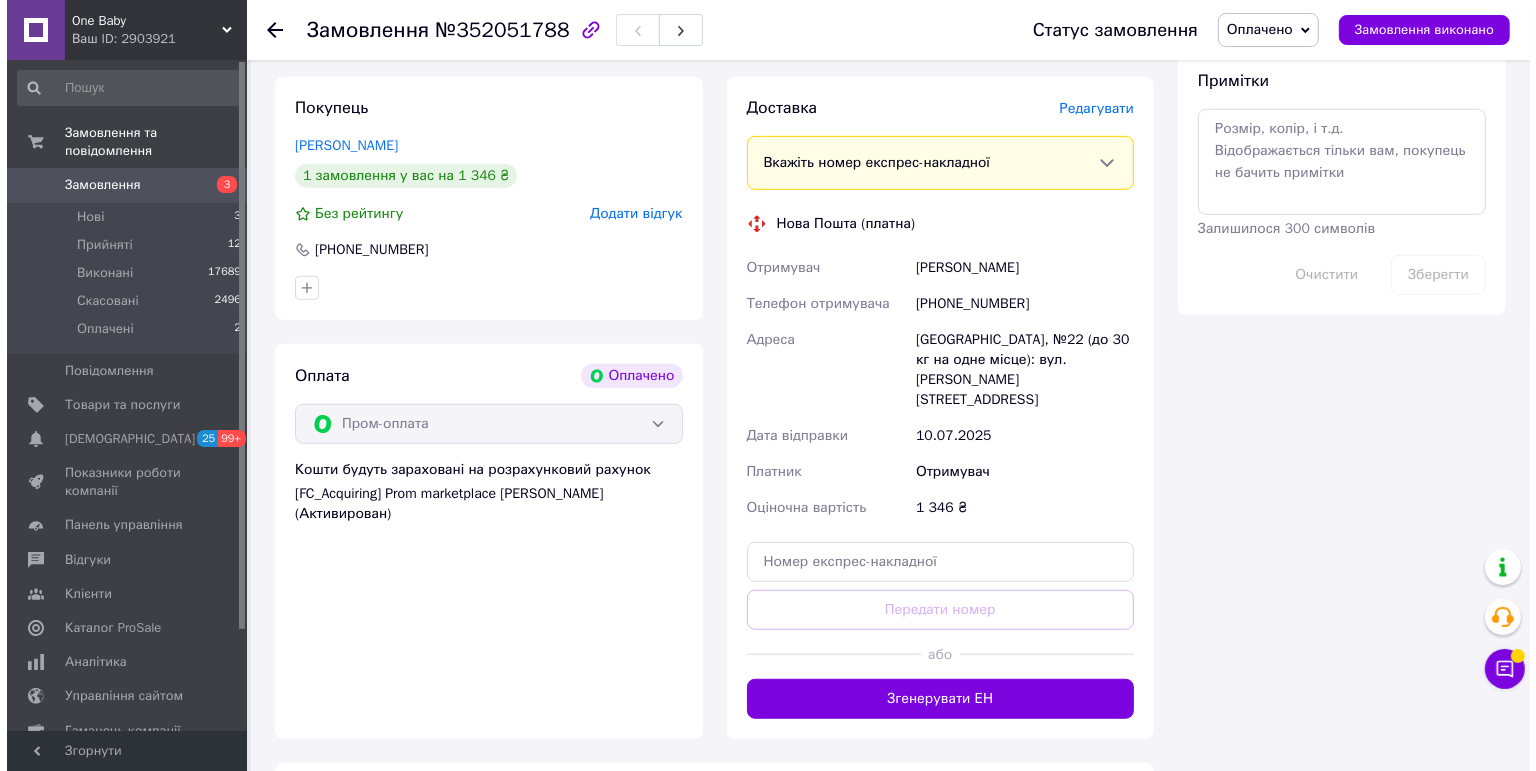 scroll, scrollTop: 1120, scrollLeft: 0, axis: vertical 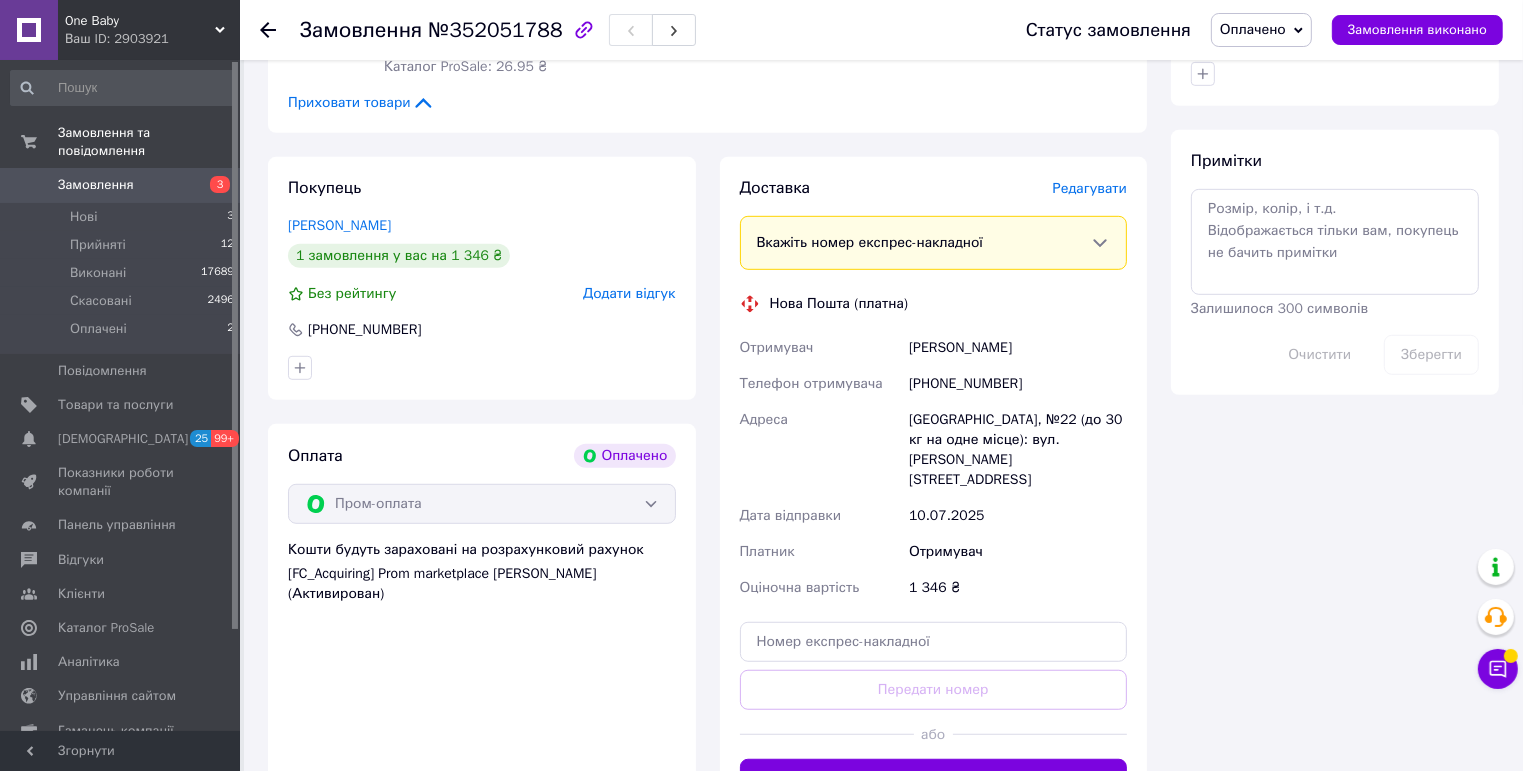 click on "Редагувати" at bounding box center [1090, 188] 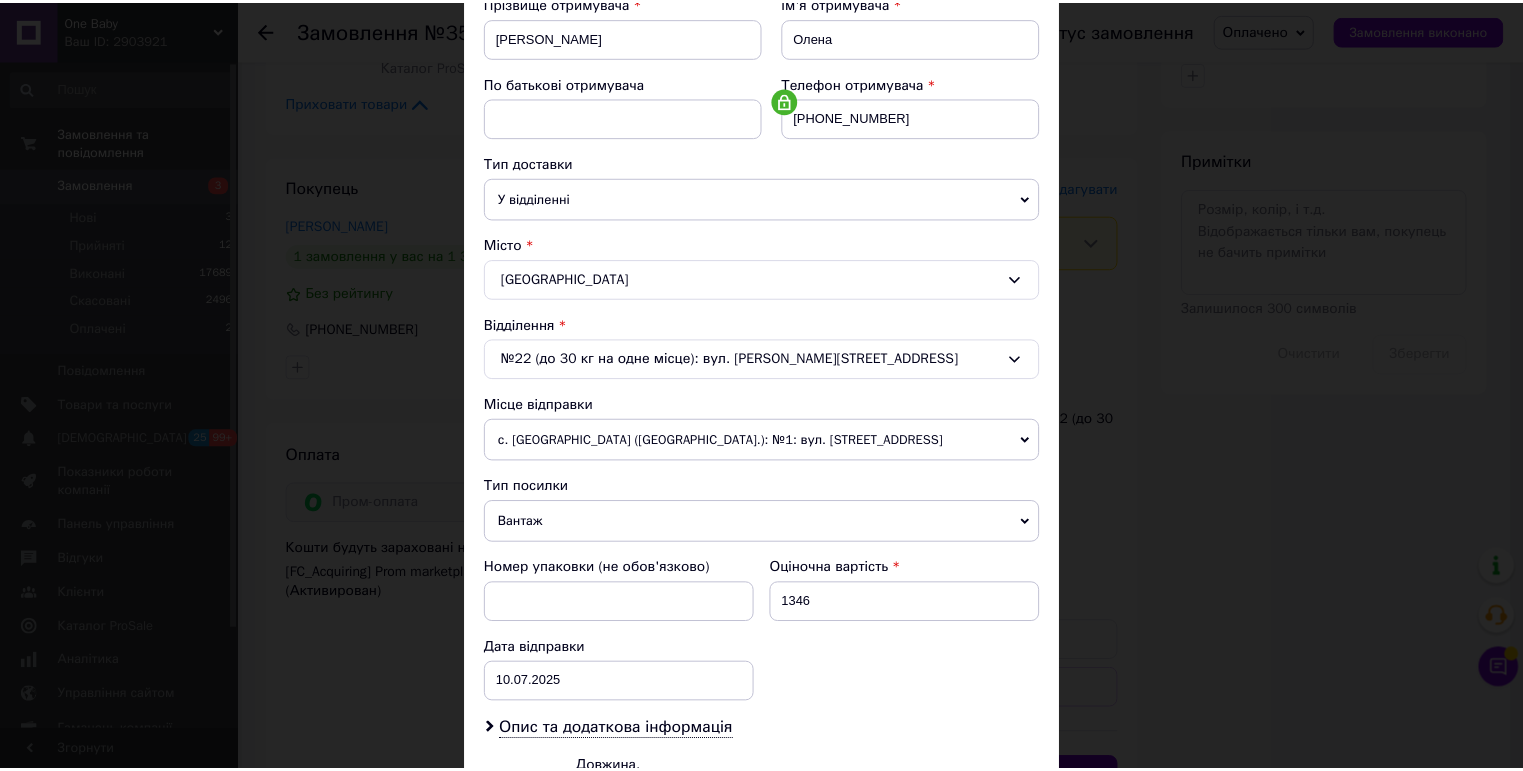 scroll, scrollTop: 551, scrollLeft: 0, axis: vertical 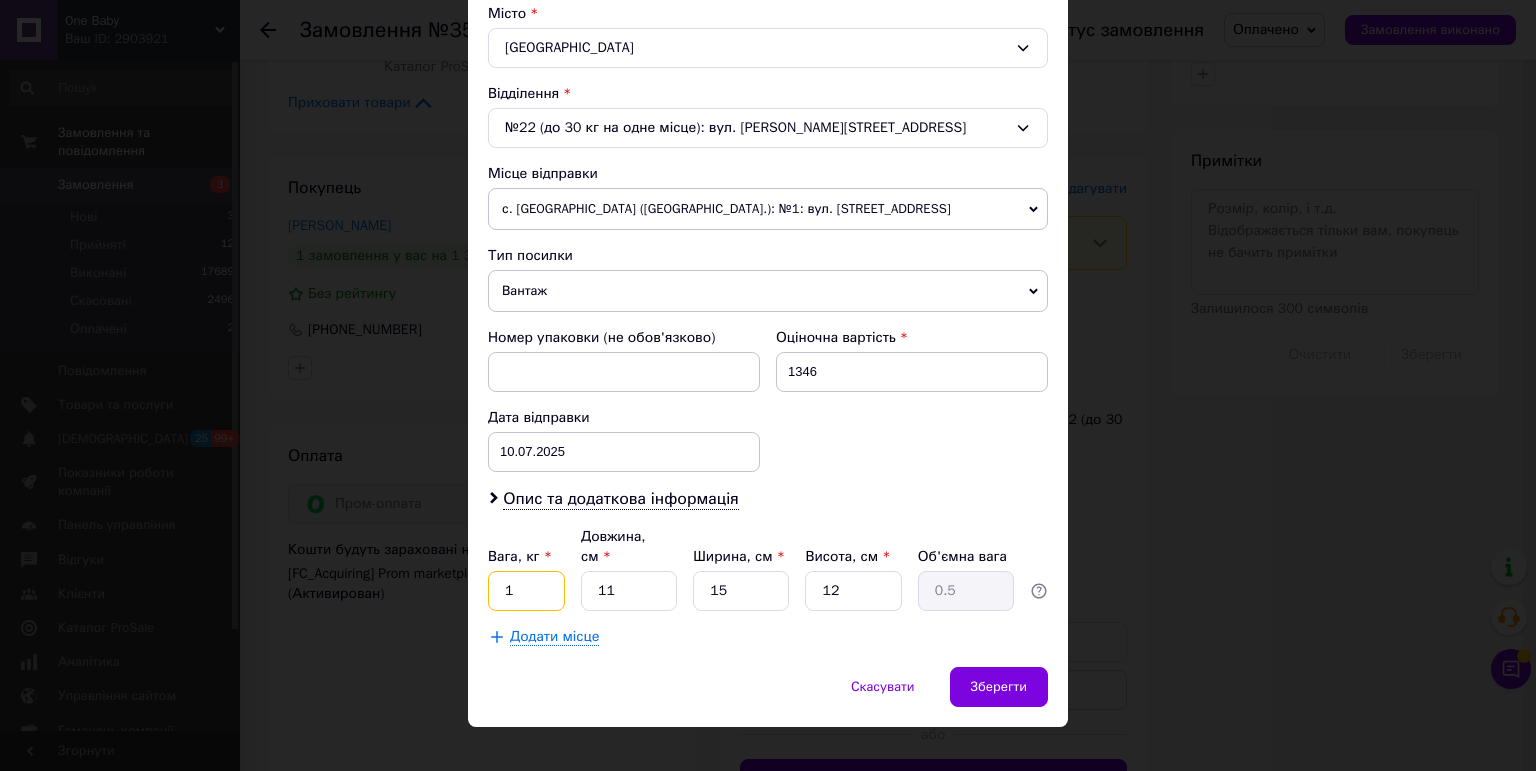 drag, startPoint x: 512, startPoint y: 574, endPoint x: 480, endPoint y: 572, distance: 32.06244 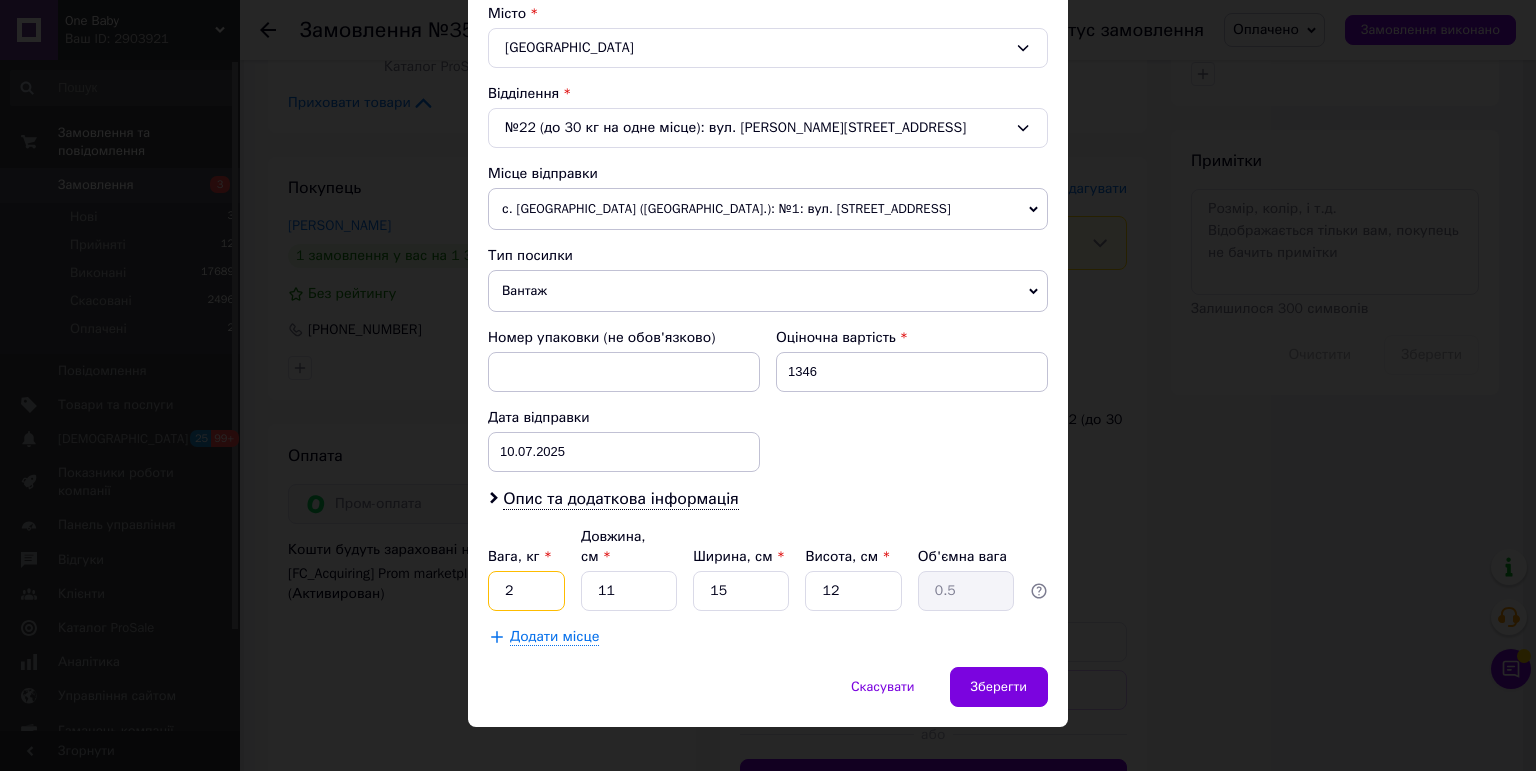 type on "2" 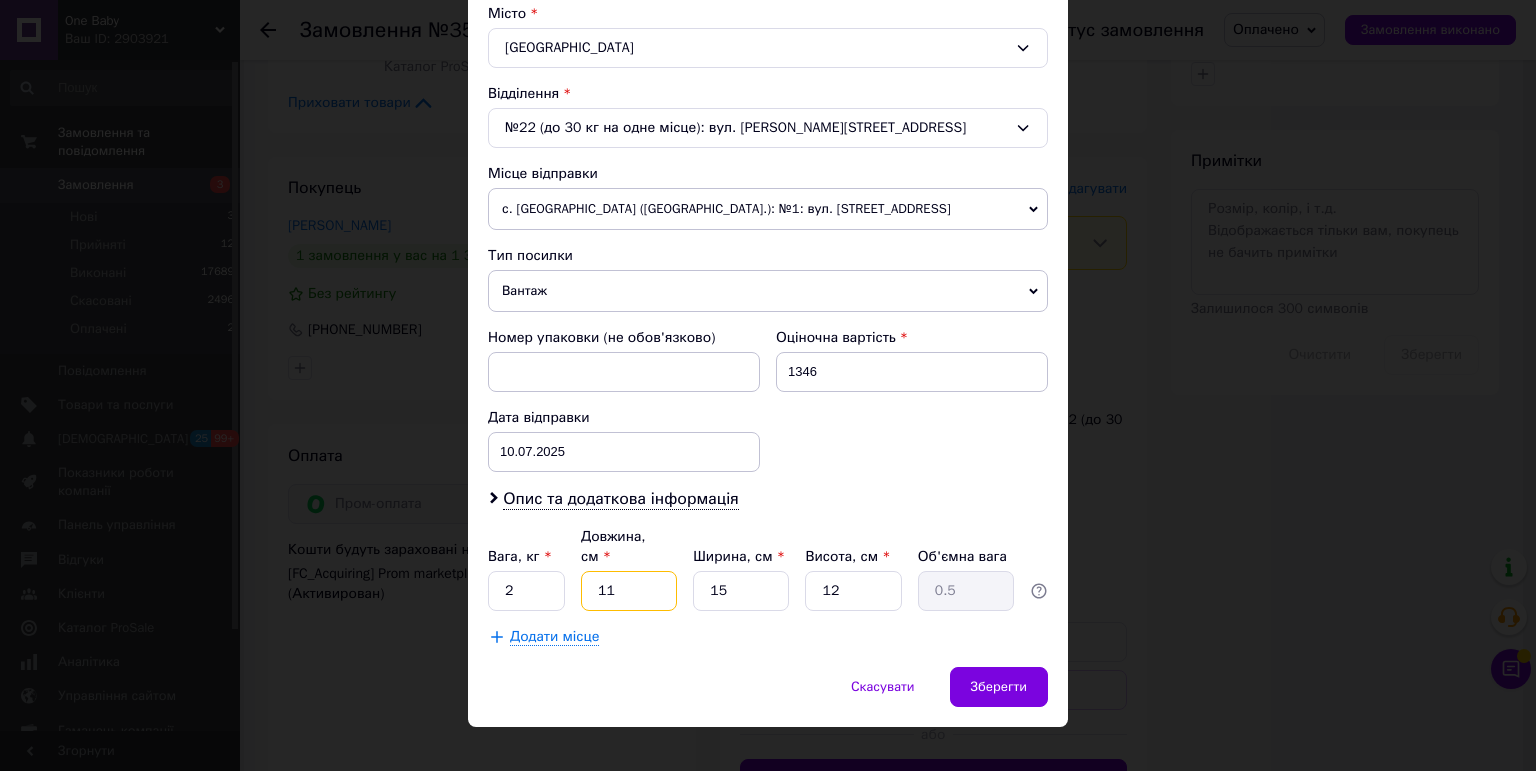 drag, startPoint x: 628, startPoint y: 560, endPoint x: 545, endPoint y: 558, distance: 83.02409 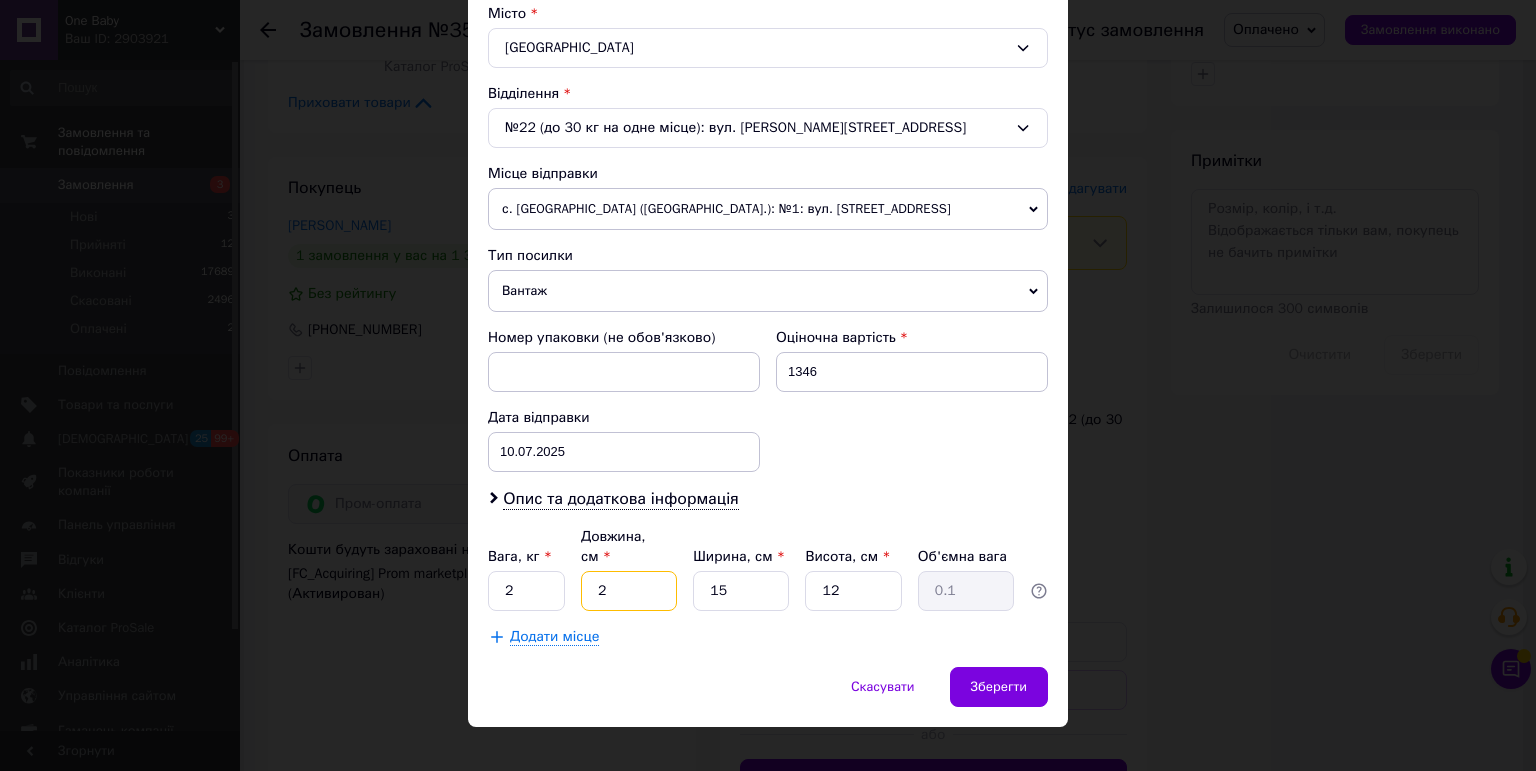 type on "20" 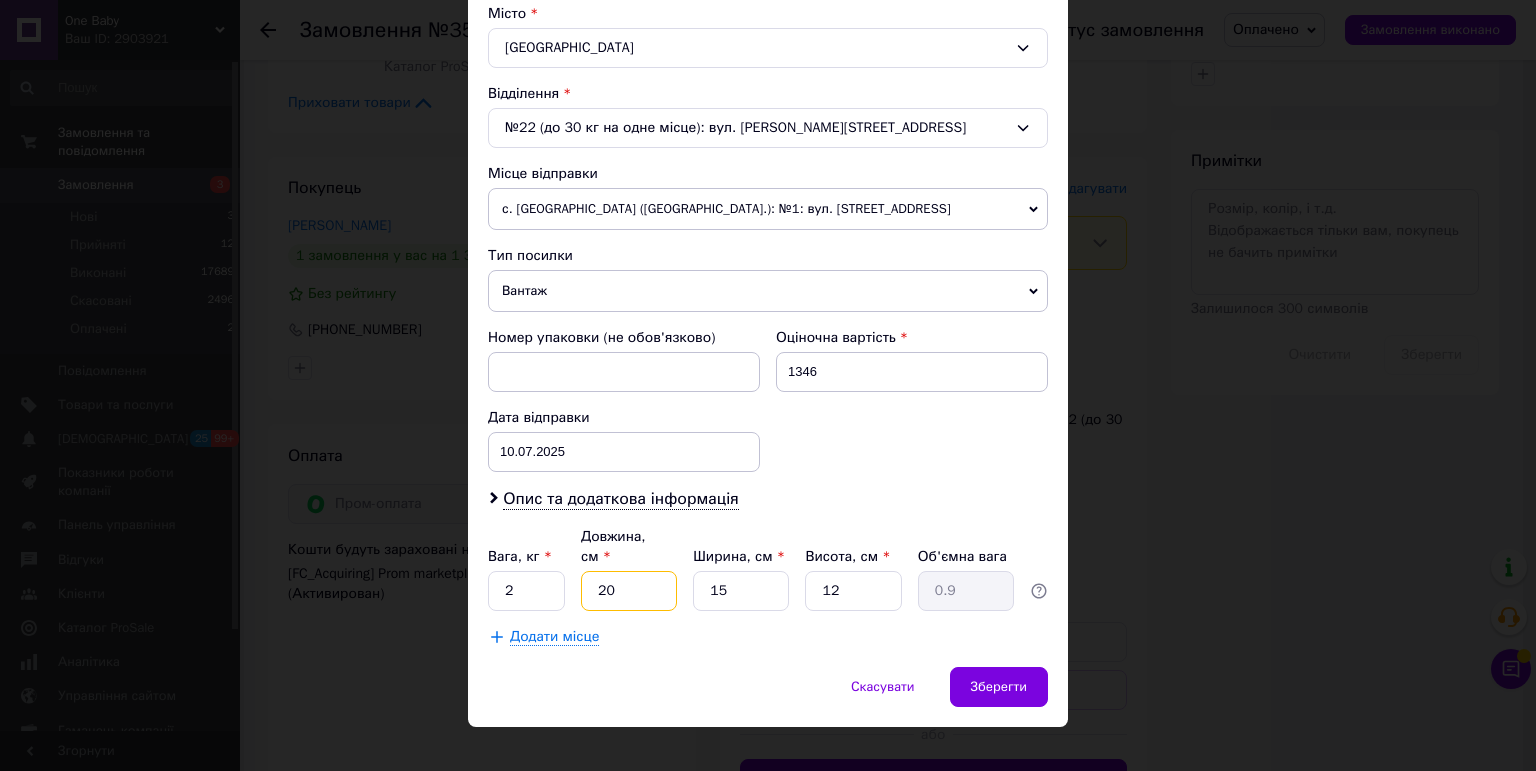 type on "20" 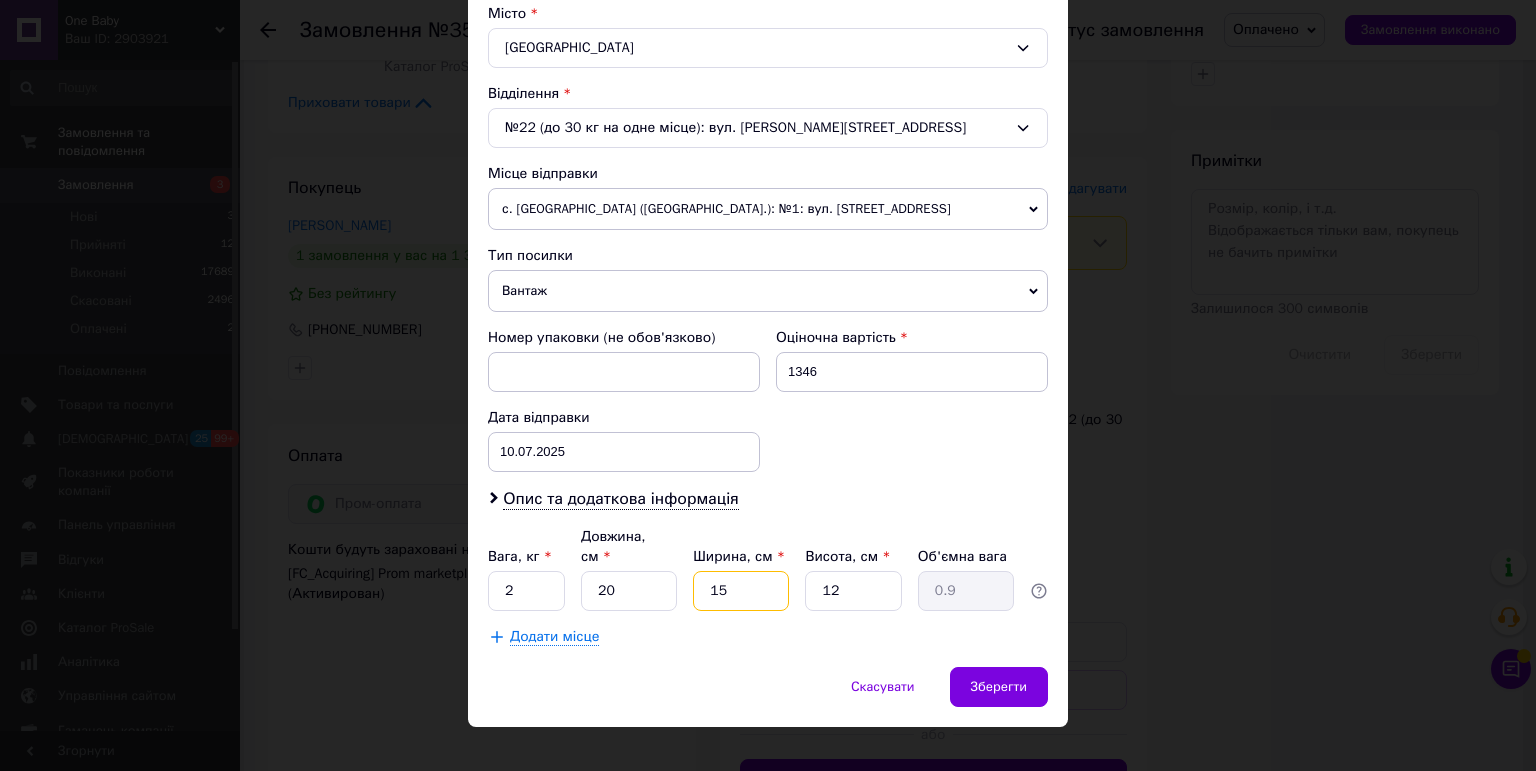 drag, startPoint x: 725, startPoint y: 570, endPoint x: 688, endPoint y: 576, distance: 37.48333 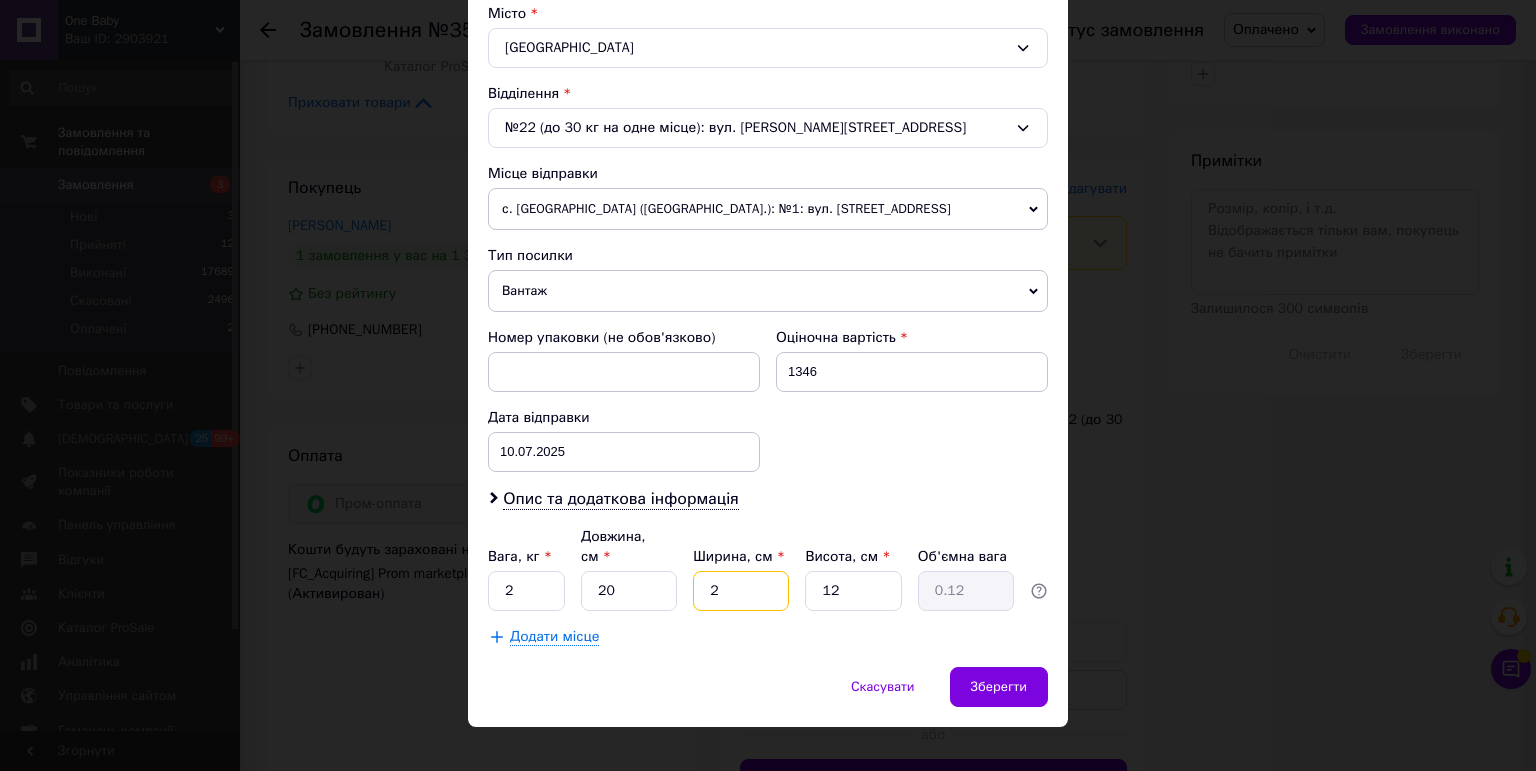 type on "20" 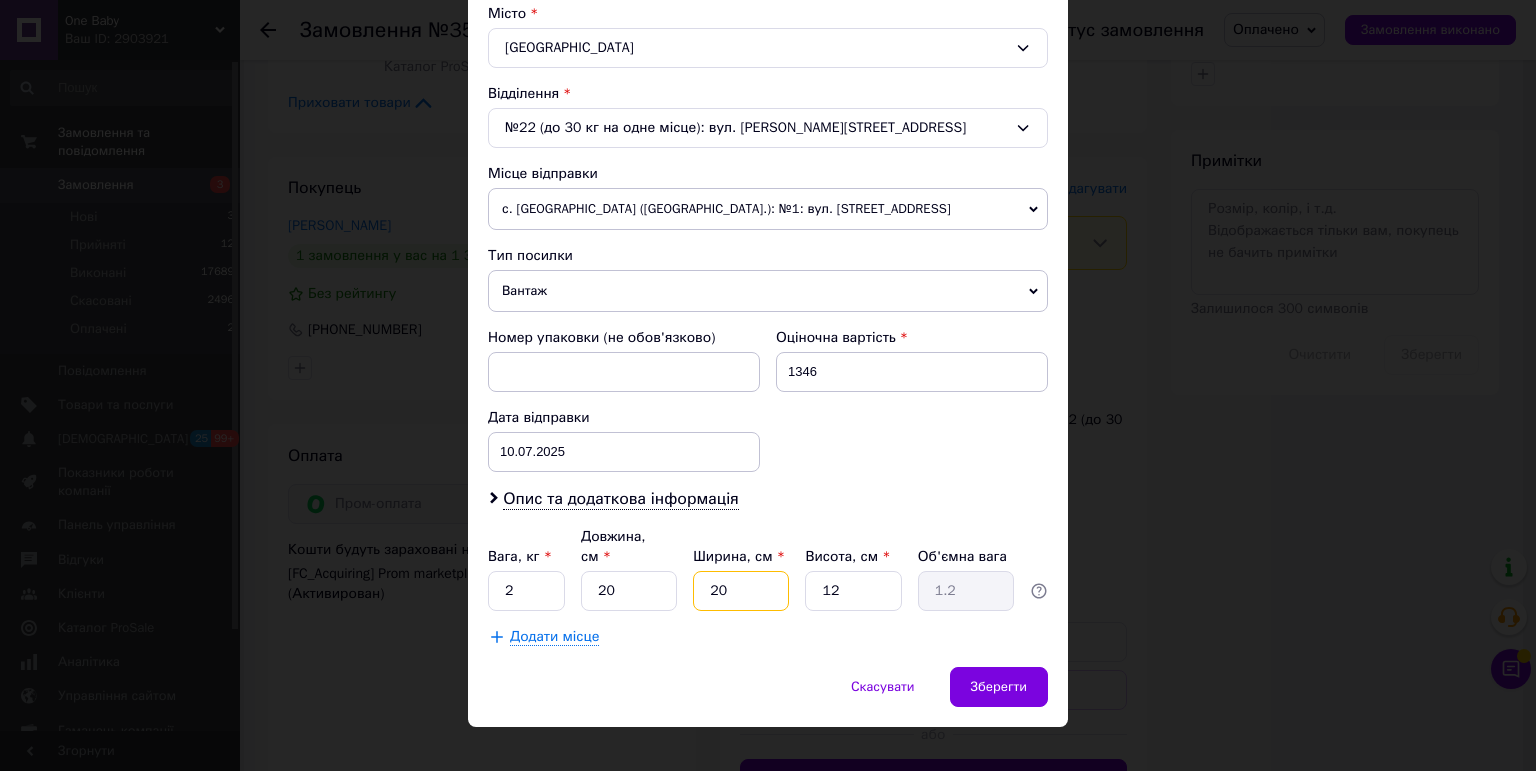 type on "20" 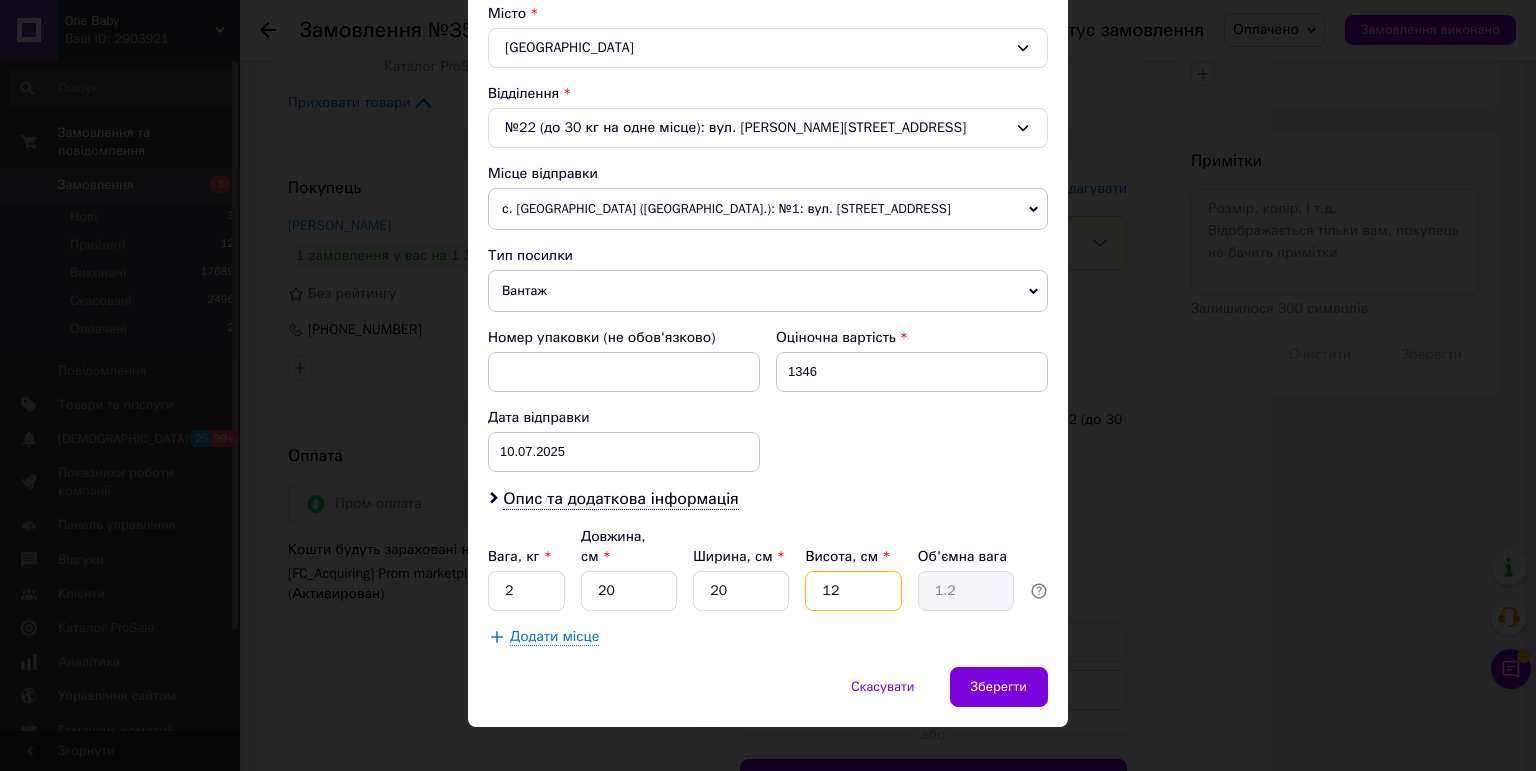 drag, startPoint x: 855, startPoint y: 563, endPoint x: 772, endPoint y: 576, distance: 84.0119 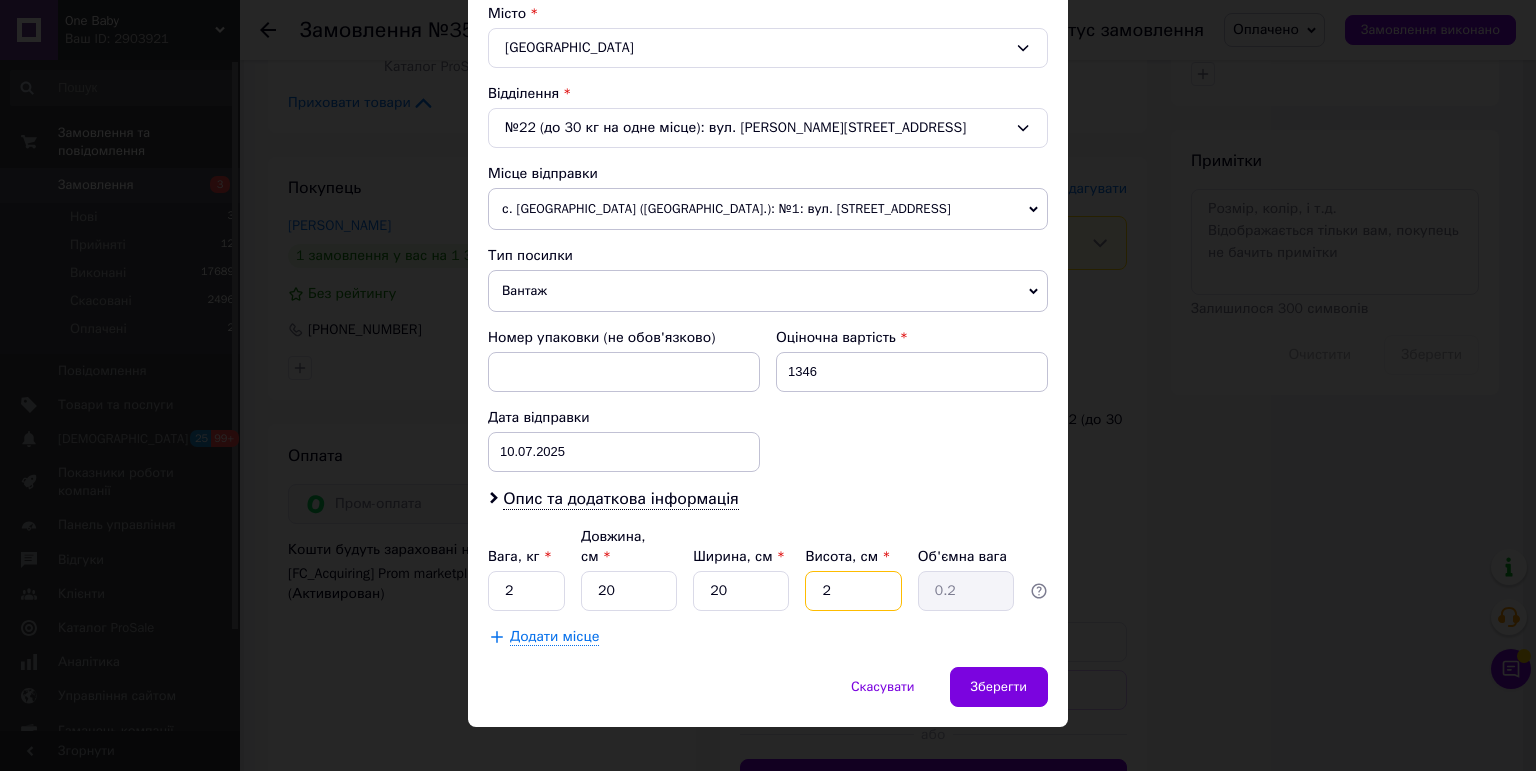 type on "20" 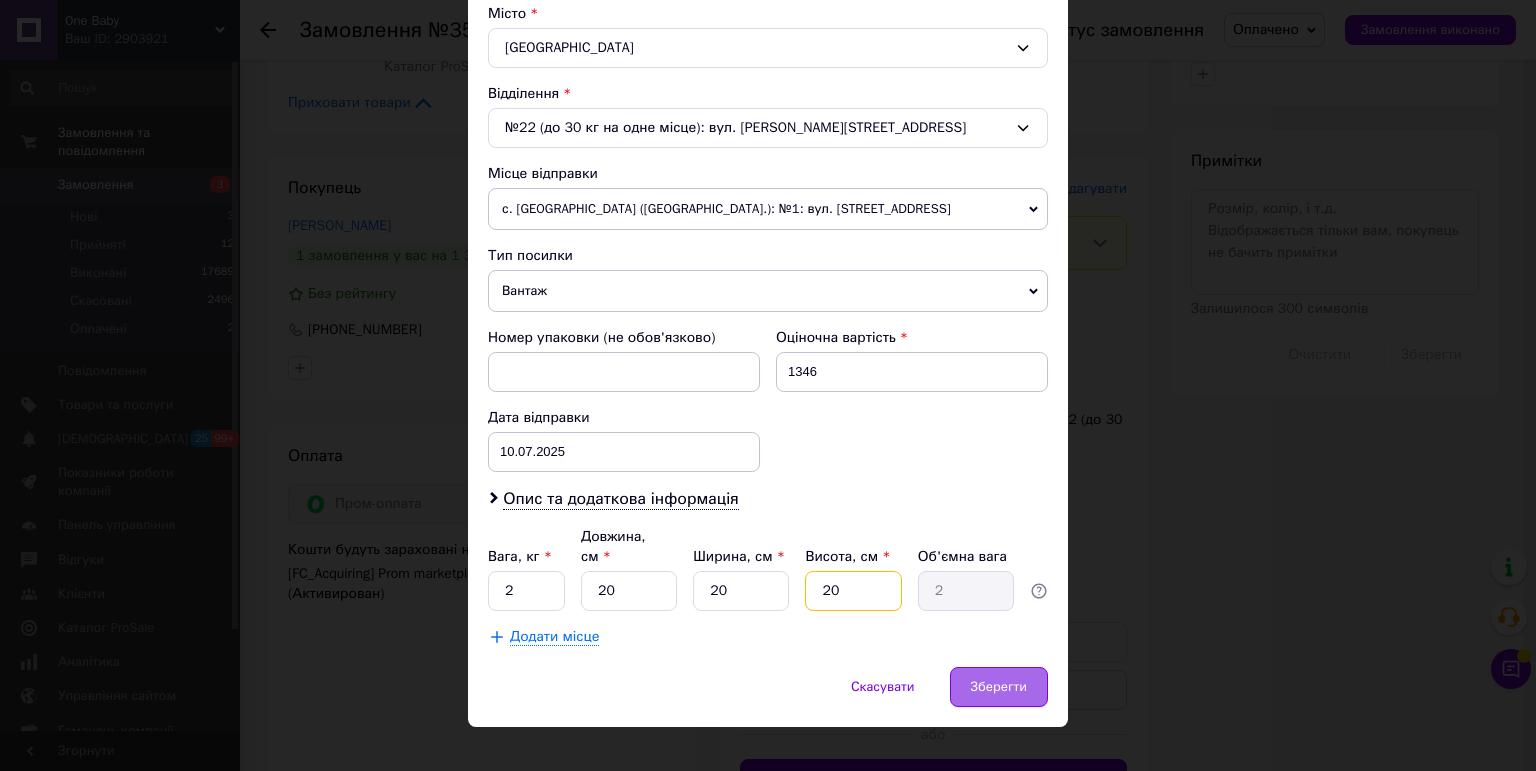 type on "20" 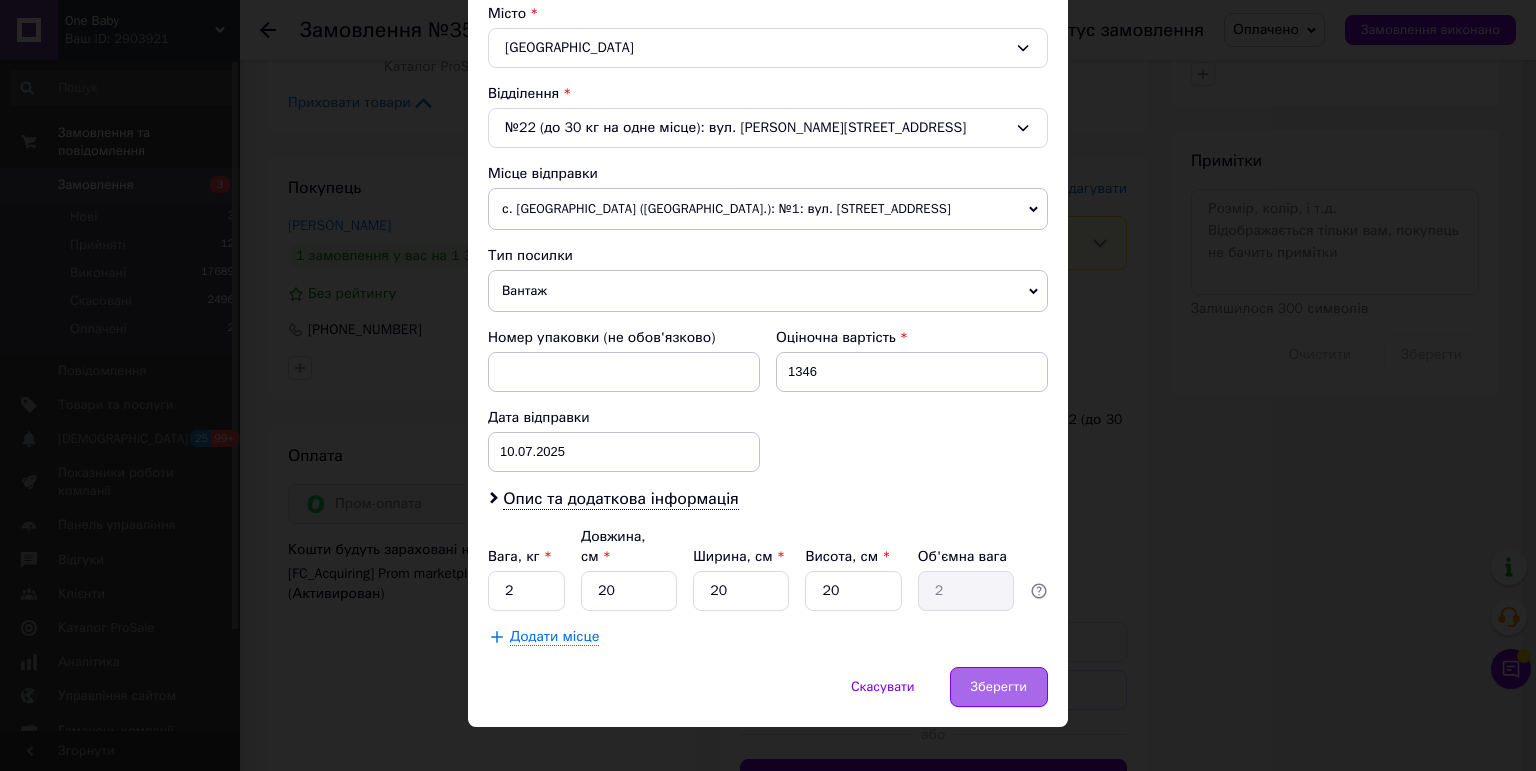 click on "Зберегти" at bounding box center [999, 687] 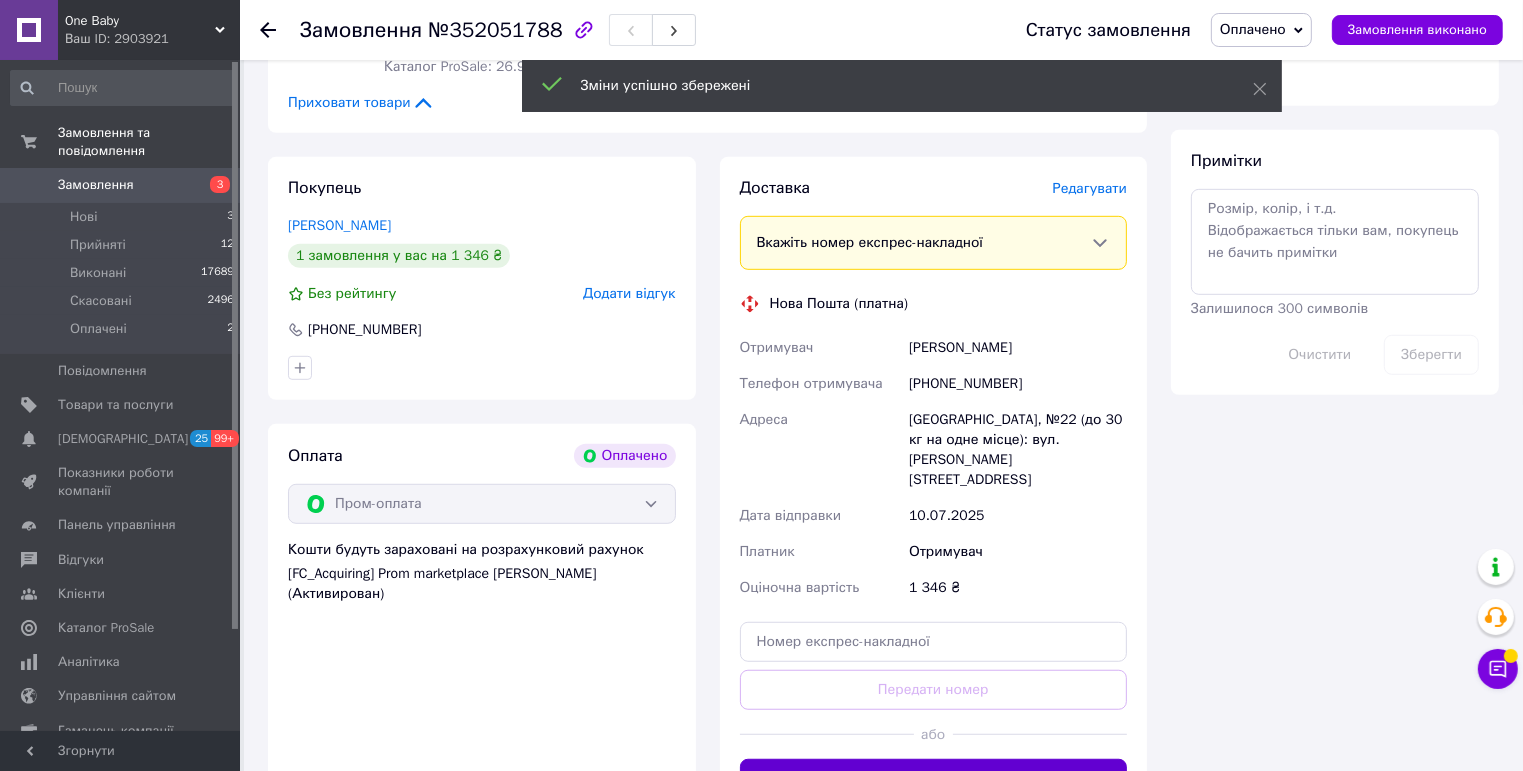 click on "Згенерувати ЕН" at bounding box center [934, 779] 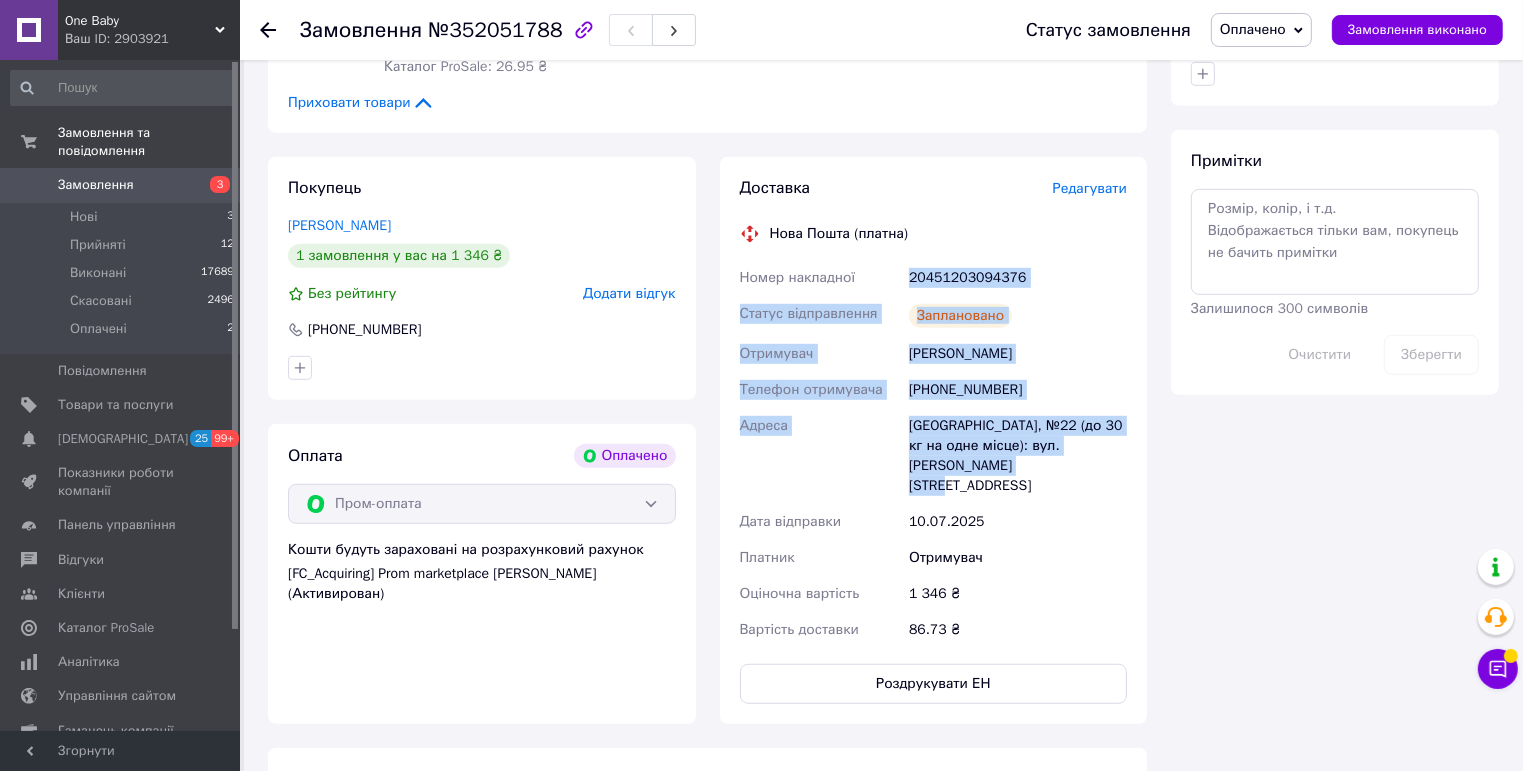 drag, startPoint x: 898, startPoint y: 267, endPoint x: 1048, endPoint y: 468, distance: 250.80072 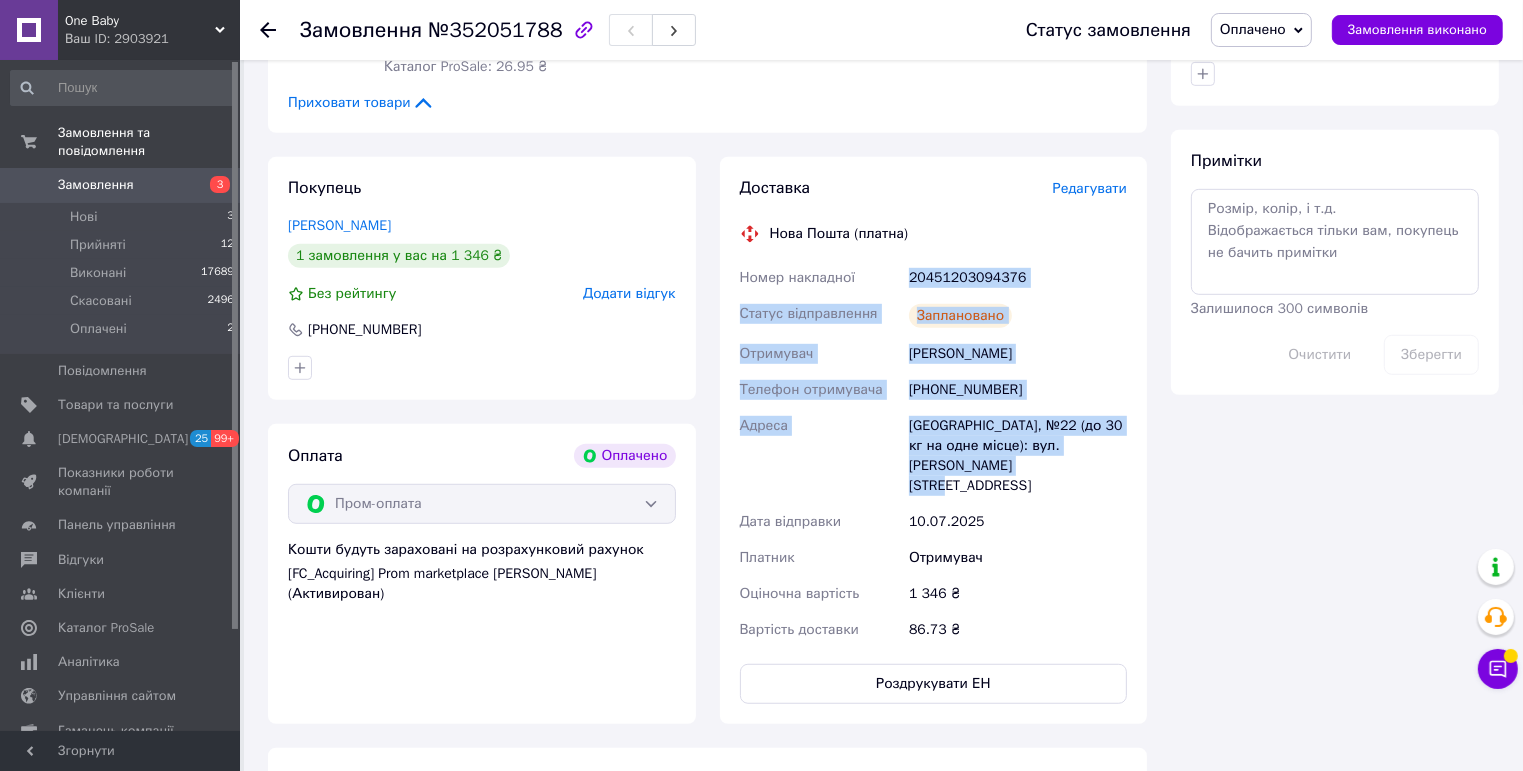 click on "Номер накладної 20451203094376 Статус відправлення Заплановано Отримувач [PERSON_NAME] Телефон отримувача [PHONE_NUMBER] [GEOGRAPHIC_DATA] [GEOGRAPHIC_DATA], №22 (до 30 кг на одне місце): вул. [PERSON_NAME][STREET_ADDRESS] Дата відправки [DATE] Платник Отримувач Оціночна вартість 1 346 ₴ Вартість доставки 86.73 ₴" at bounding box center (934, 454) 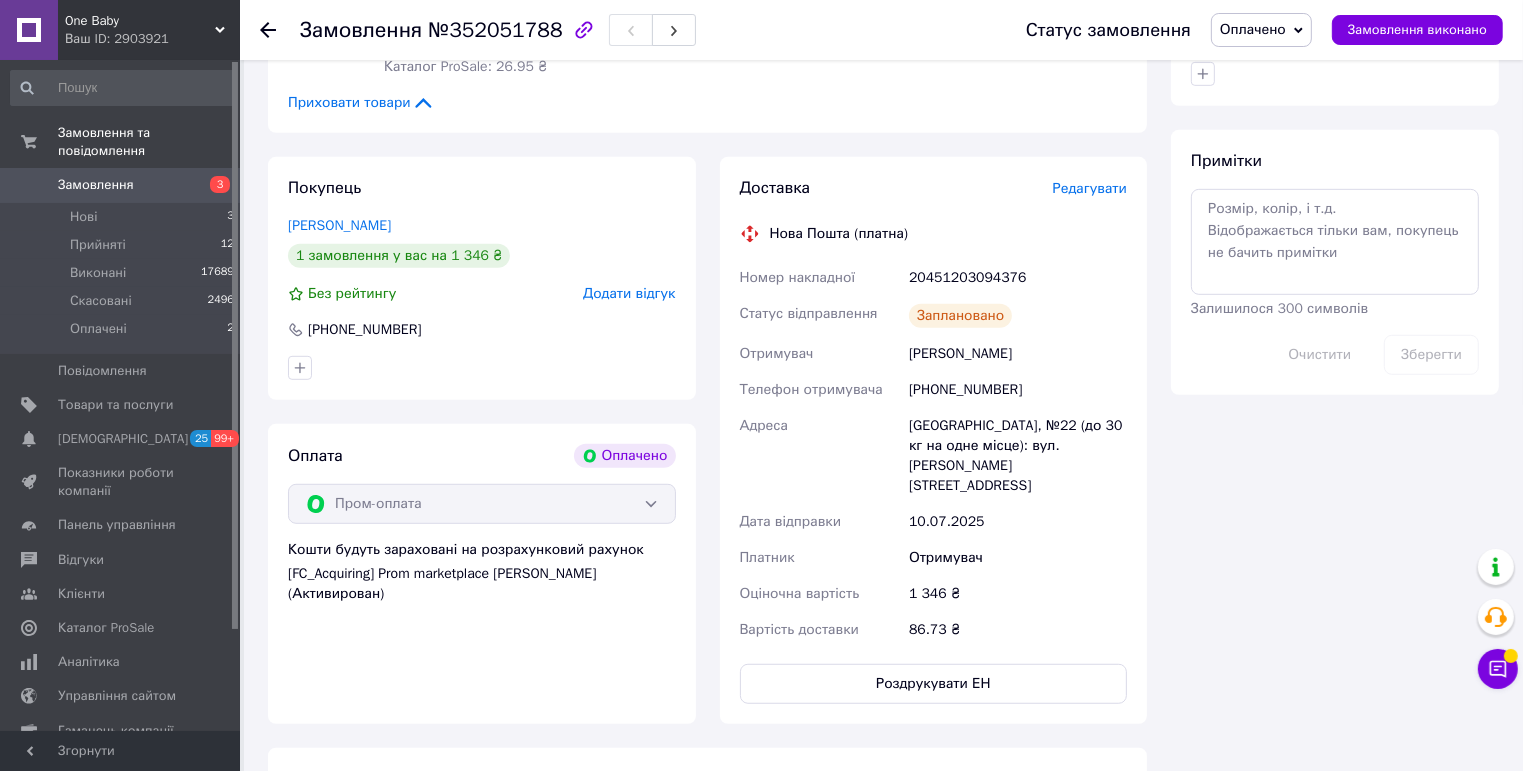click on "86.73 ₴" at bounding box center [1018, 630] 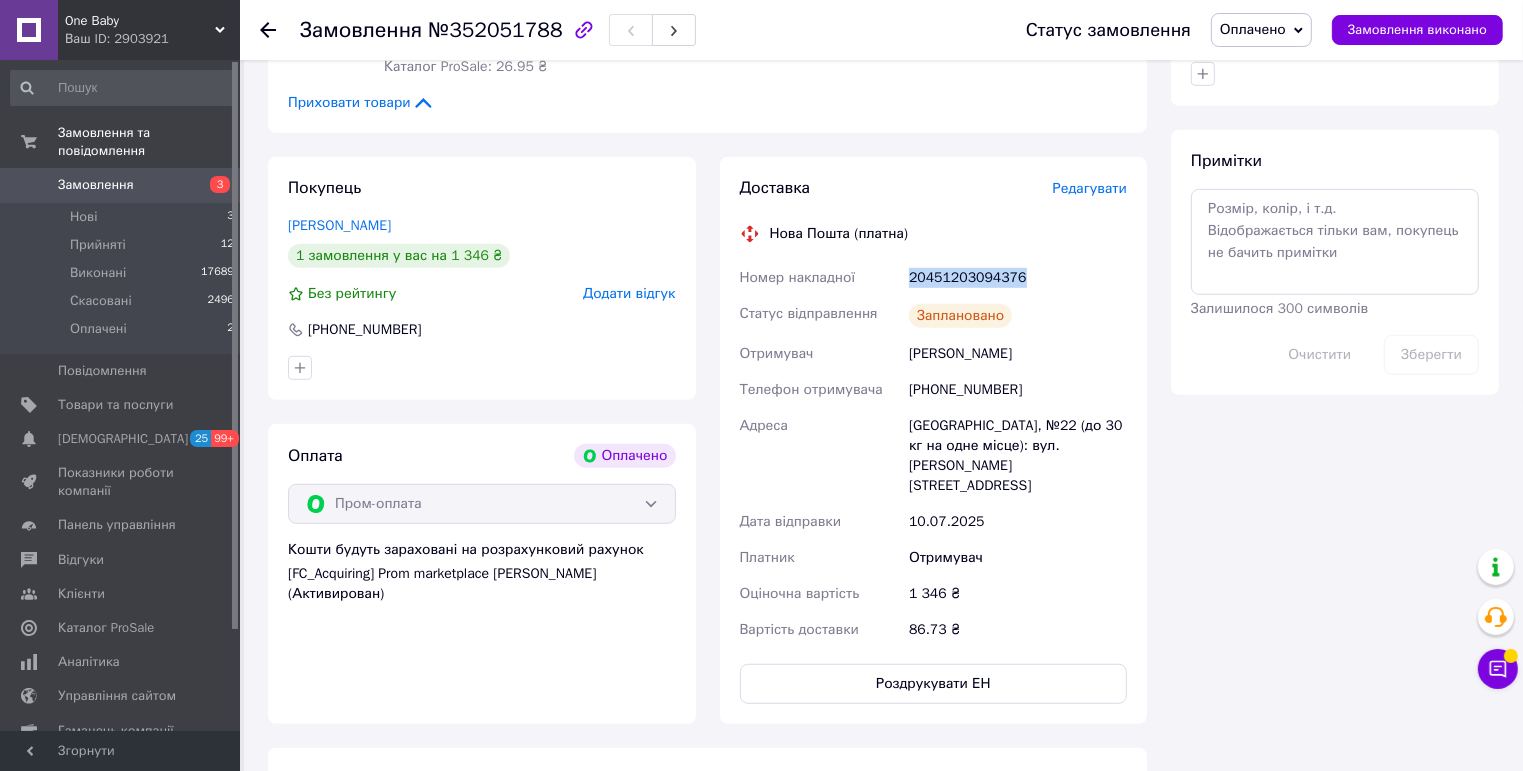 drag, startPoint x: 904, startPoint y: 275, endPoint x: 1036, endPoint y: 276, distance: 132.00378 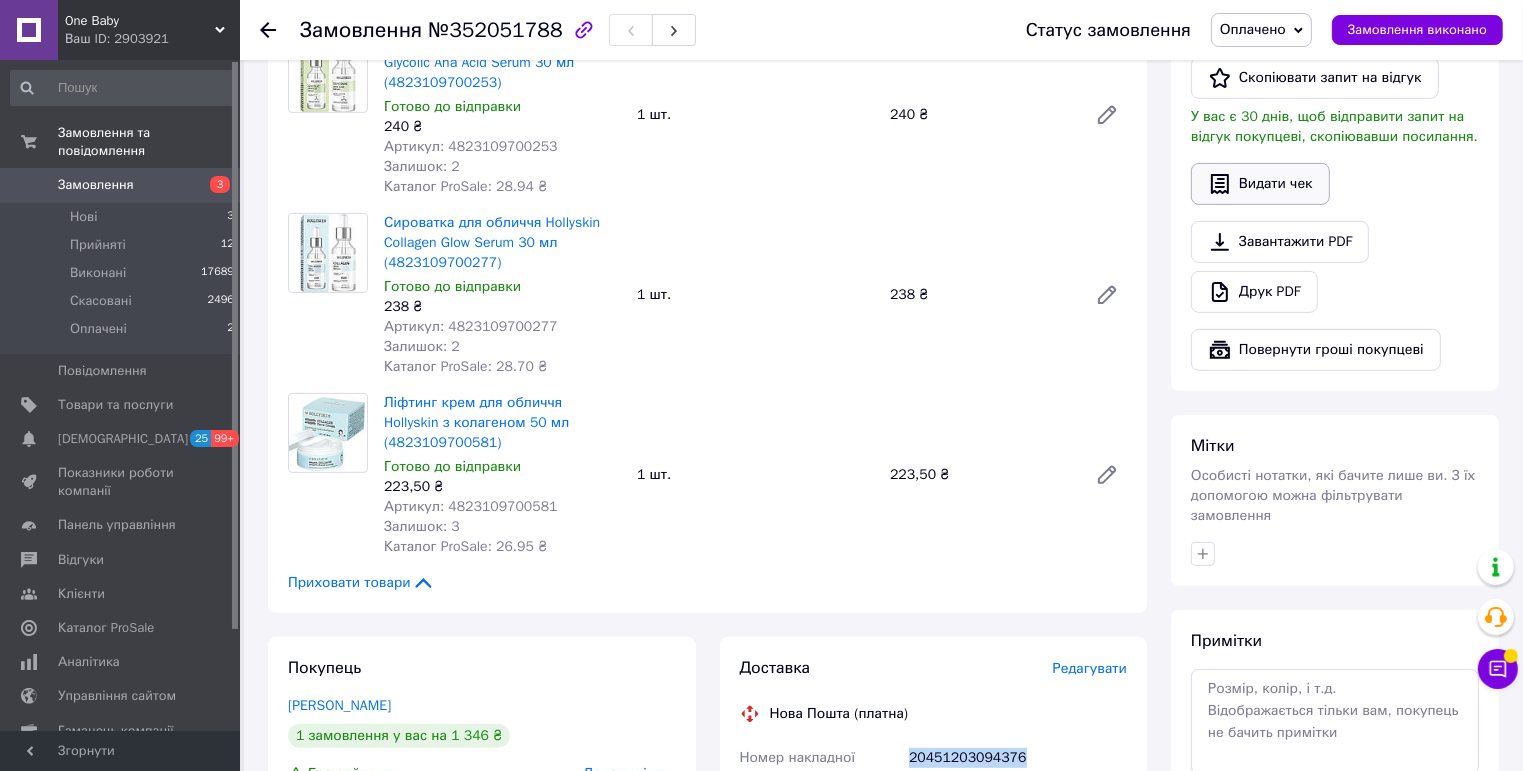 scroll, scrollTop: 400, scrollLeft: 0, axis: vertical 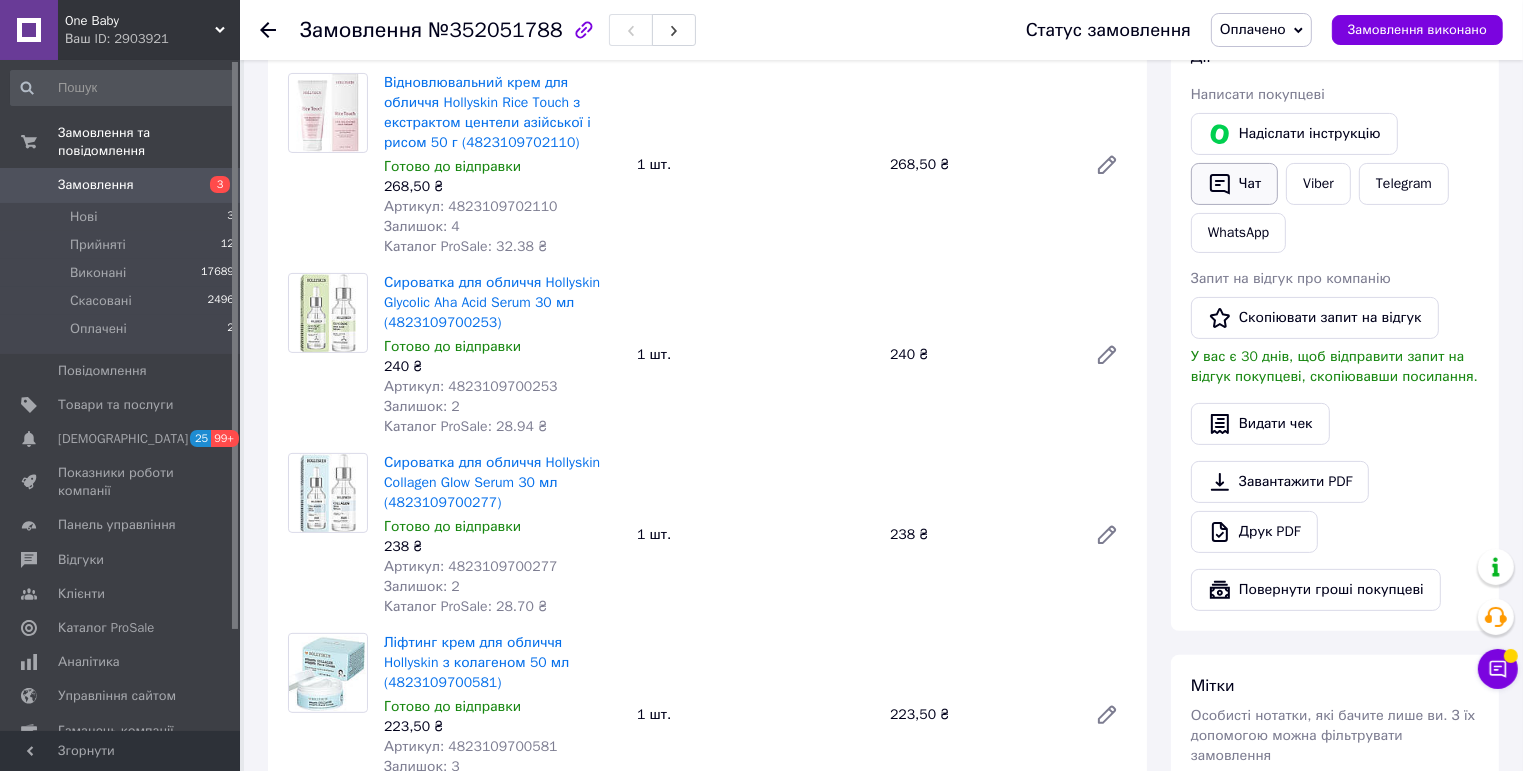 click on "Чат" at bounding box center (1234, 184) 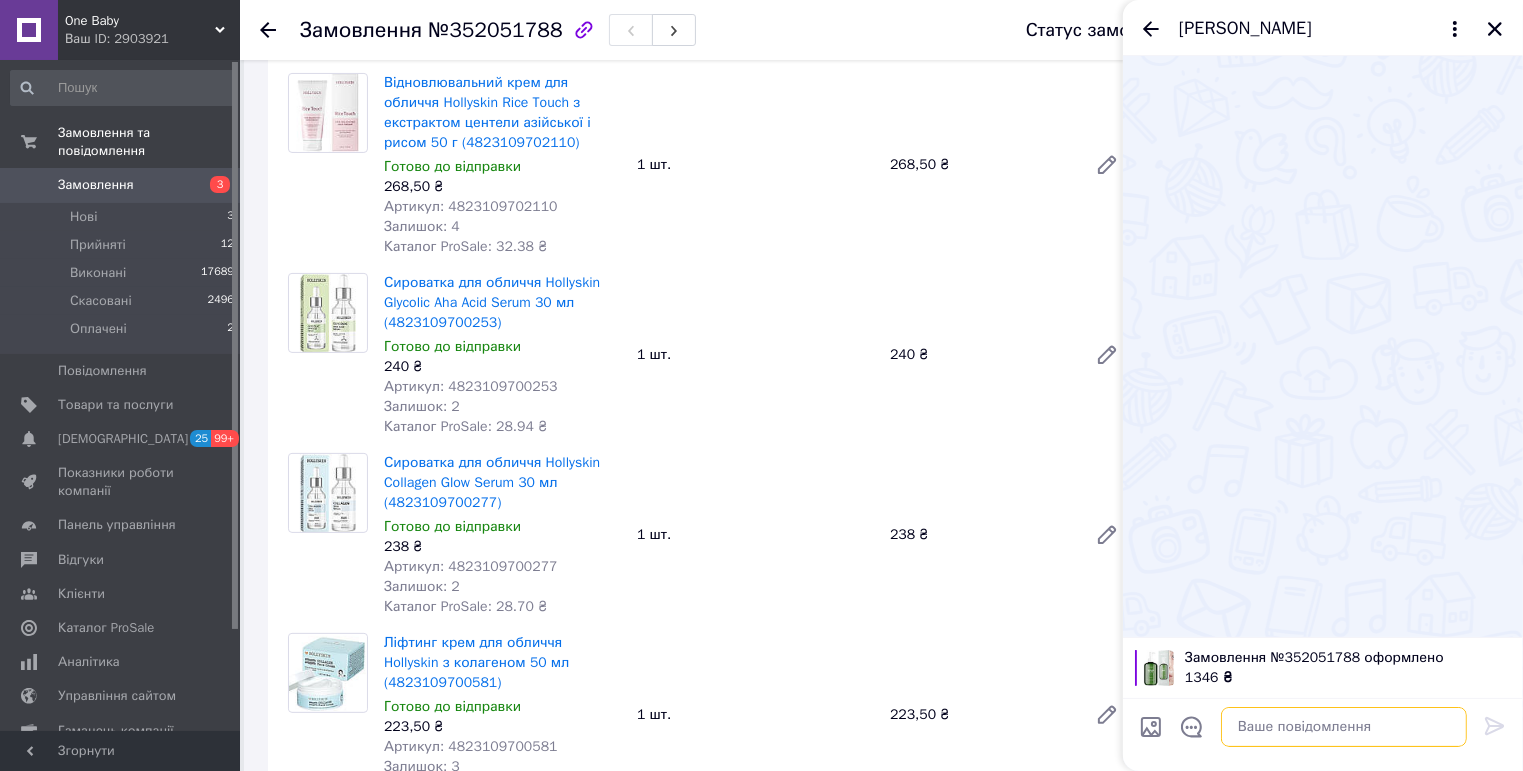 click at bounding box center (1344, 727) 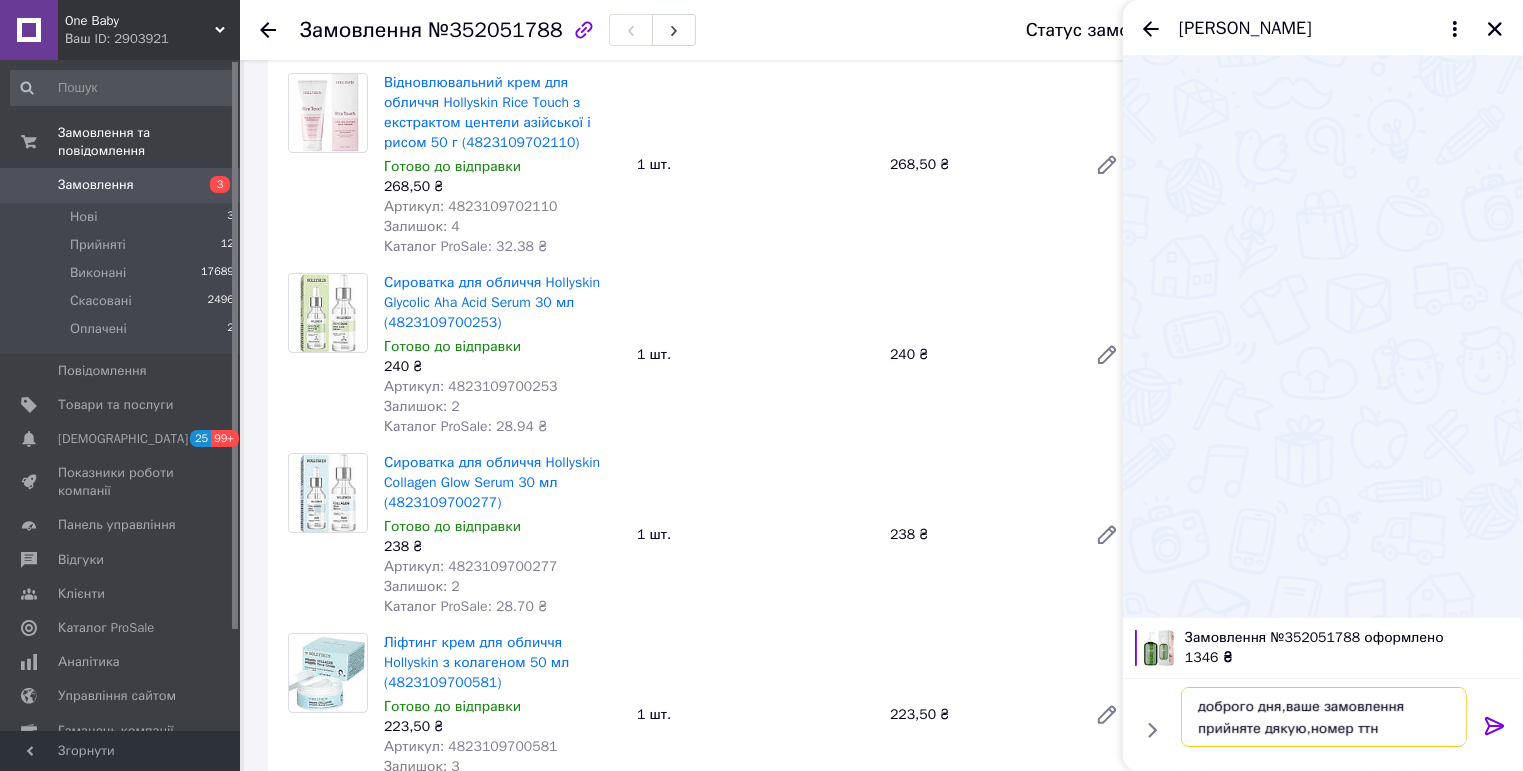 paste on "20451203094376" 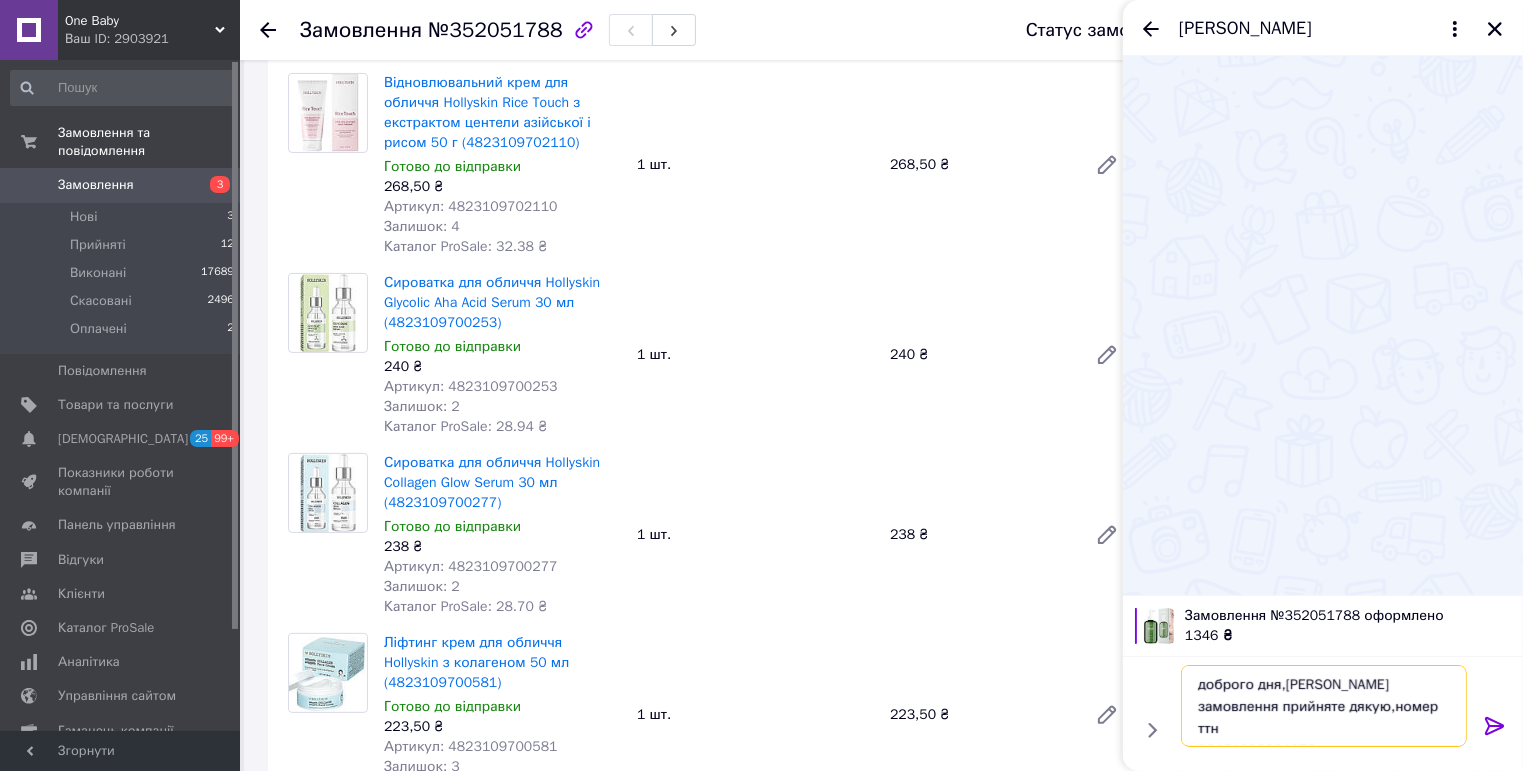 type on "доброго дня,[PERSON_NAME] замовлення прийняте дякую,номер ттн
20451203094376" 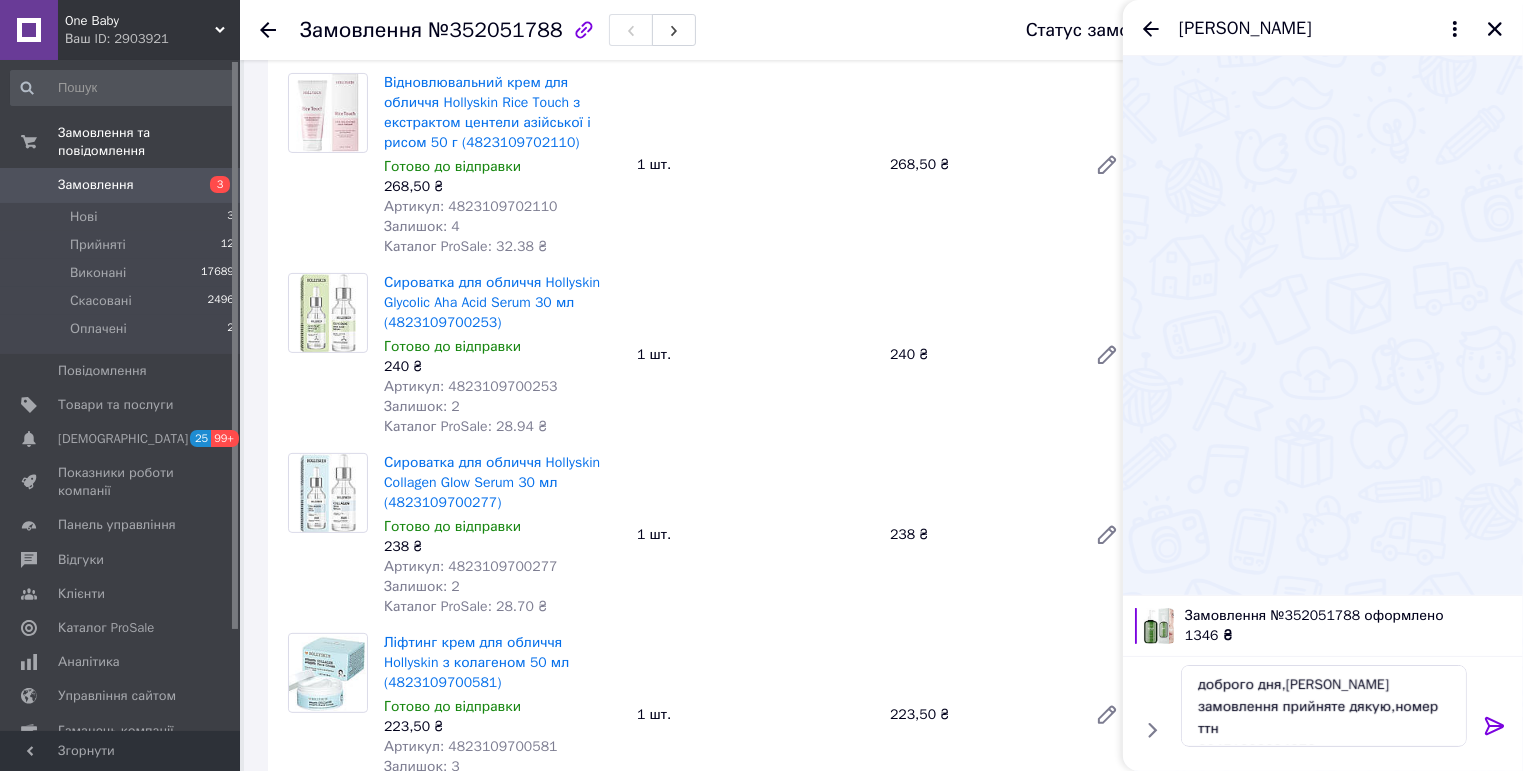 click 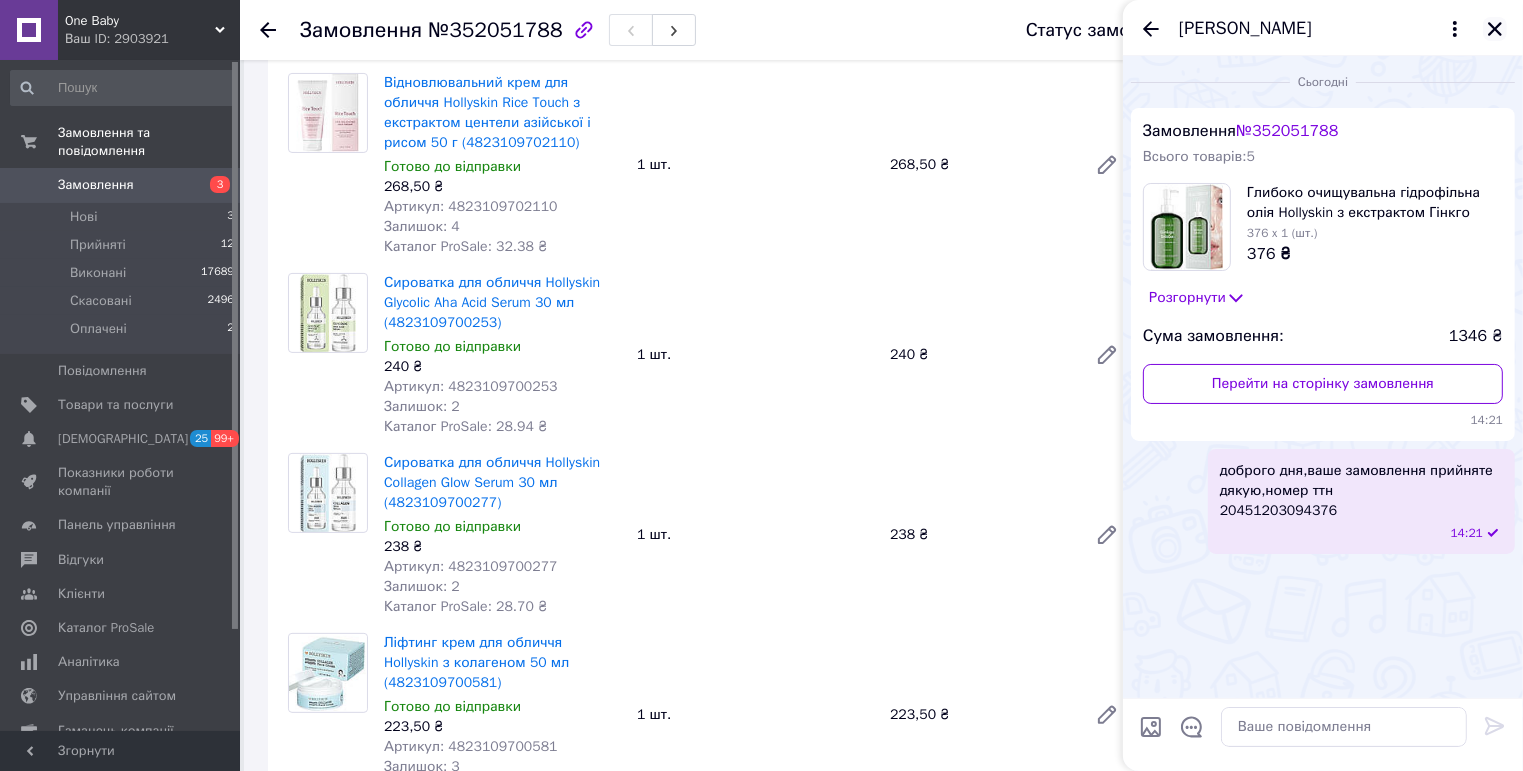 click 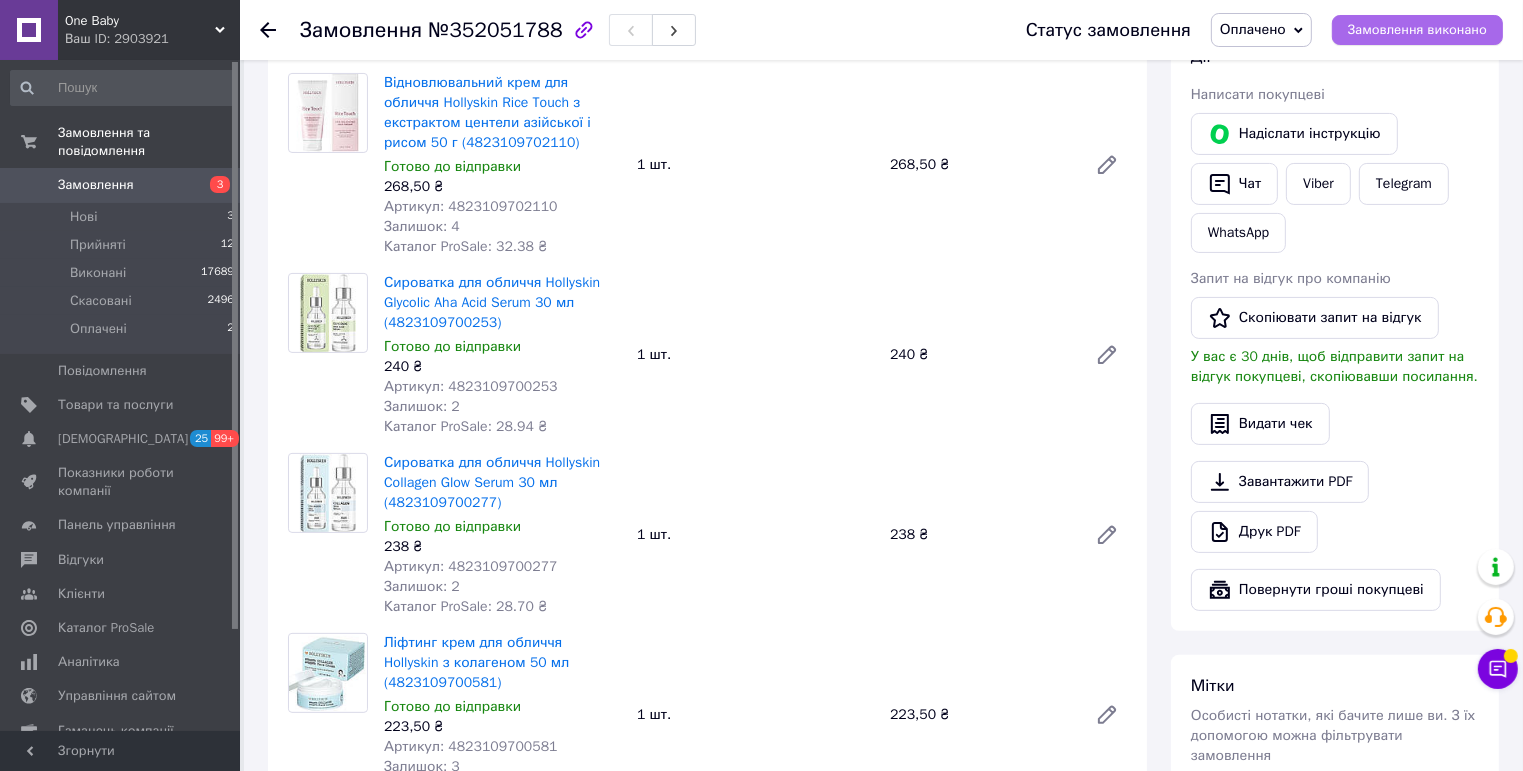click on "Замовлення виконано" at bounding box center (1417, 30) 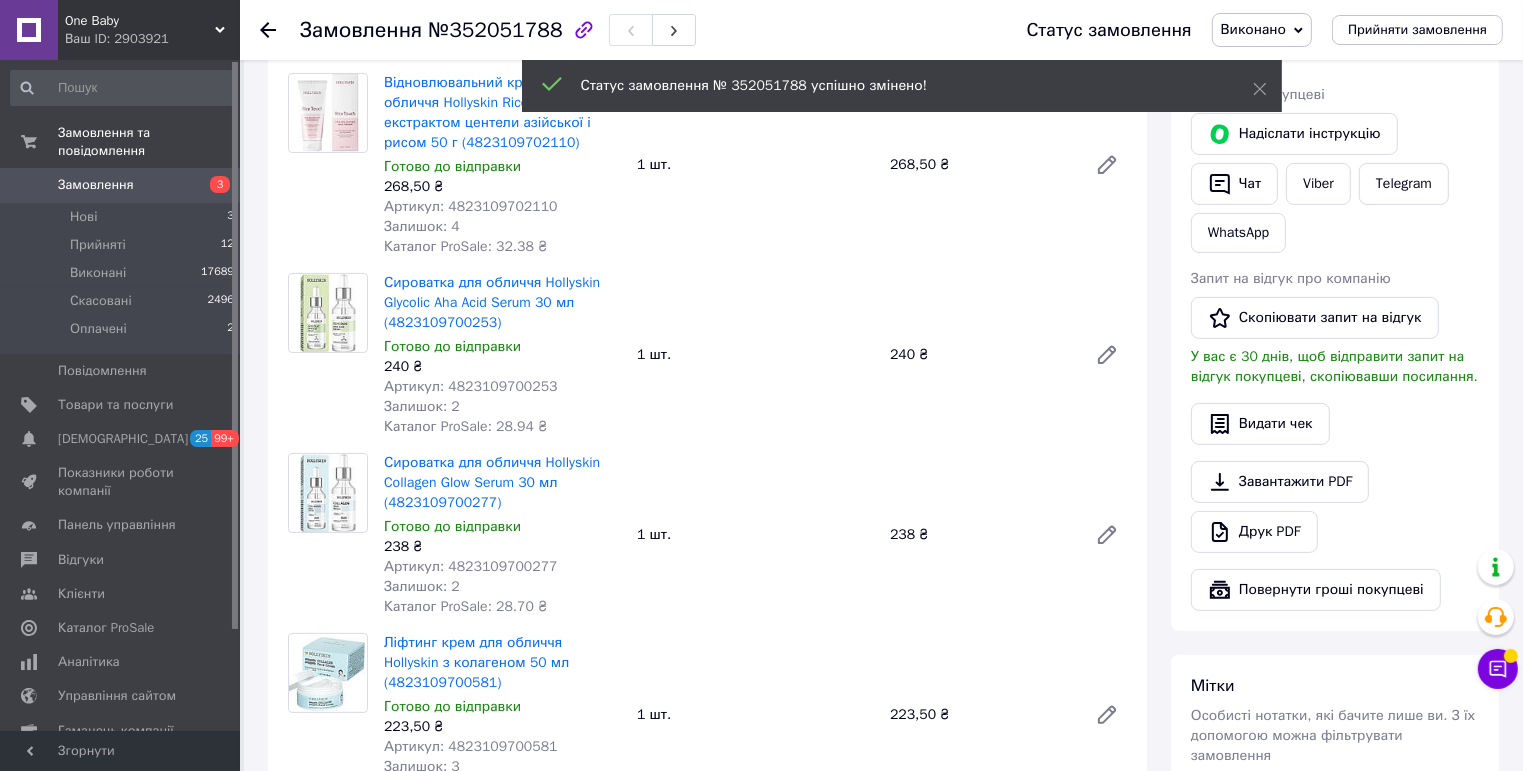 click 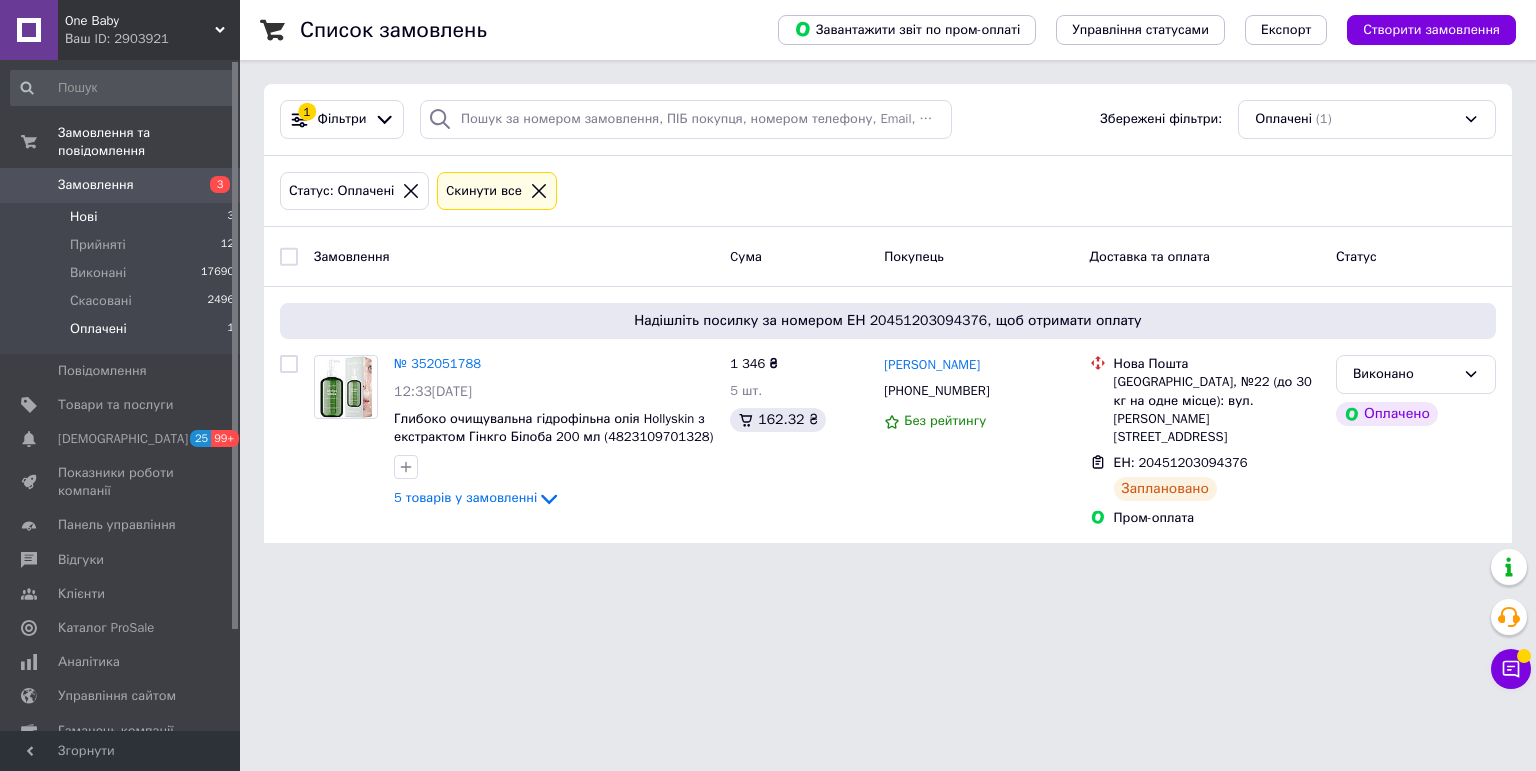 click on "Нові" at bounding box center (83, 217) 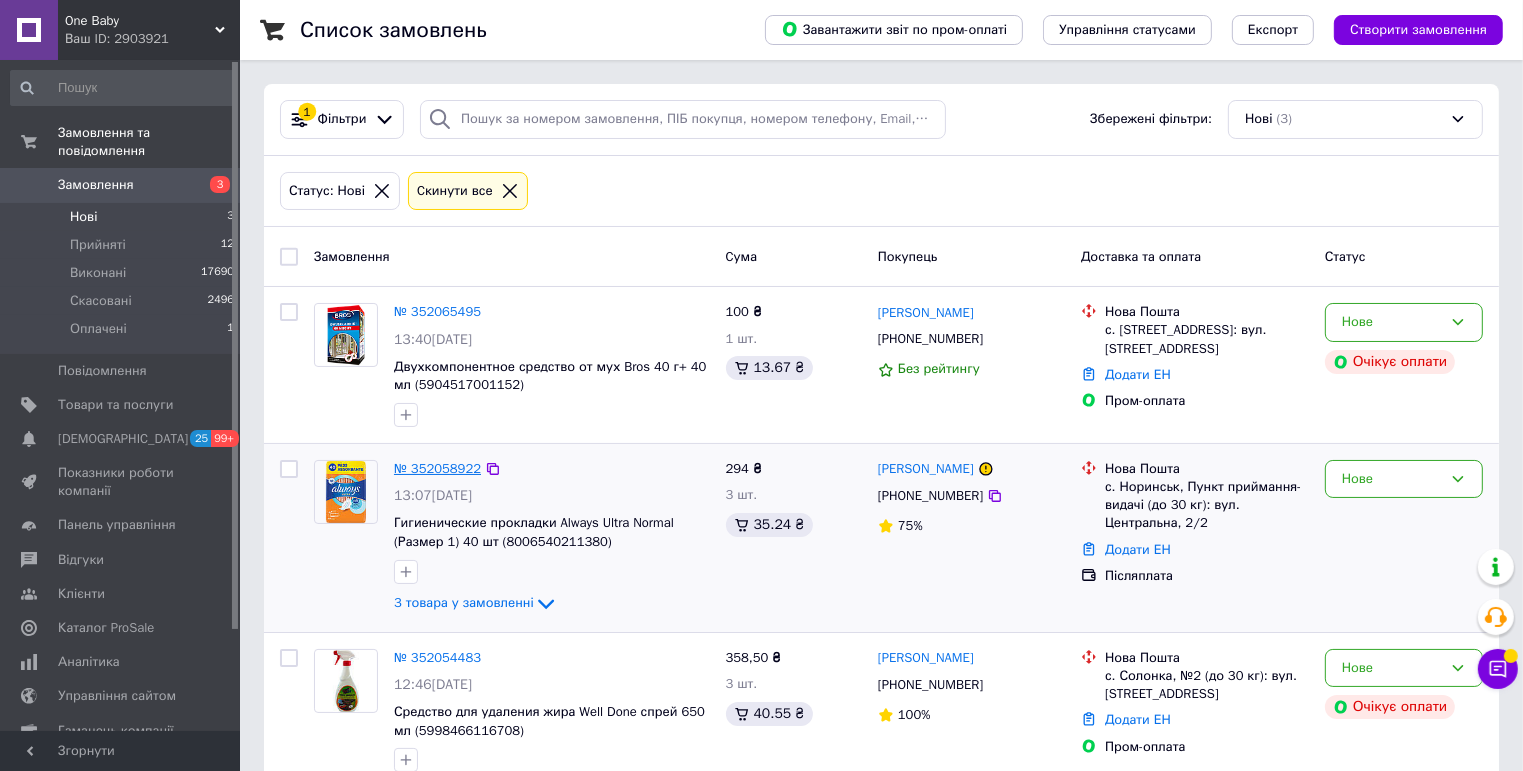click on "№ 352058922" at bounding box center (437, 468) 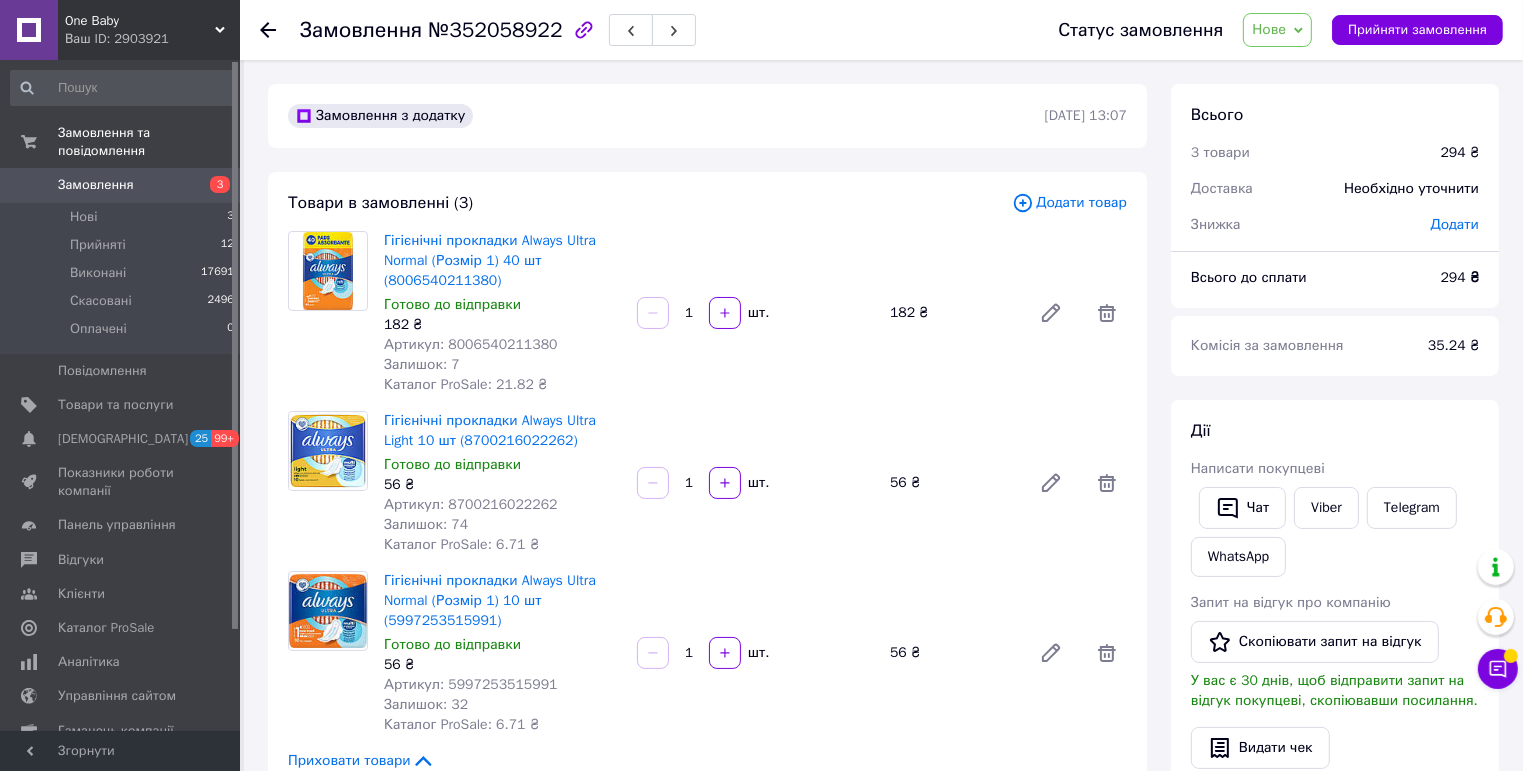click on "Артикул: 8006540211380" at bounding box center [471, 344] 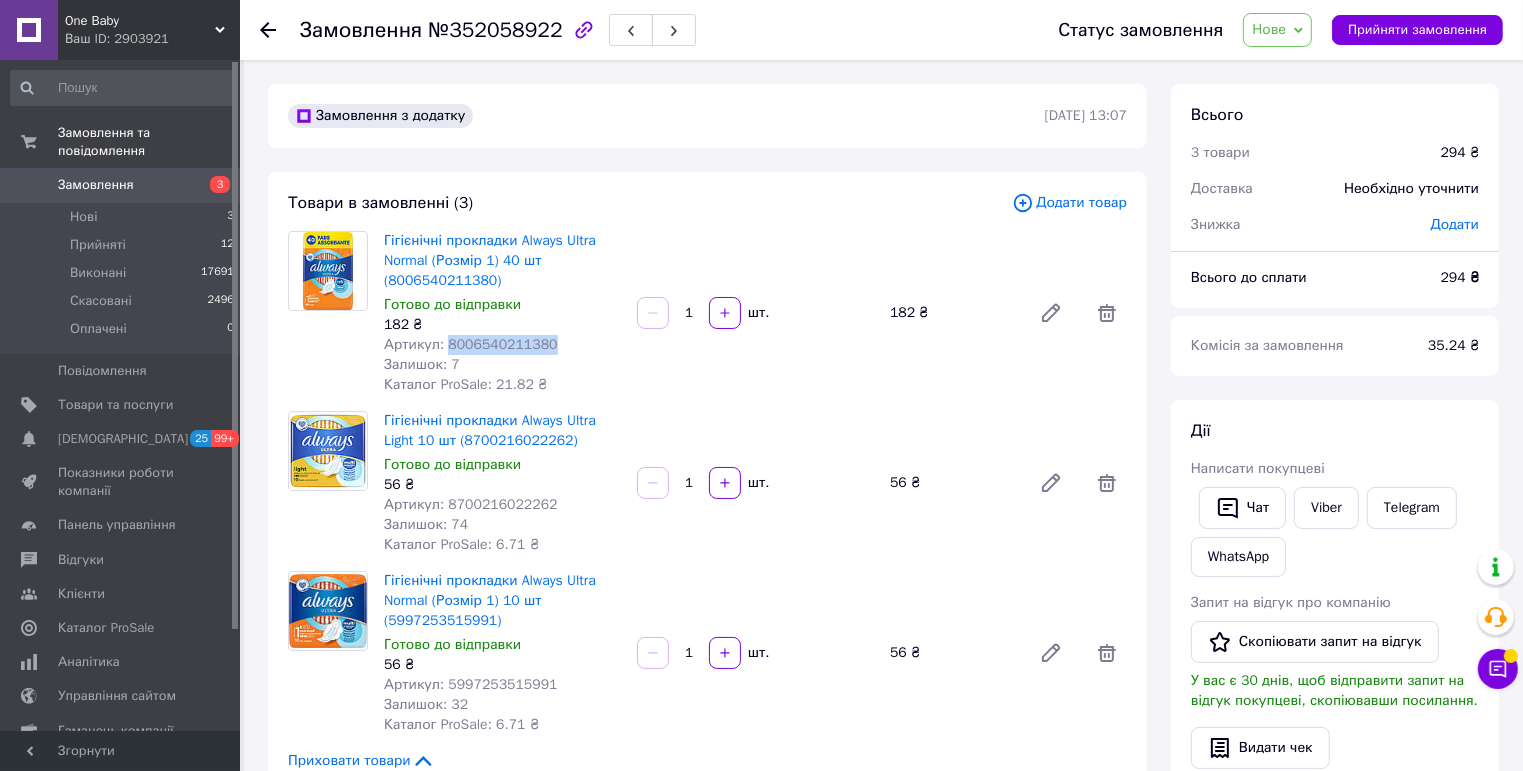 click on "Артикул: 8006540211380" at bounding box center [471, 344] 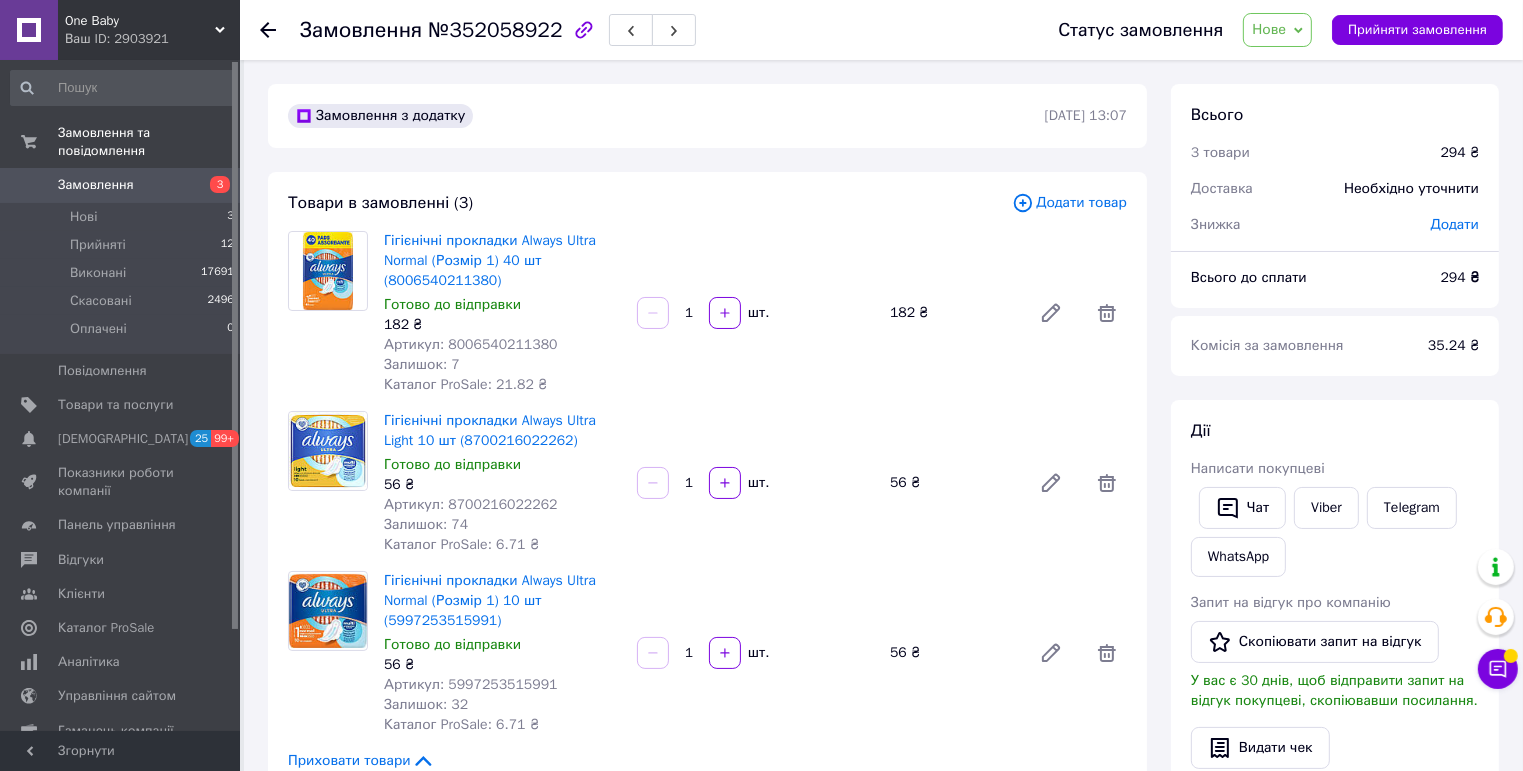 click on "Артикул: 8700216022262" at bounding box center (471, 504) 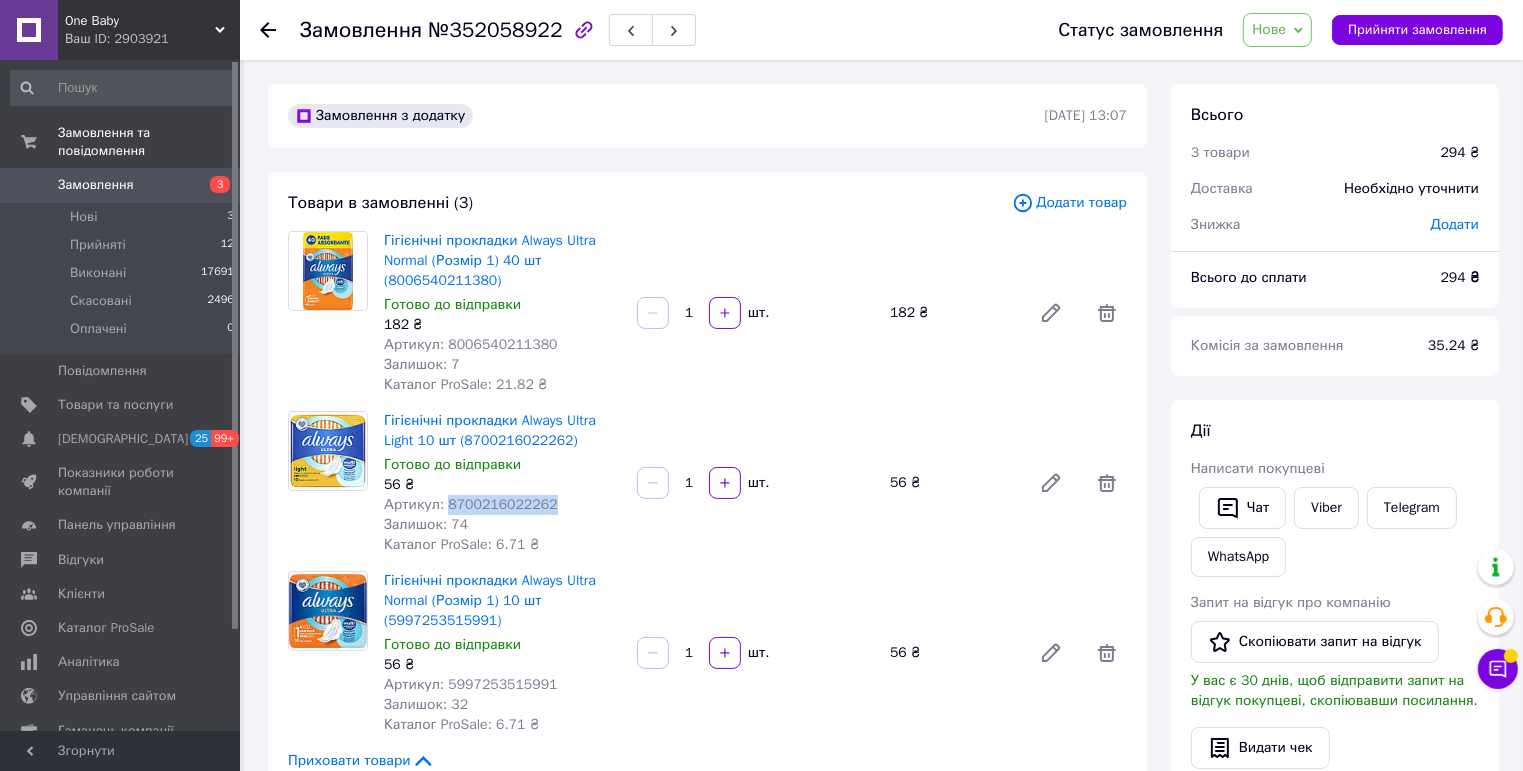 click on "Артикул: 8700216022262" at bounding box center (471, 504) 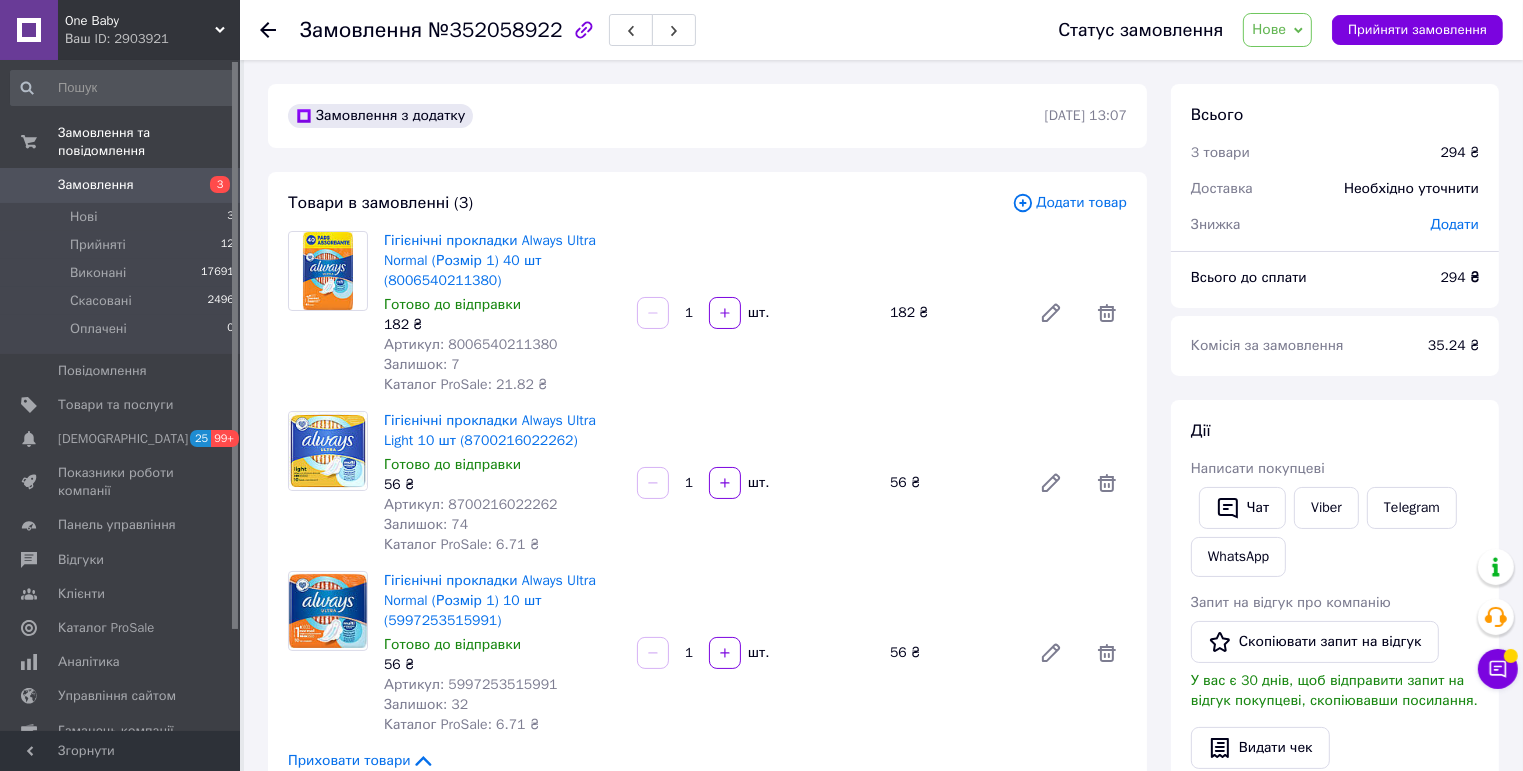drag, startPoint x: 505, startPoint y: 504, endPoint x: 495, endPoint y: 500, distance: 10.770329 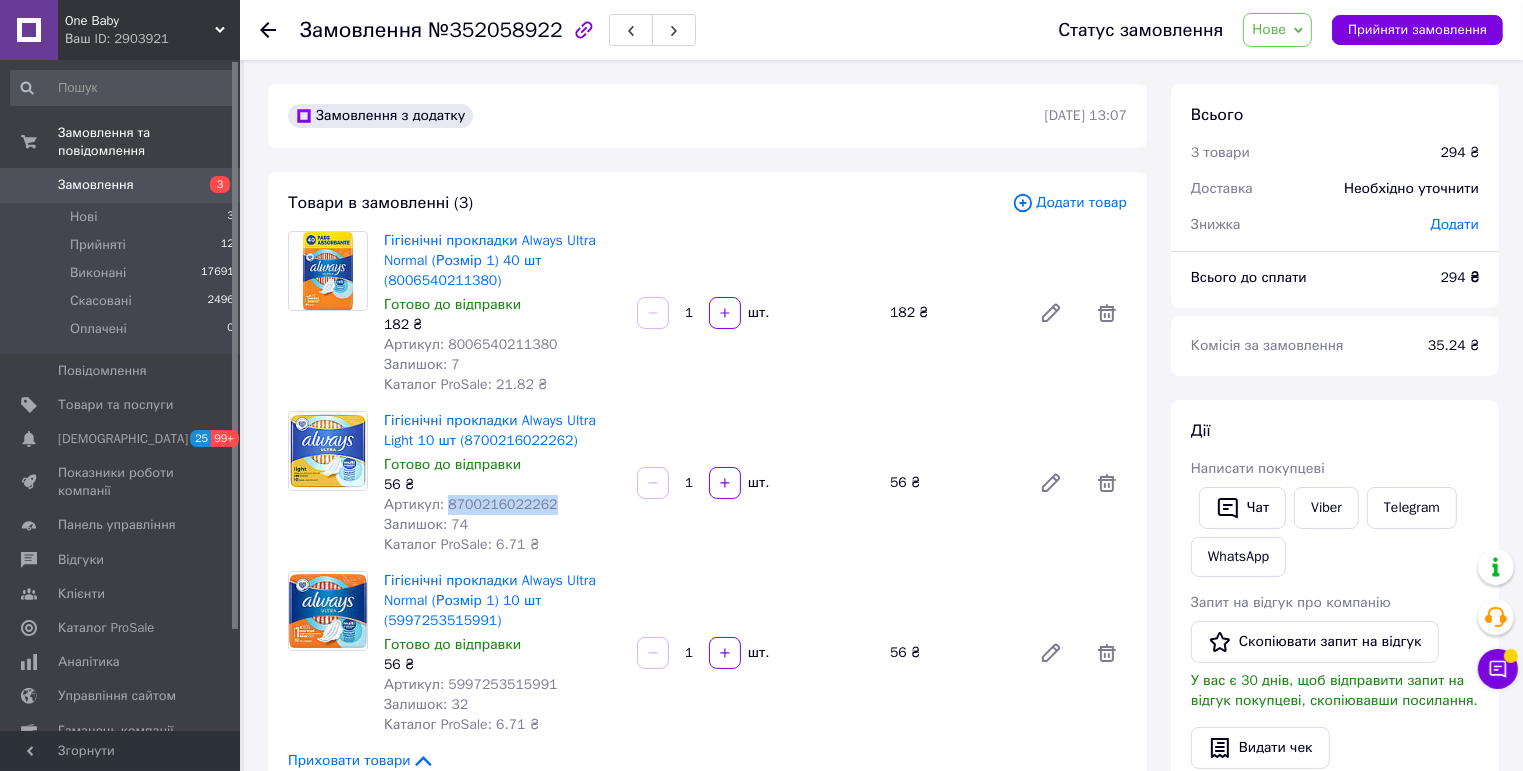 click on "Артикул: 8700216022262" at bounding box center [471, 504] 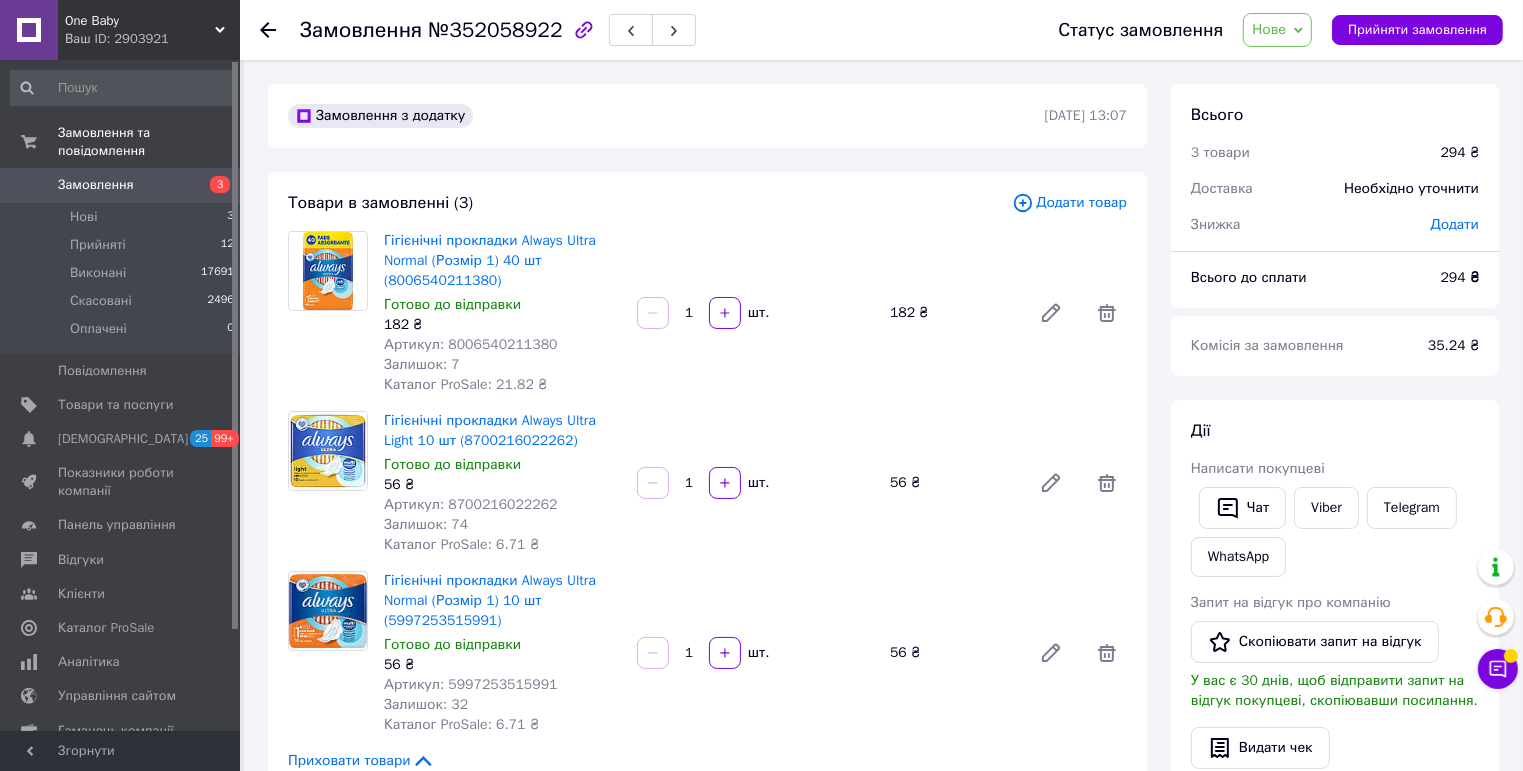 click on "Артикул: 5997253515991" at bounding box center [471, 684] 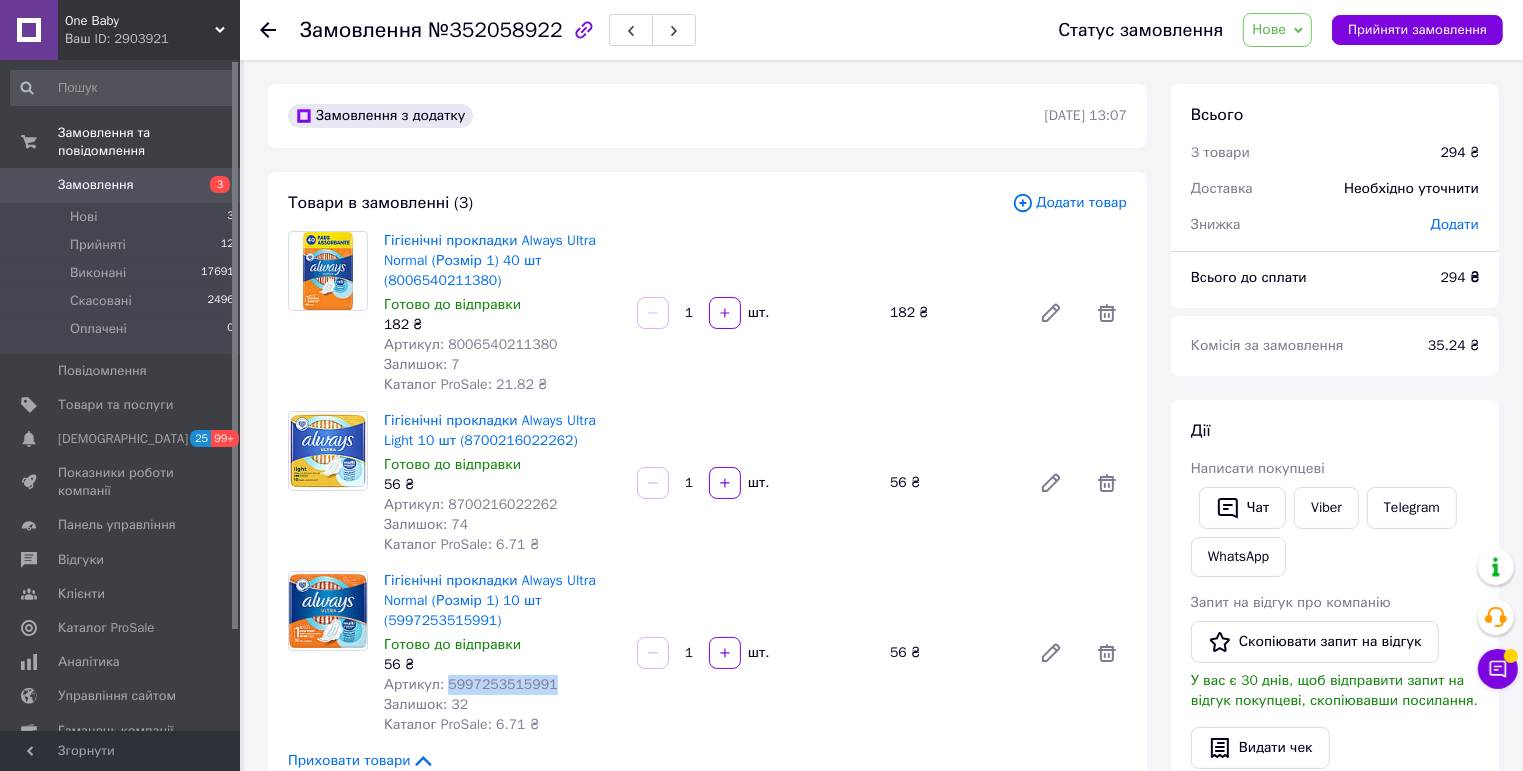 click on "Артикул: 5997253515991" at bounding box center (471, 684) 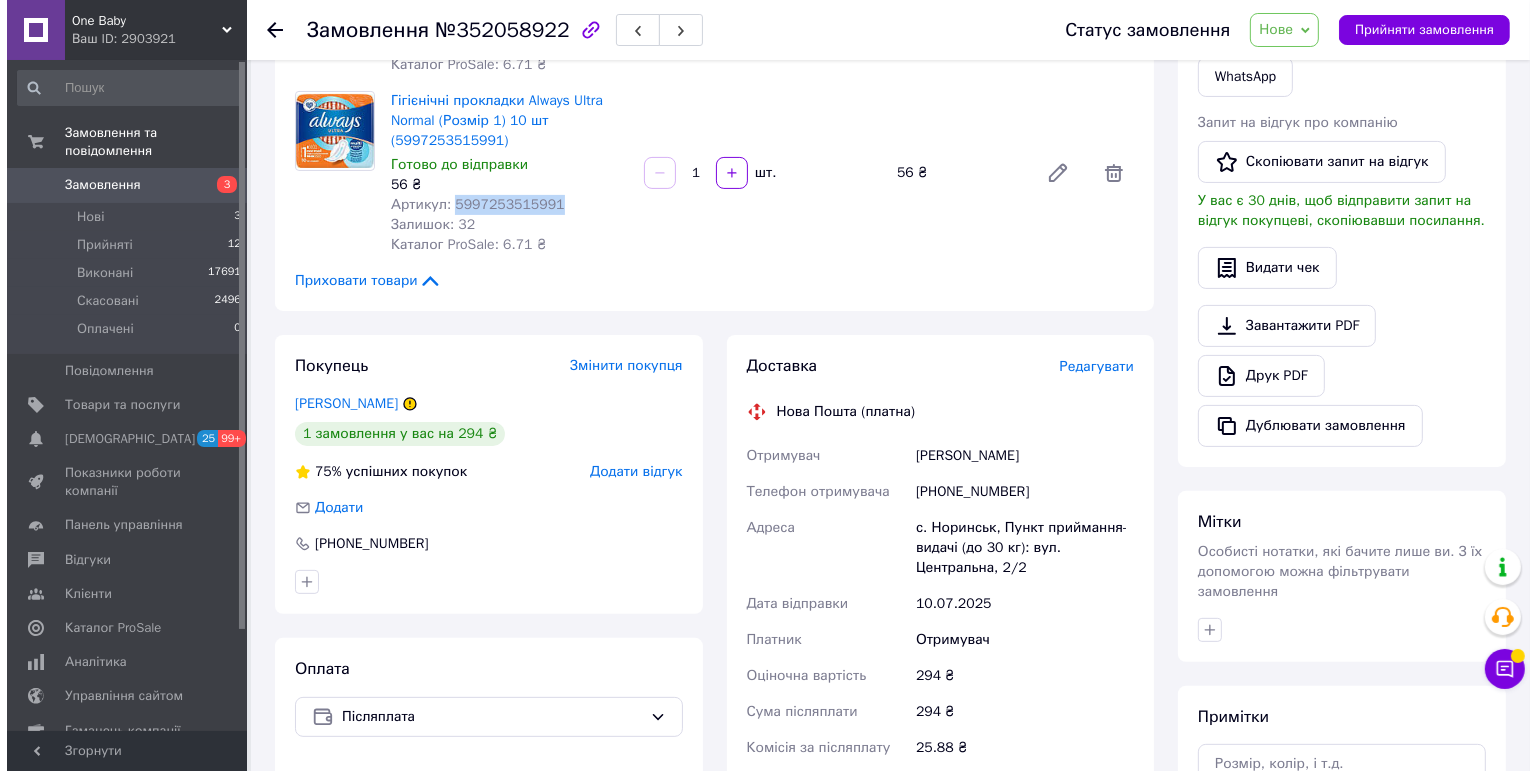 scroll, scrollTop: 560, scrollLeft: 0, axis: vertical 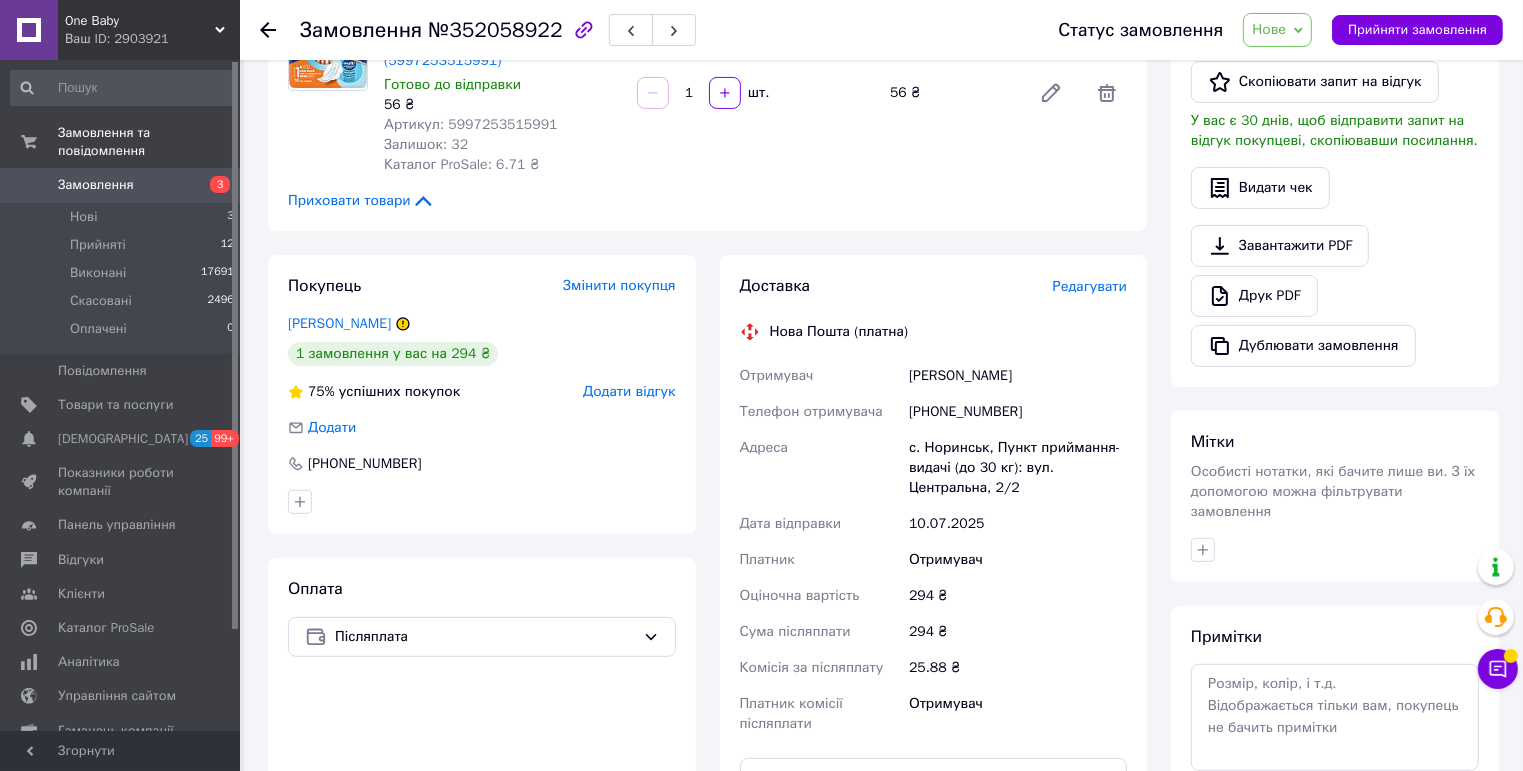 click on "Редагувати" at bounding box center (1090, 286) 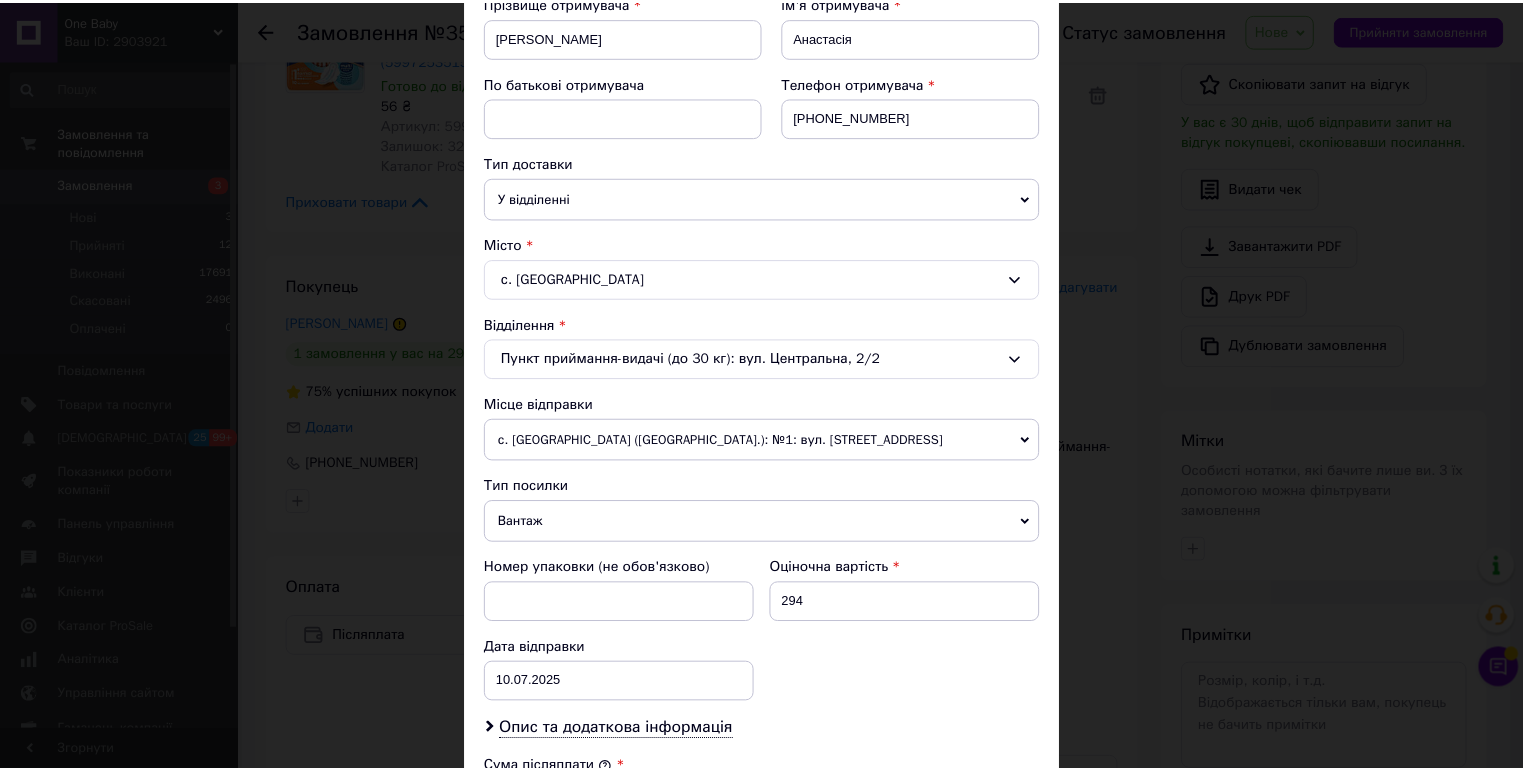 scroll, scrollTop: 640, scrollLeft: 0, axis: vertical 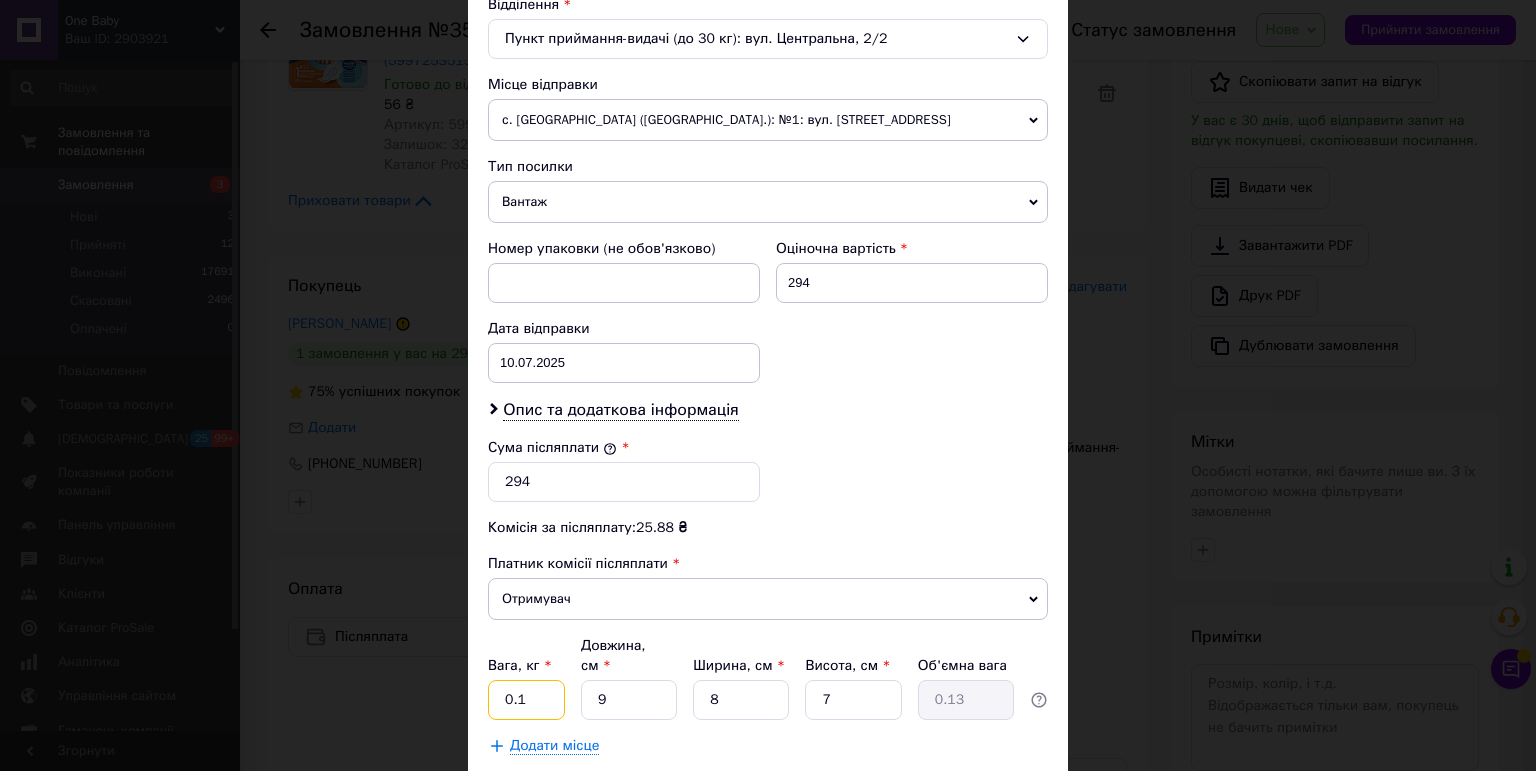 drag, startPoint x: 515, startPoint y: 672, endPoint x: 488, endPoint y: 672, distance: 27 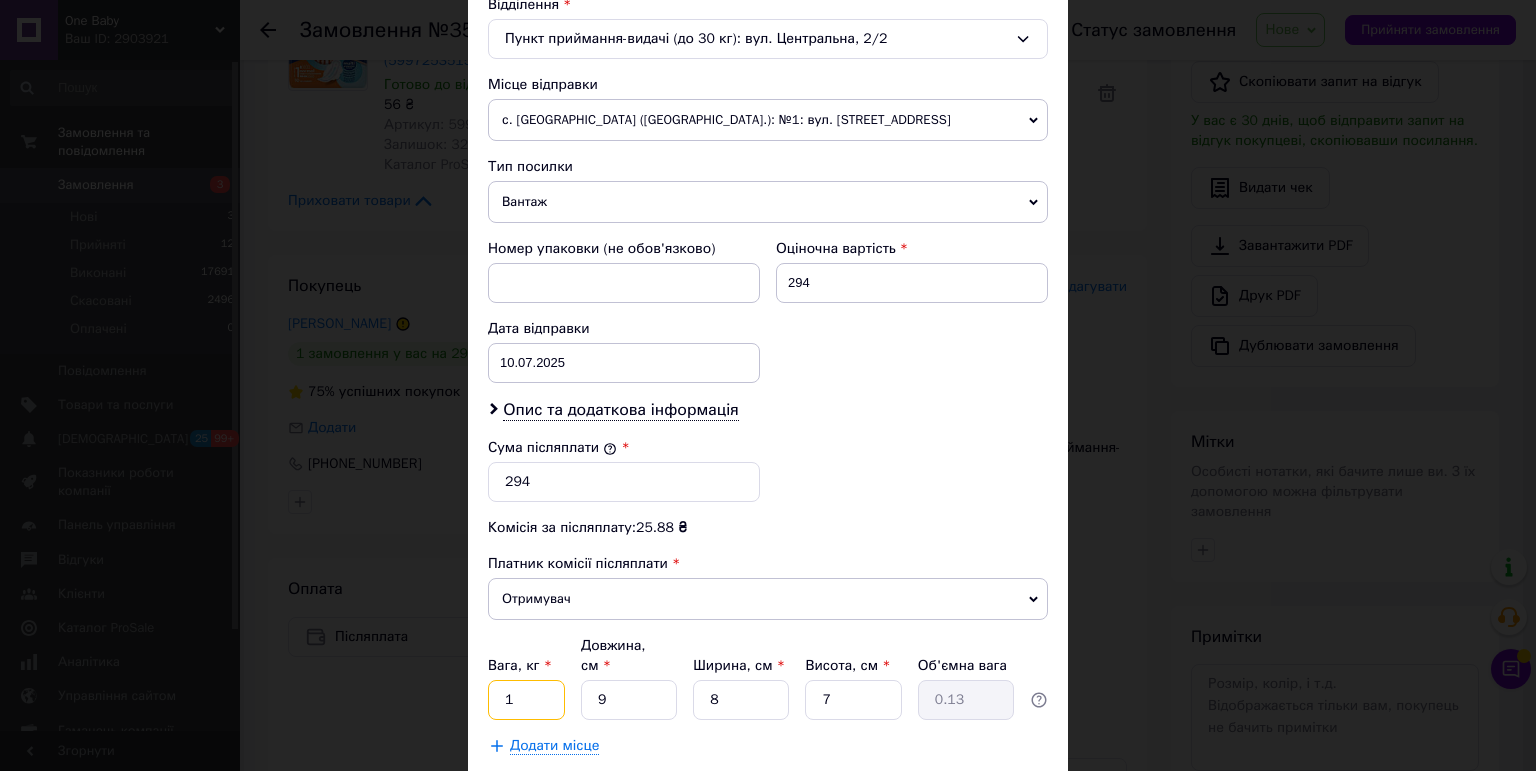 type on "1" 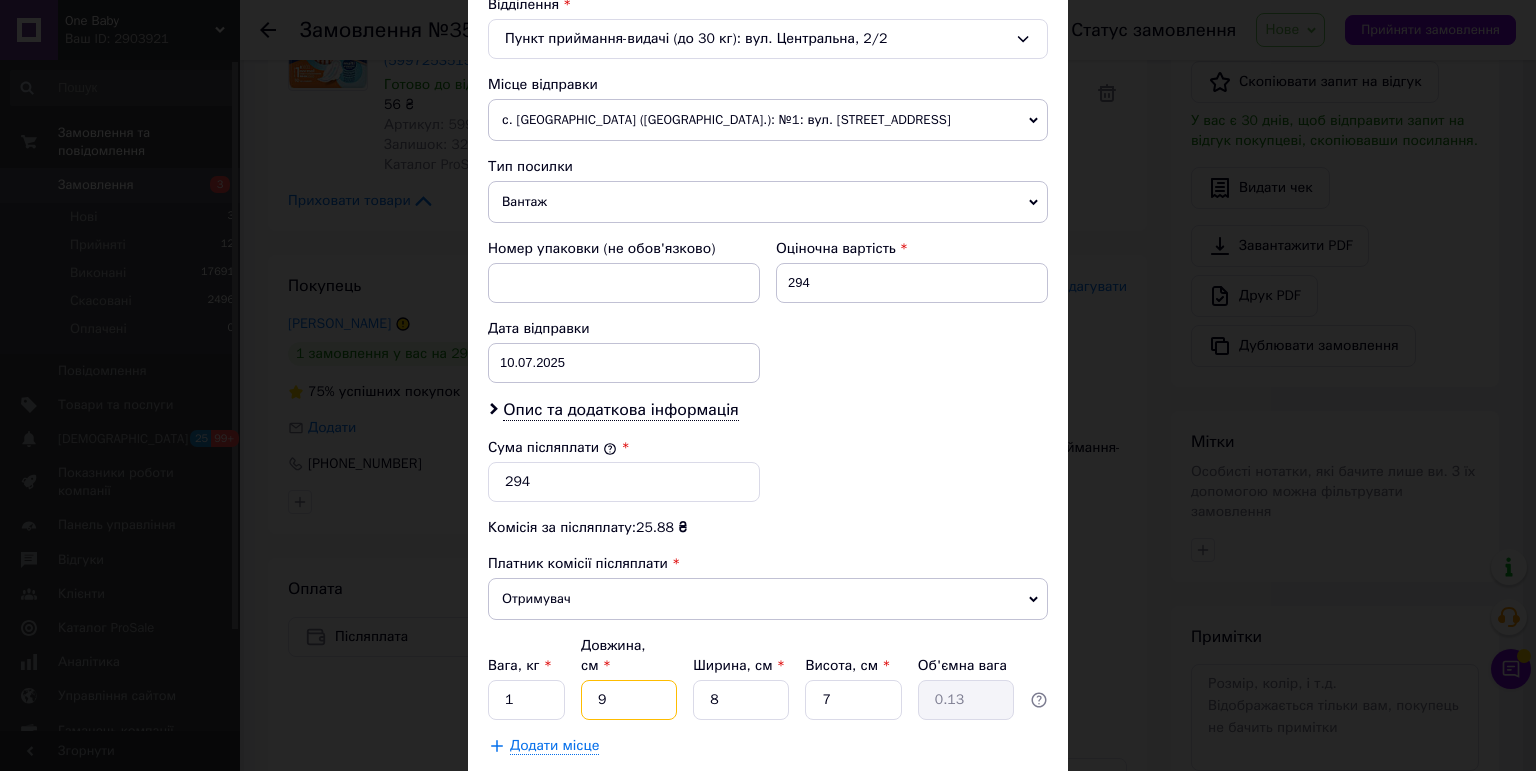 drag, startPoint x: 595, startPoint y: 673, endPoint x: 616, endPoint y: 673, distance: 21 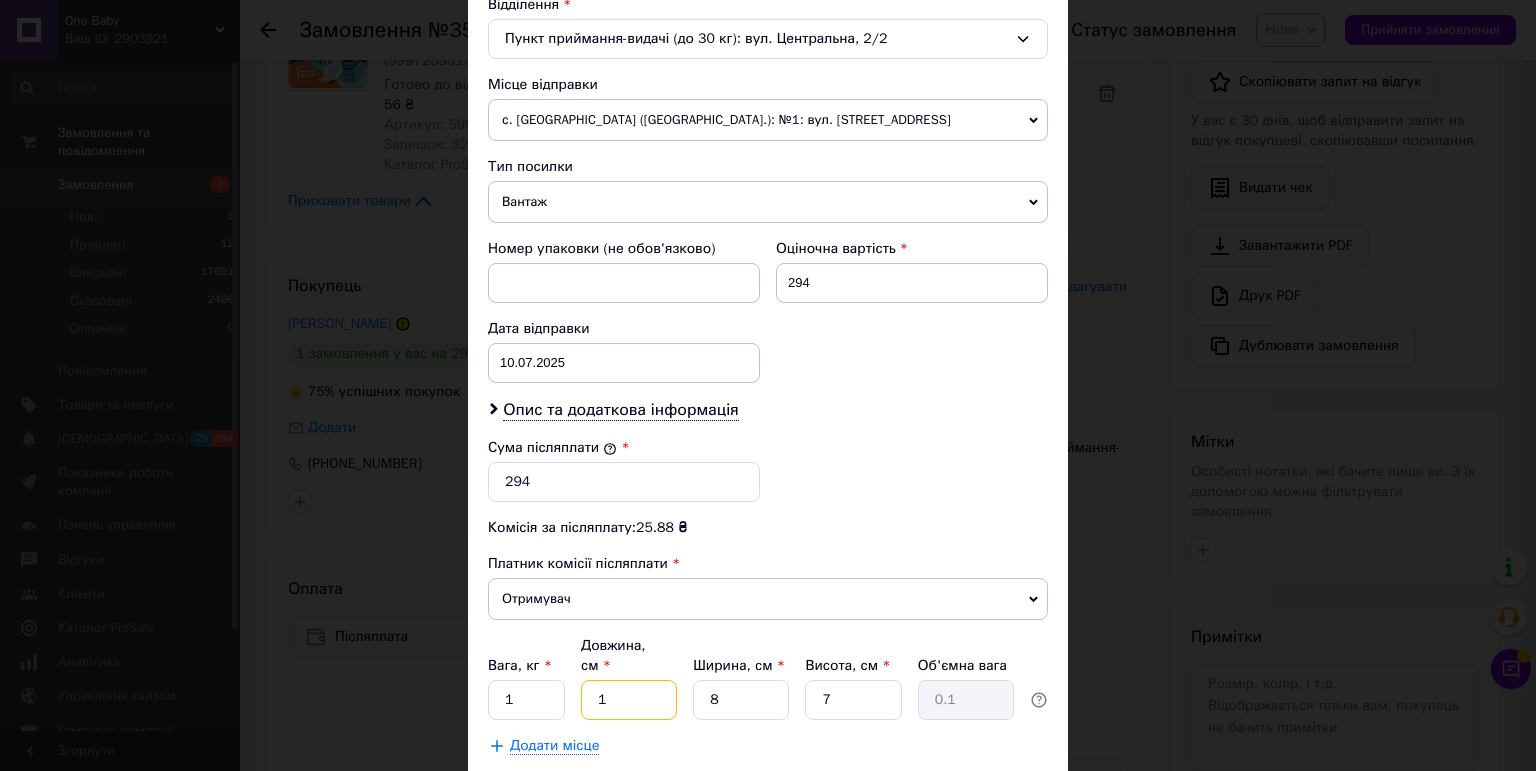 type on "15" 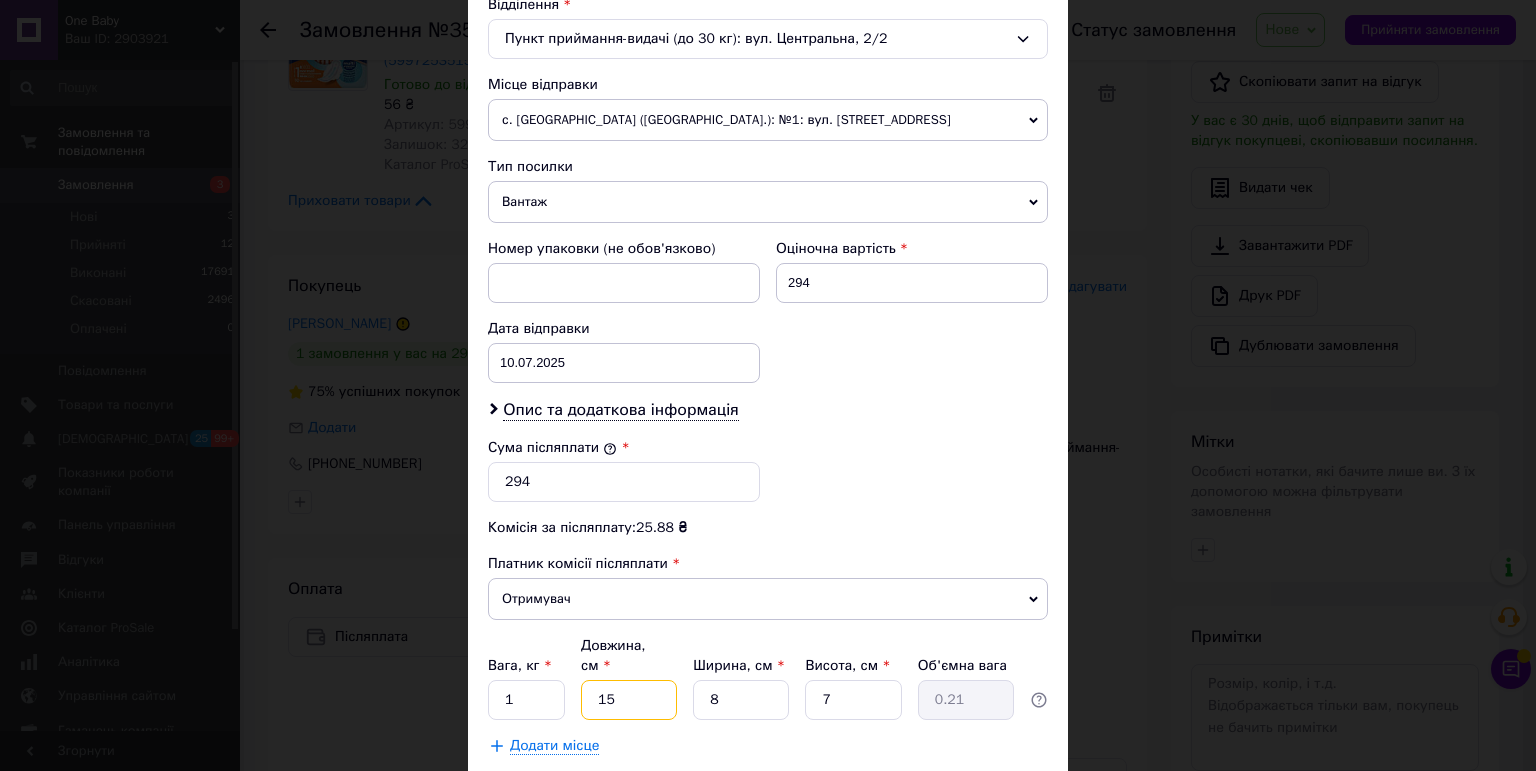 type on "15" 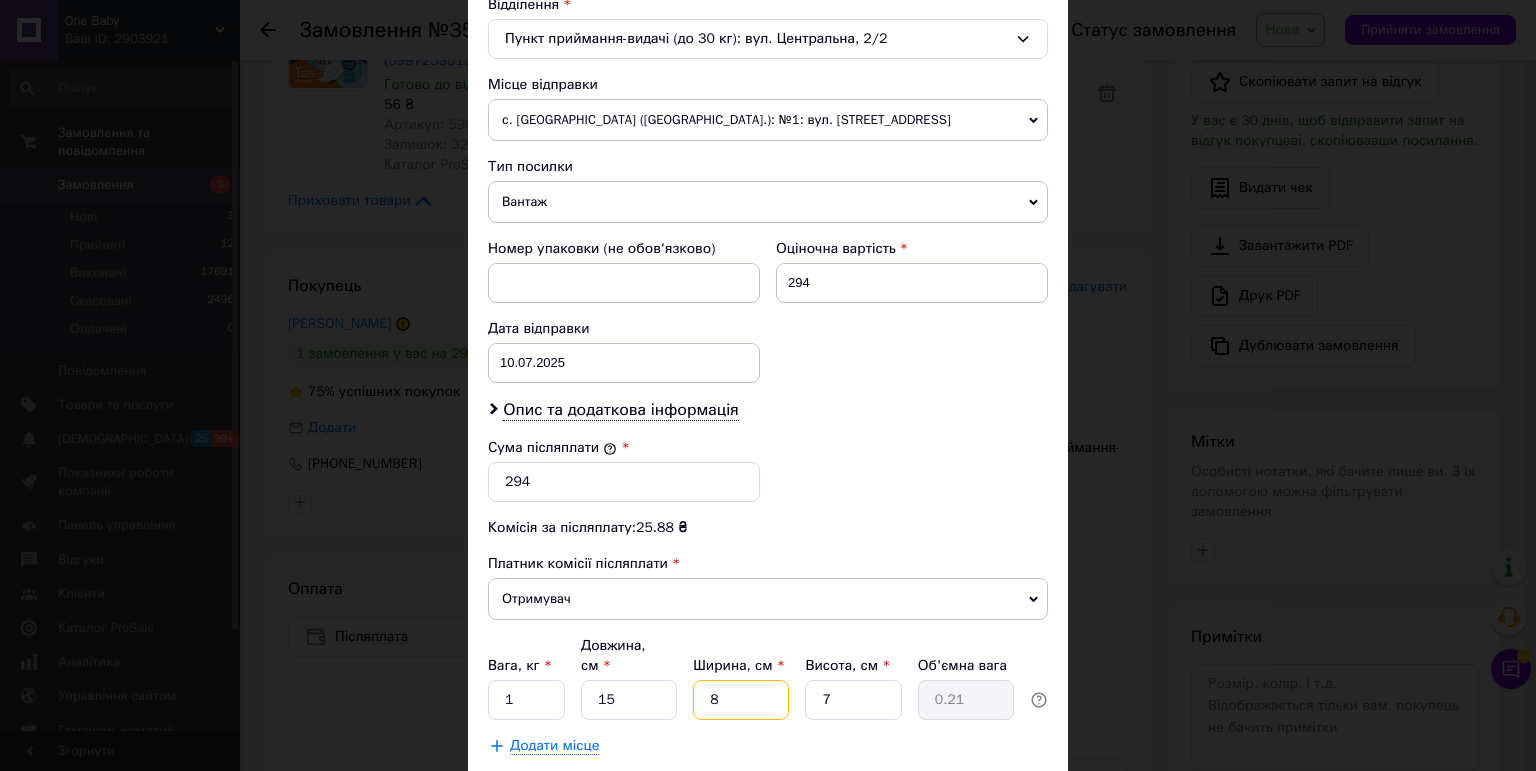 drag, startPoint x: 713, startPoint y: 674, endPoint x: 677, endPoint y: 675, distance: 36.013885 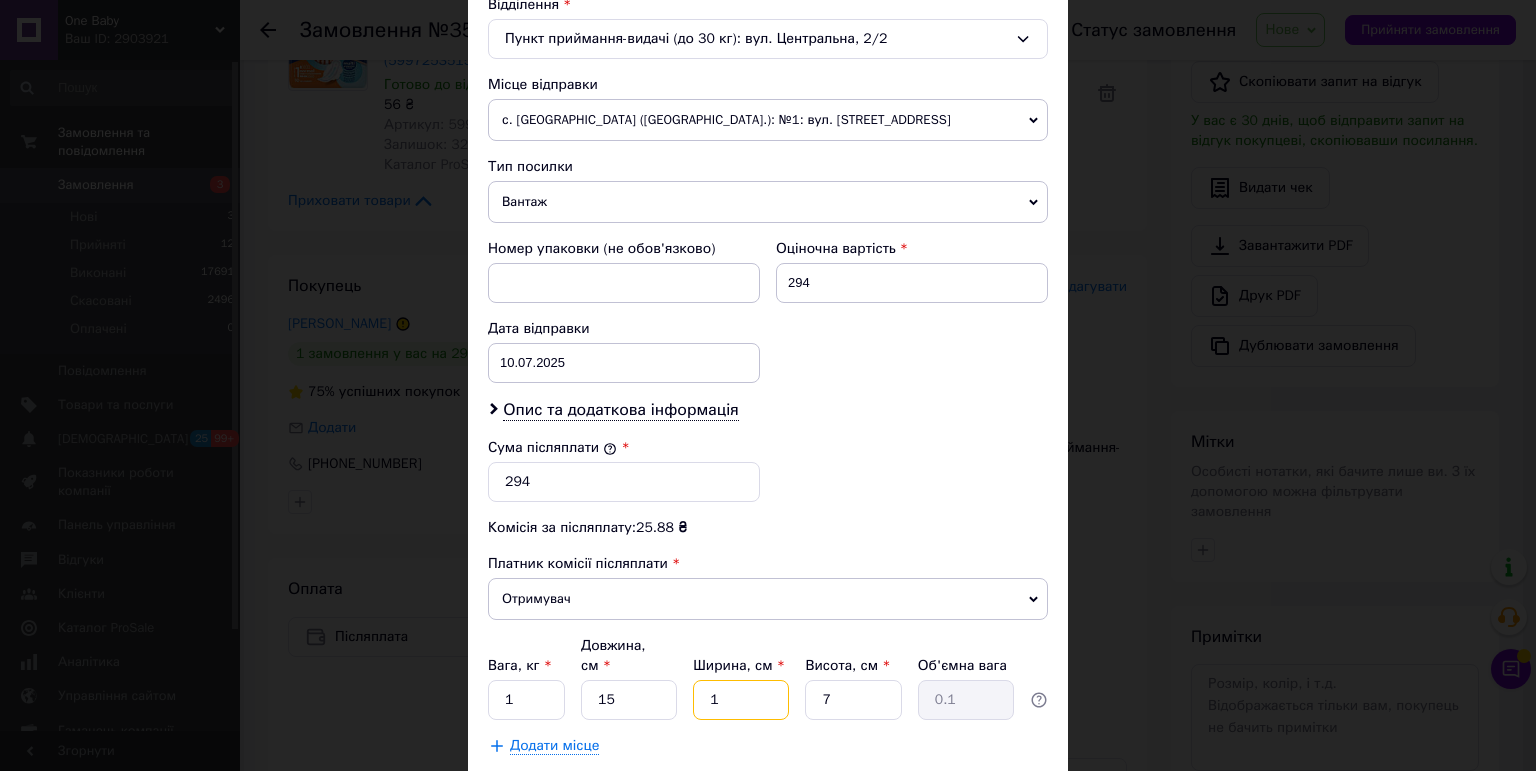 type on "15" 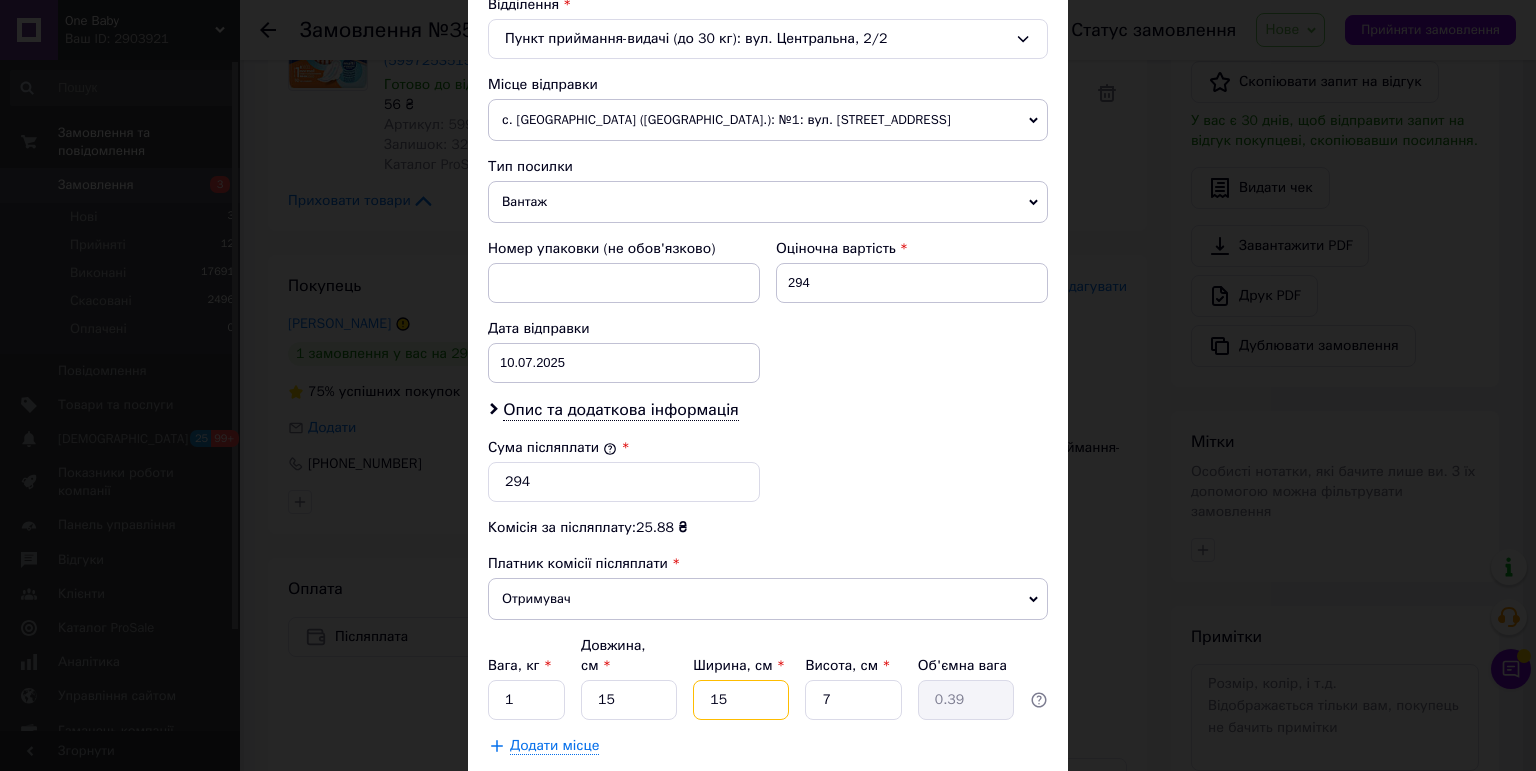 type on "15" 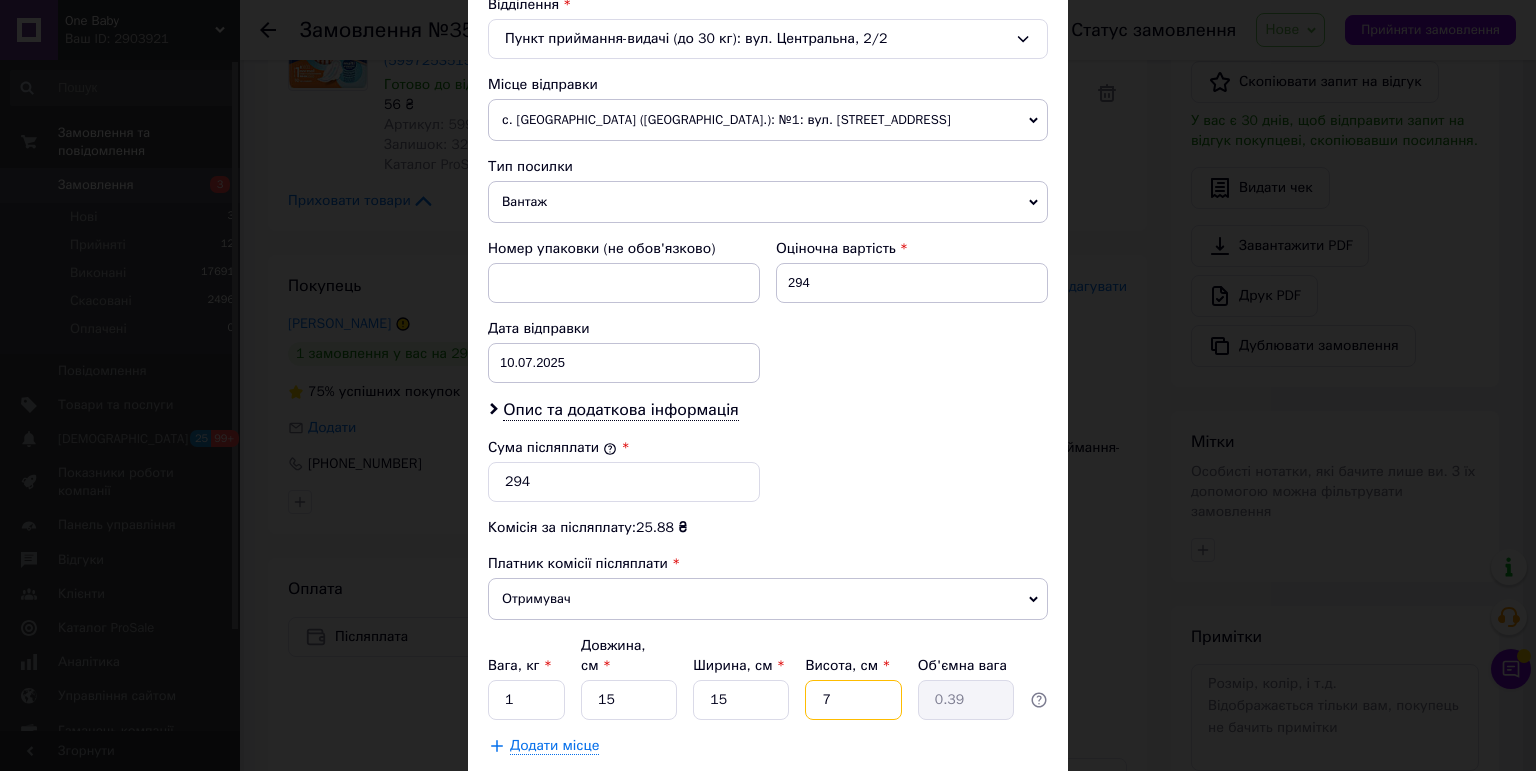 drag, startPoint x: 830, startPoint y: 670, endPoint x: 775, endPoint y: 676, distance: 55.326305 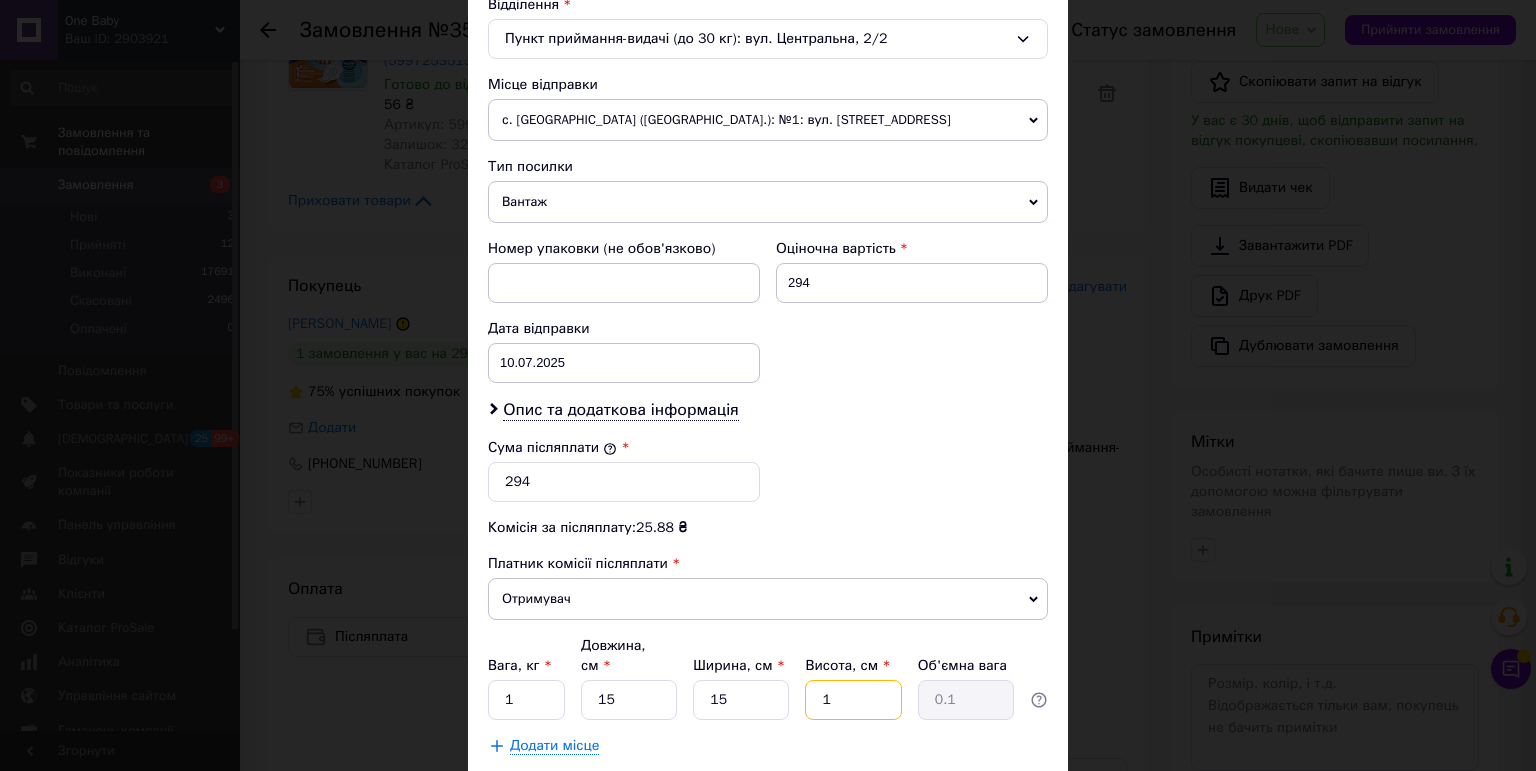type on "15" 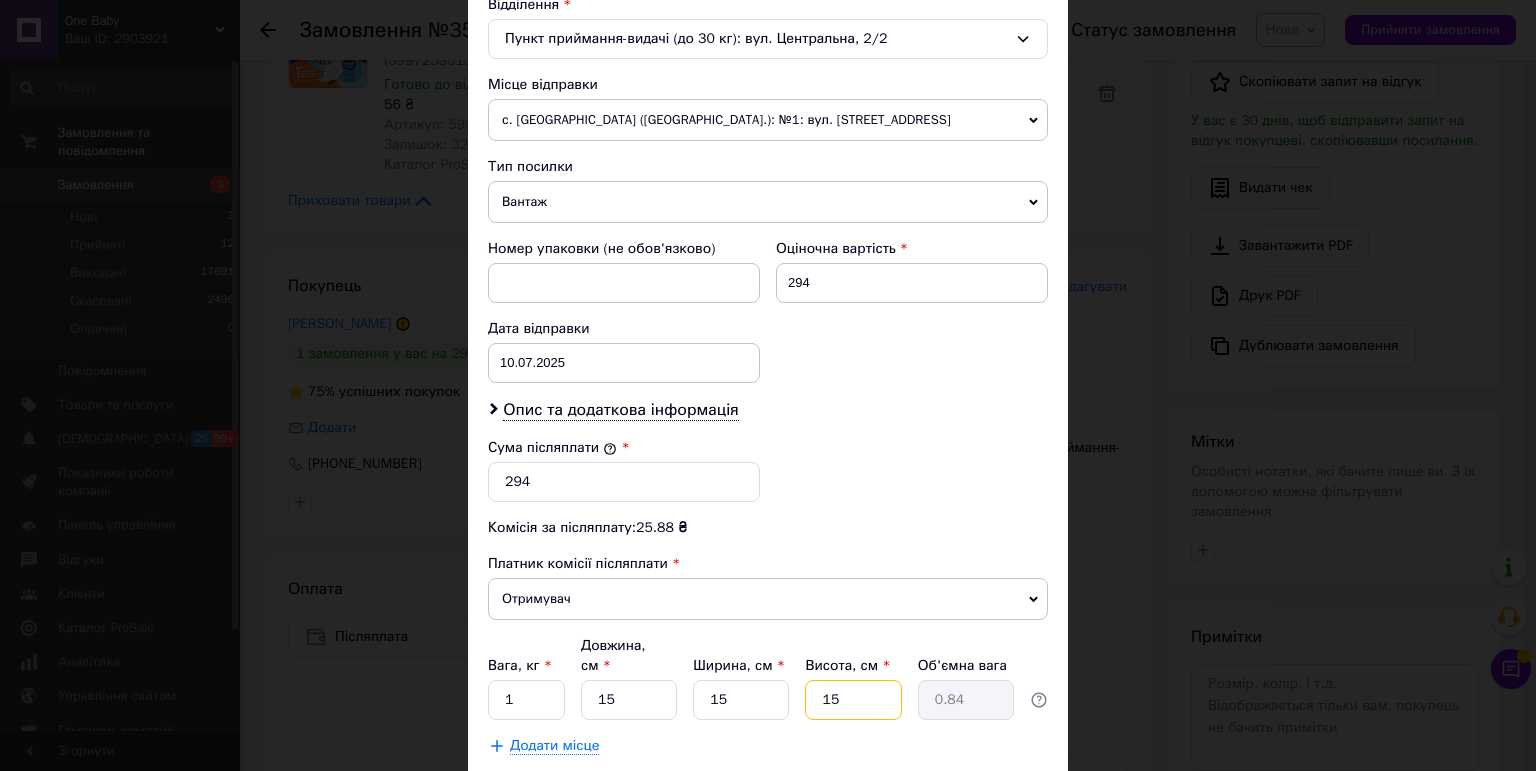 type on "15" 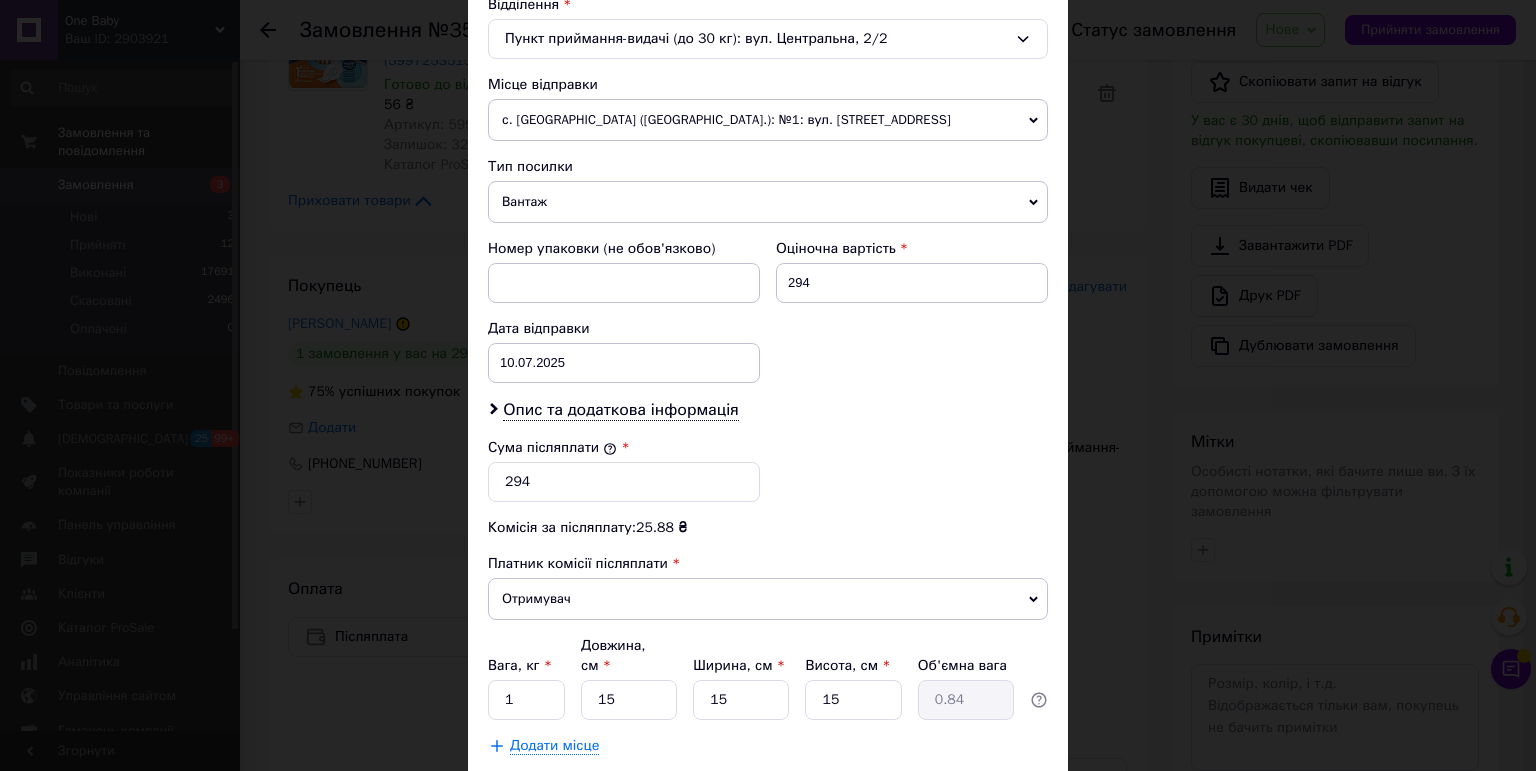 click on "Зберегти" at bounding box center (999, 796) 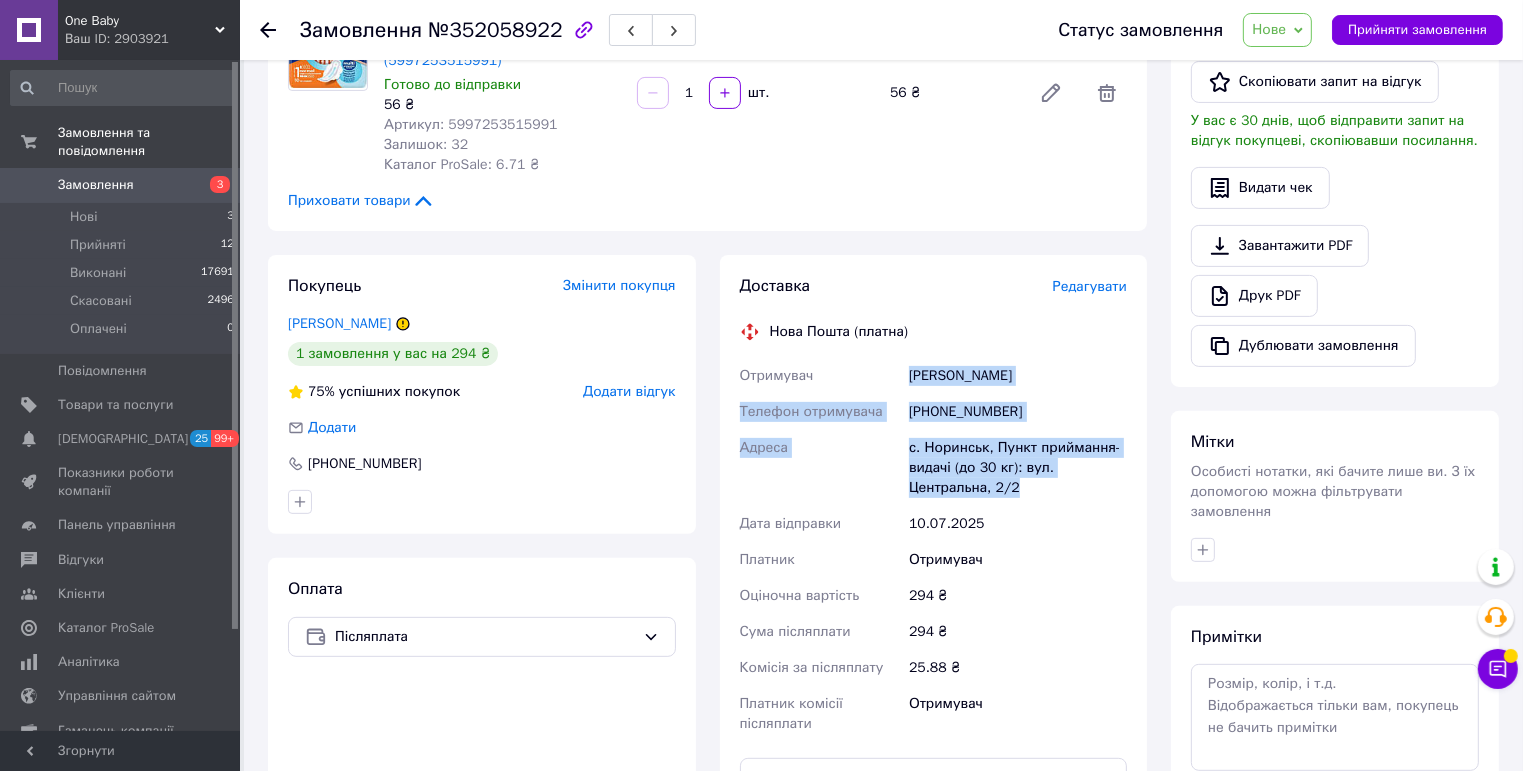 drag, startPoint x: 921, startPoint y: 369, endPoint x: 1016, endPoint y: 488, distance: 152.2695 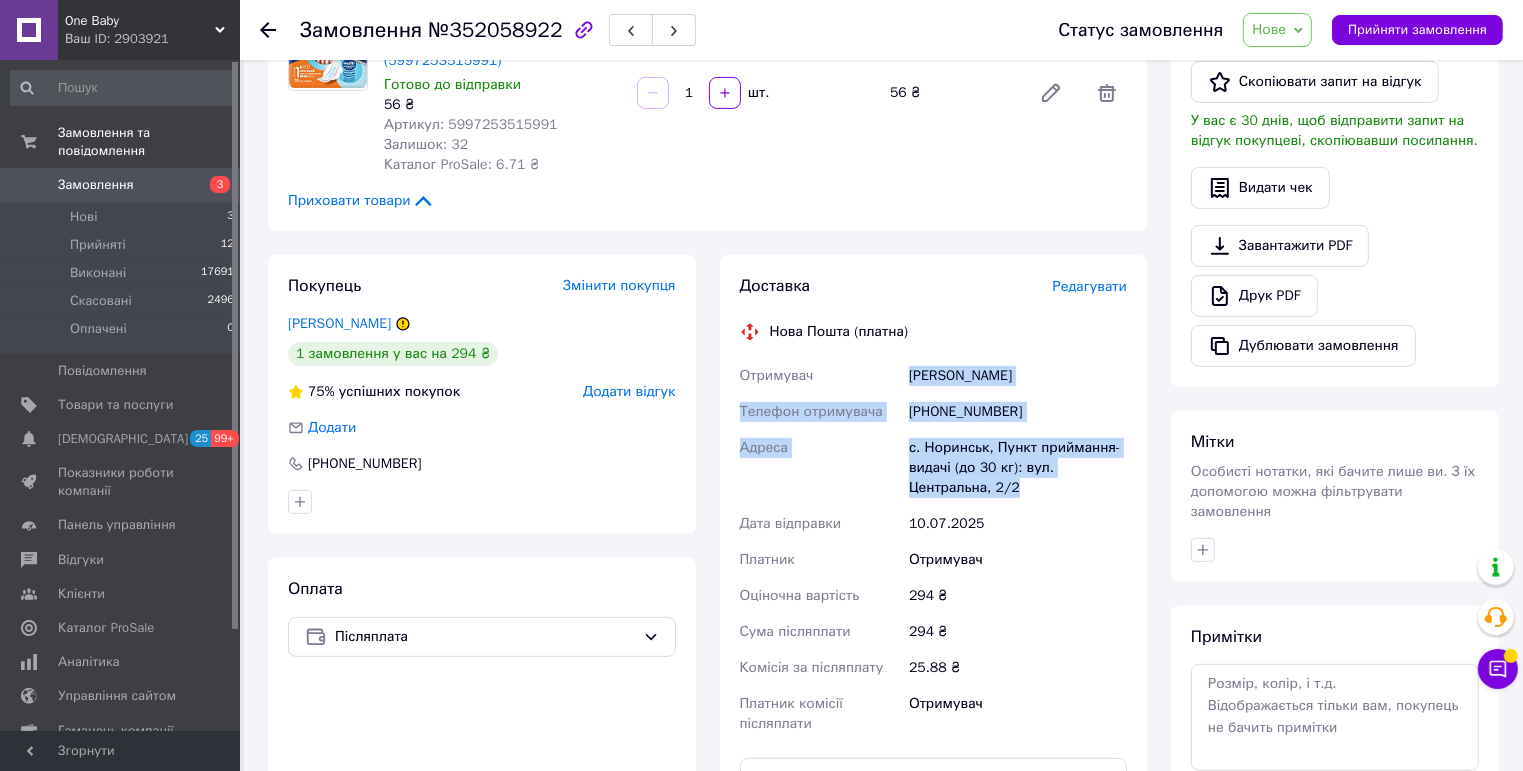click on "Отримувач [PERSON_NAME] Телефон отримувача [PHONE_NUMBER] Адреса [PERSON_NAME]. Норинськ, Пункт приймання-видачі (до 30 кг): вул. Центральна, 2/2 Дата відправки [DATE] Платник Отримувач Оціночна вартість 294 ₴ Сума післяплати 294 ₴ Комісія за післяплату 25.88 ₴ Платник комісії післяплати Отримувач" at bounding box center (934, 550) 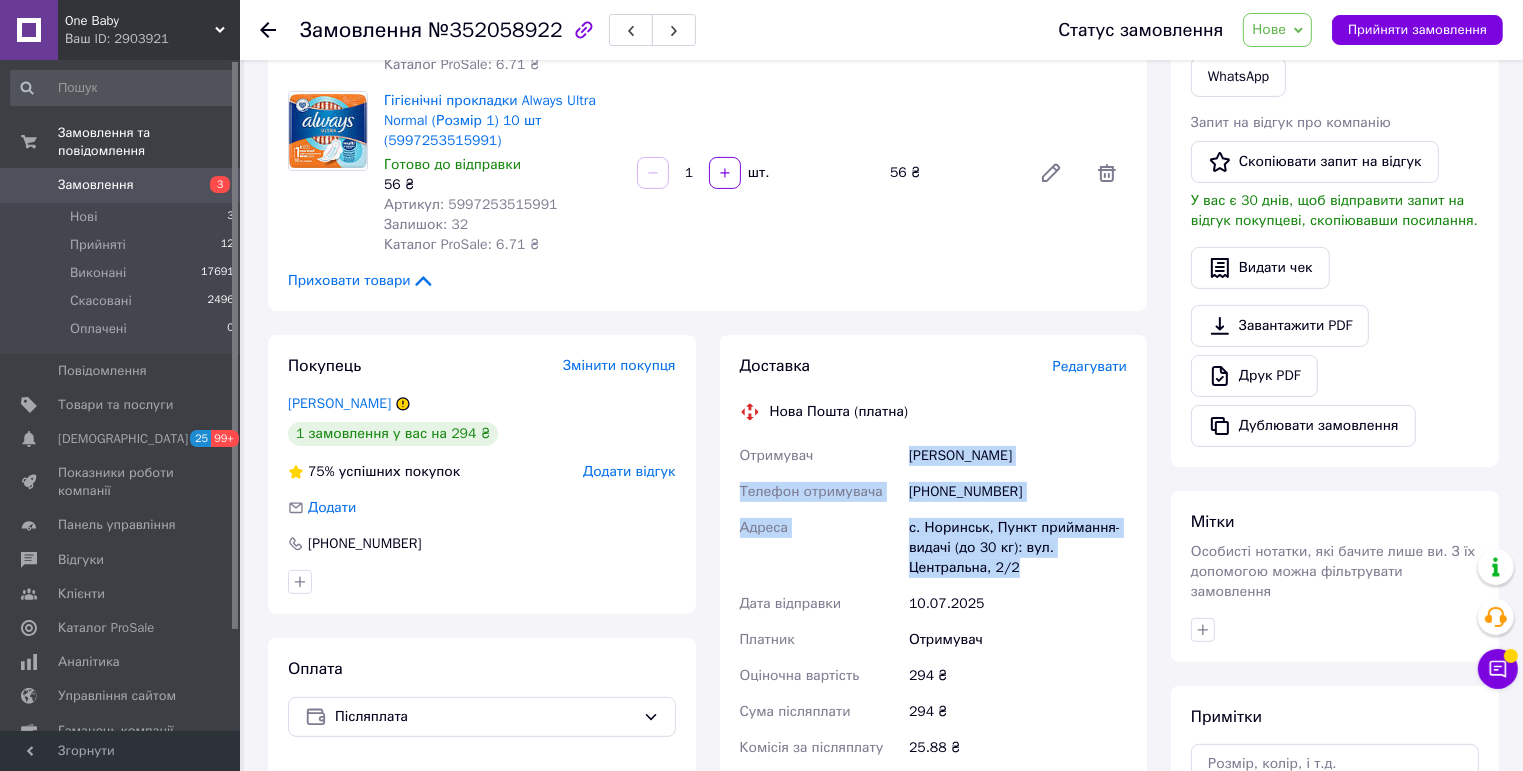scroll, scrollTop: 320, scrollLeft: 0, axis: vertical 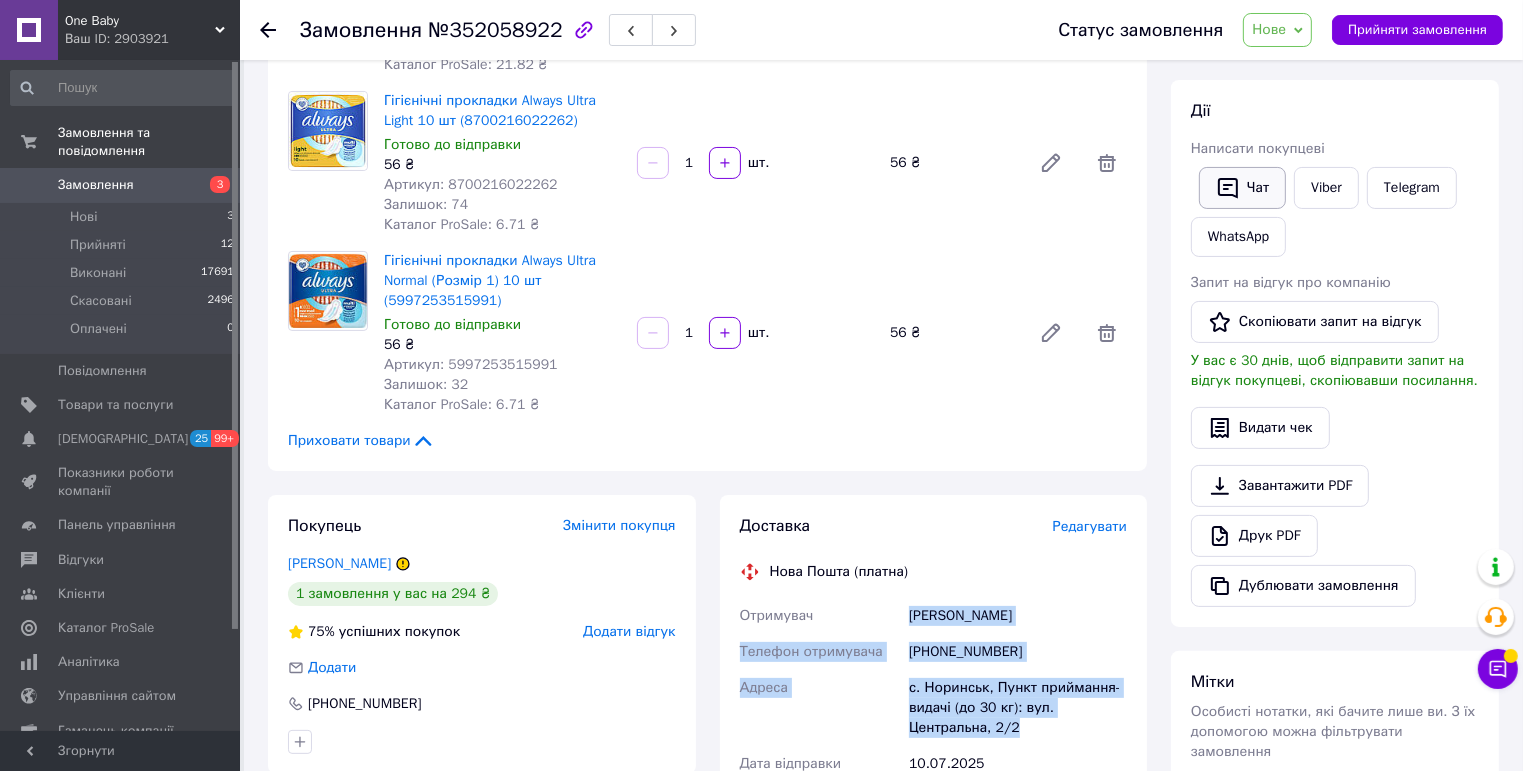 click on "Чат" at bounding box center [1242, 188] 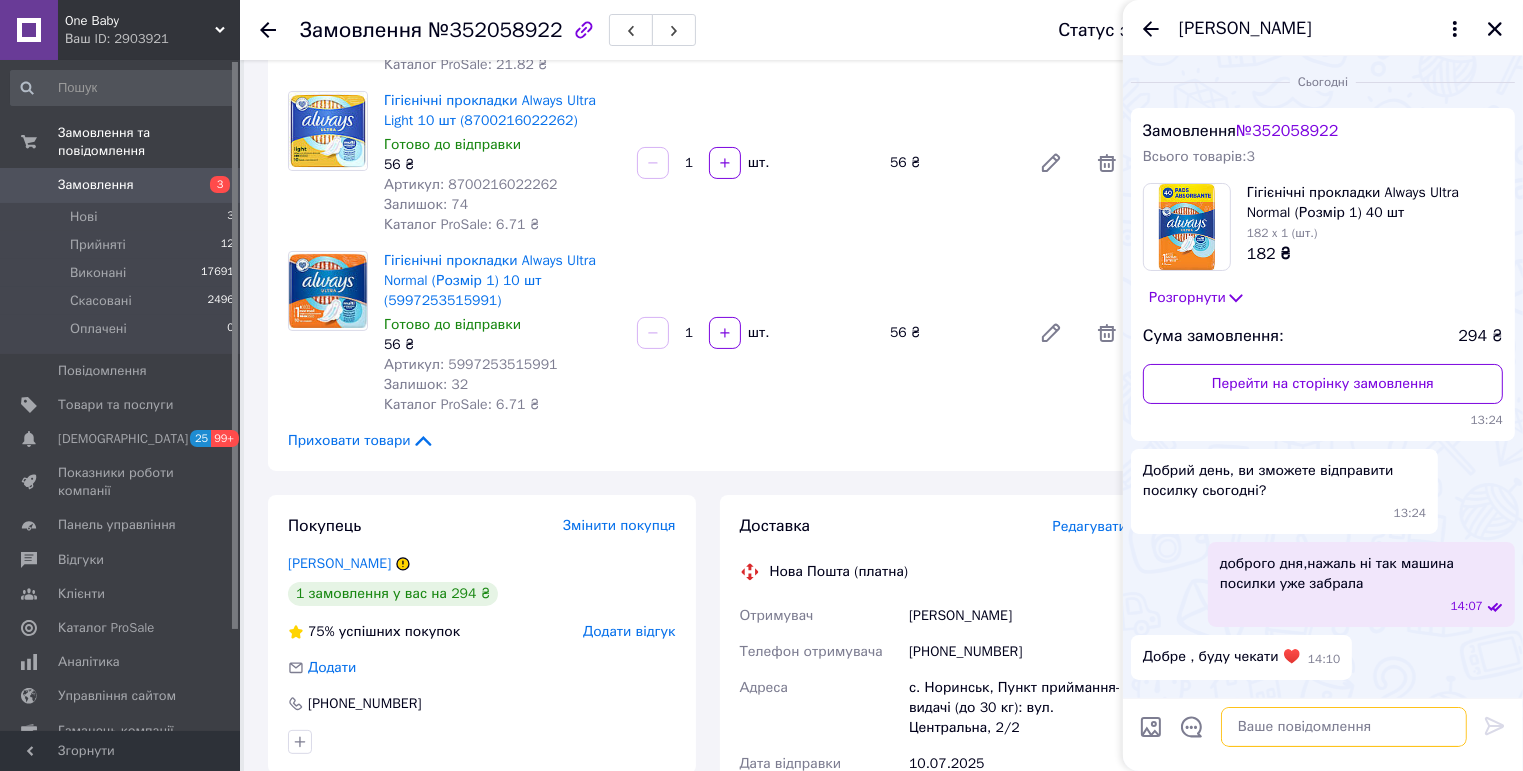 click at bounding box center [1344, 727] 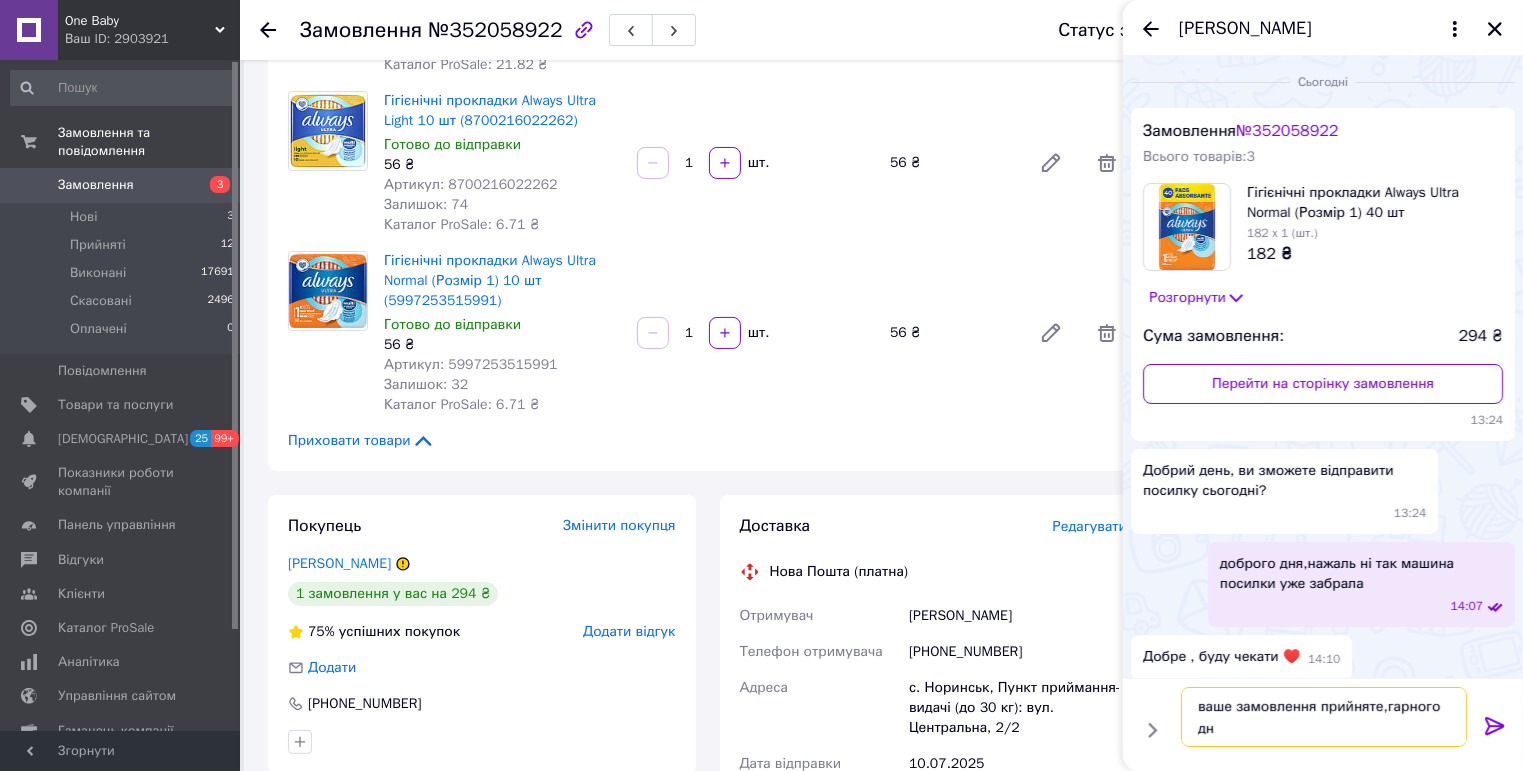 type on "ваше замовлення прийняте,гарного дня" 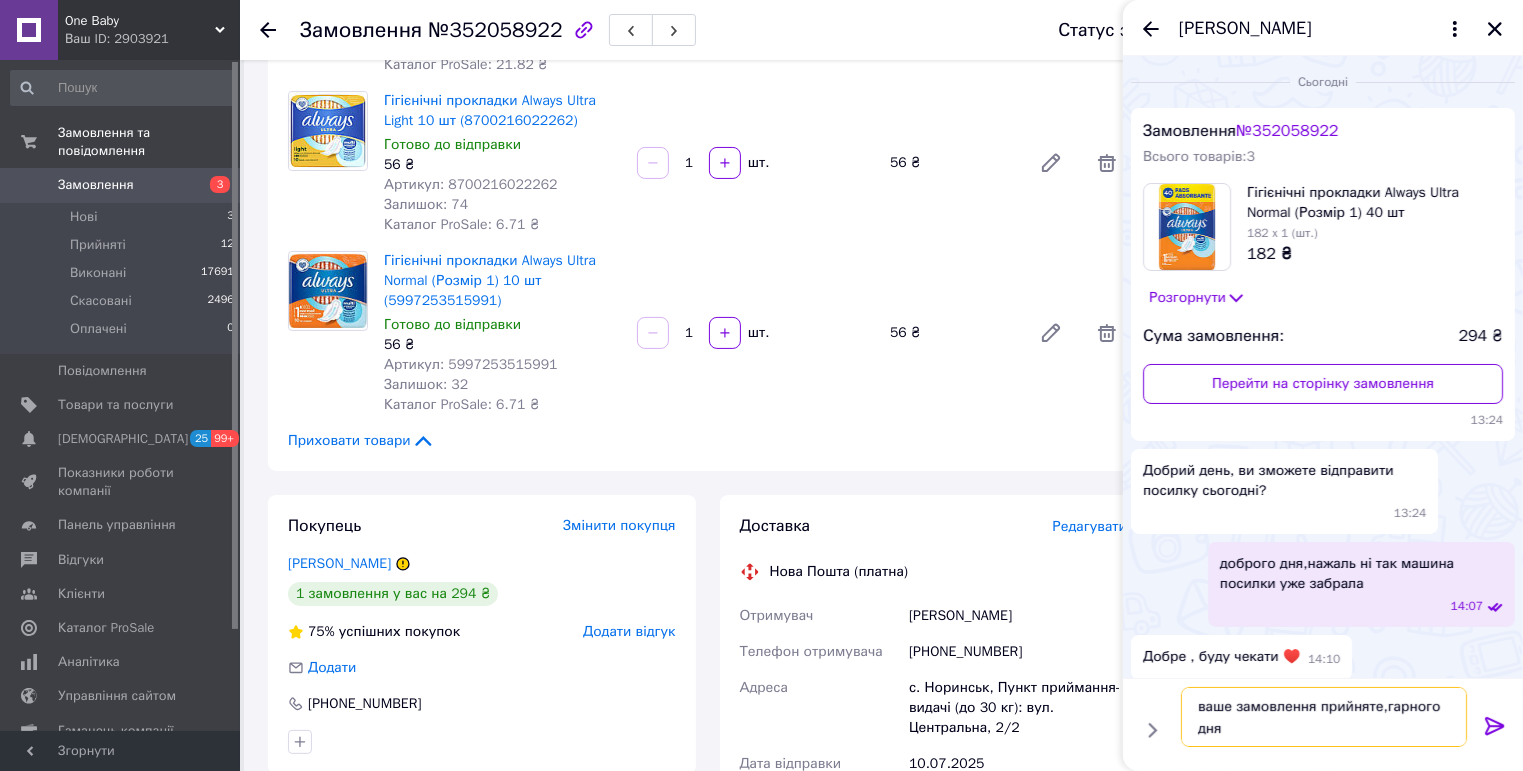 type 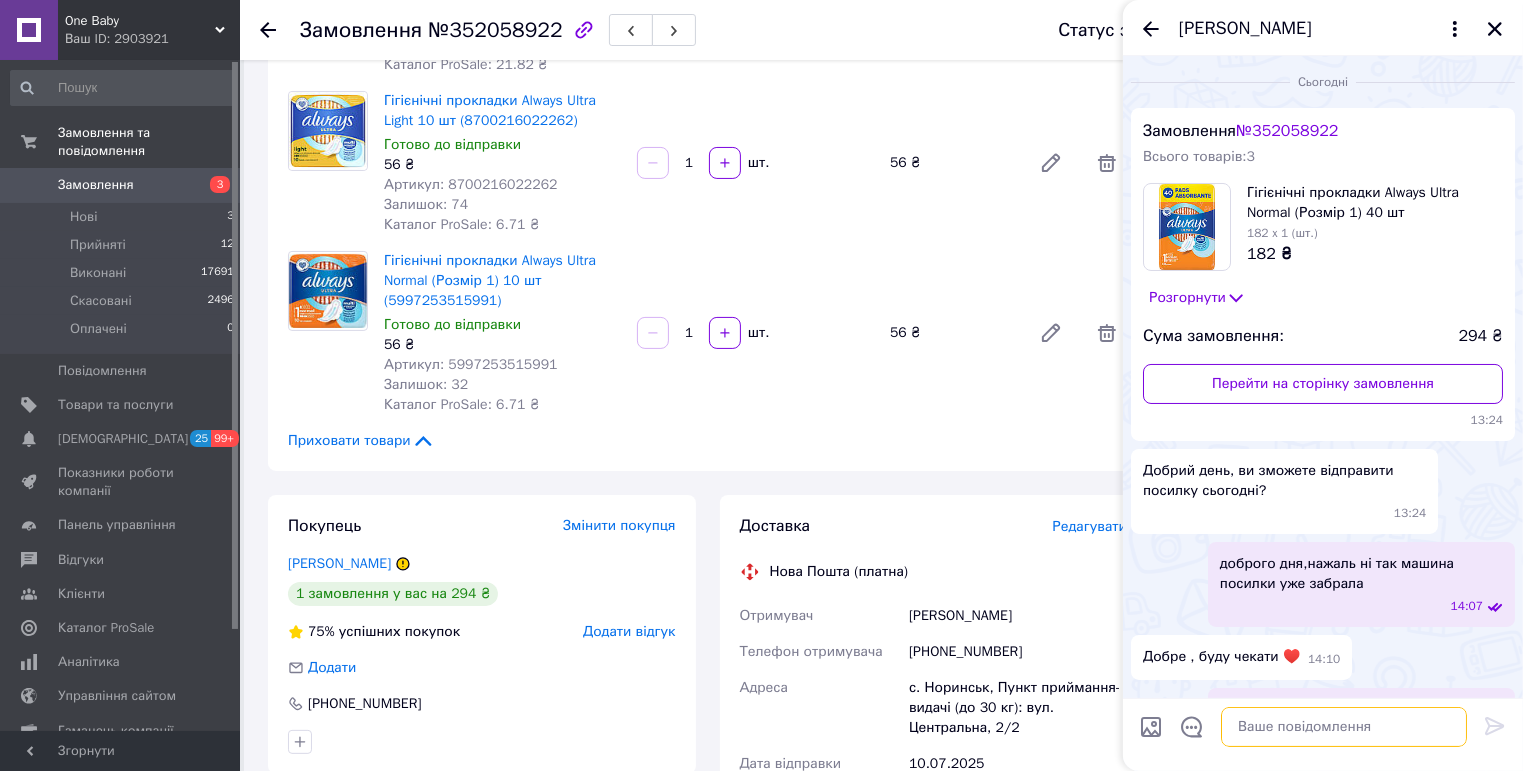 scroll, scrollTop: 62, scrollLeft: 0, axis: vertical 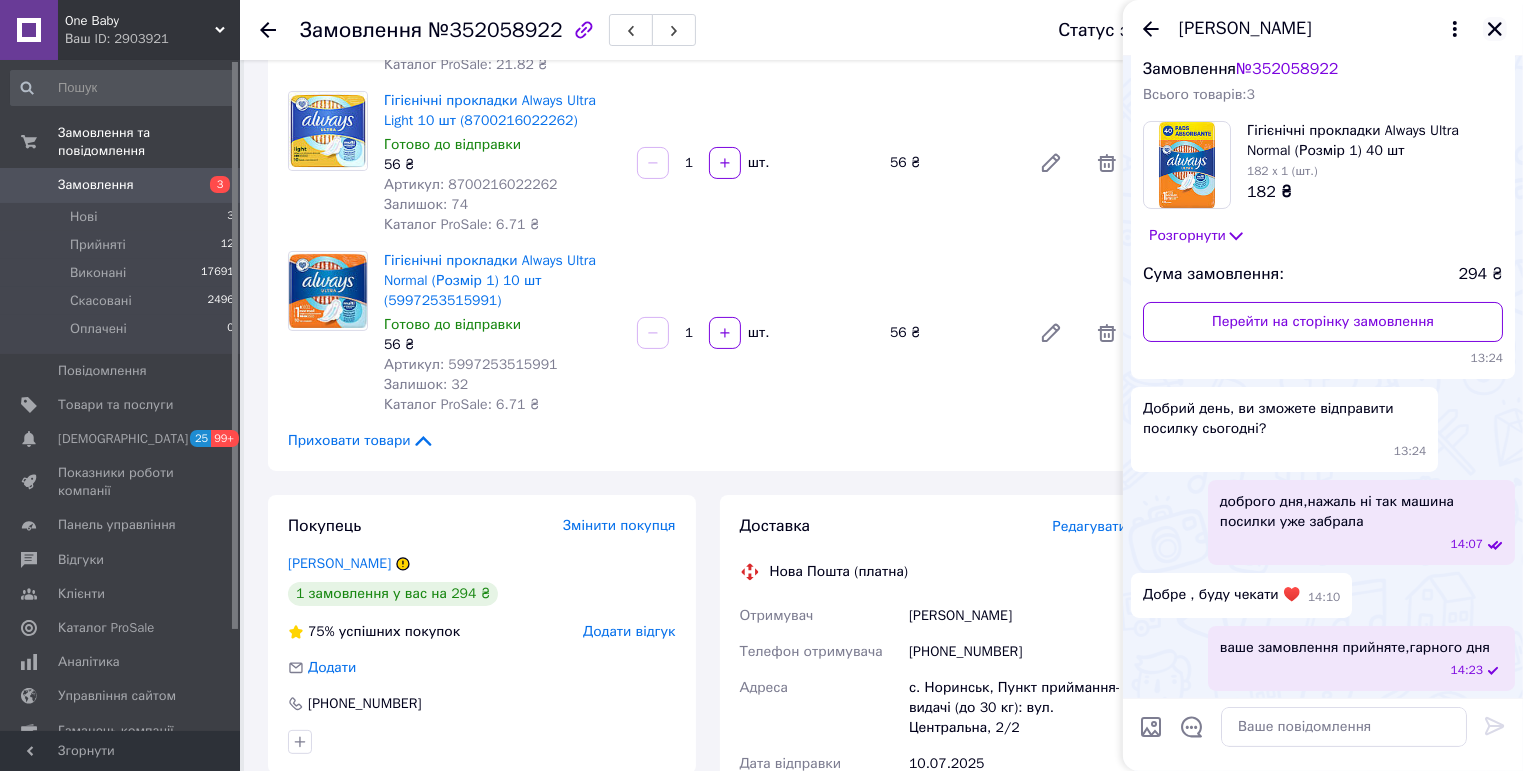 click 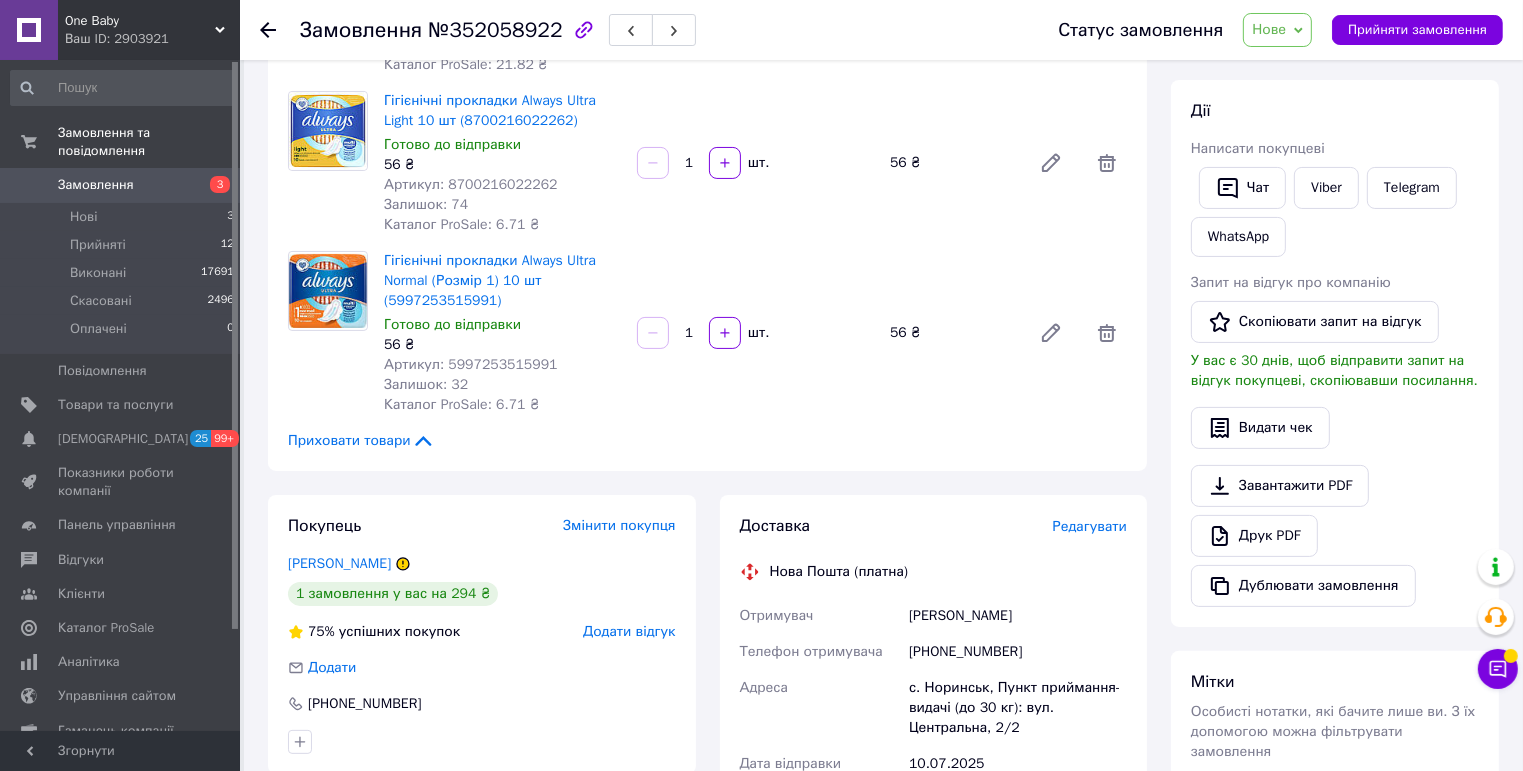 click 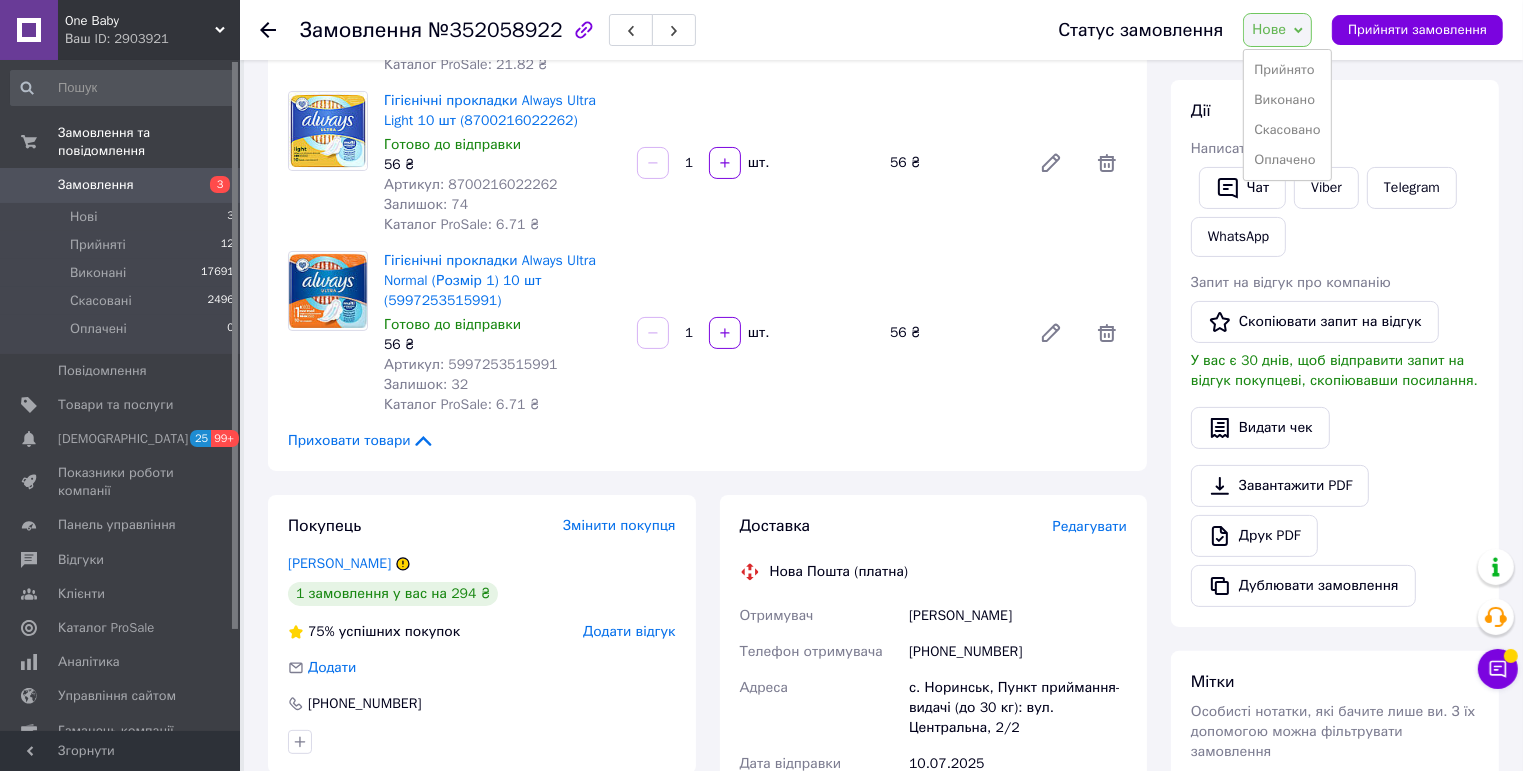 click on "Прийнято" at bounding box center [1287, 70] 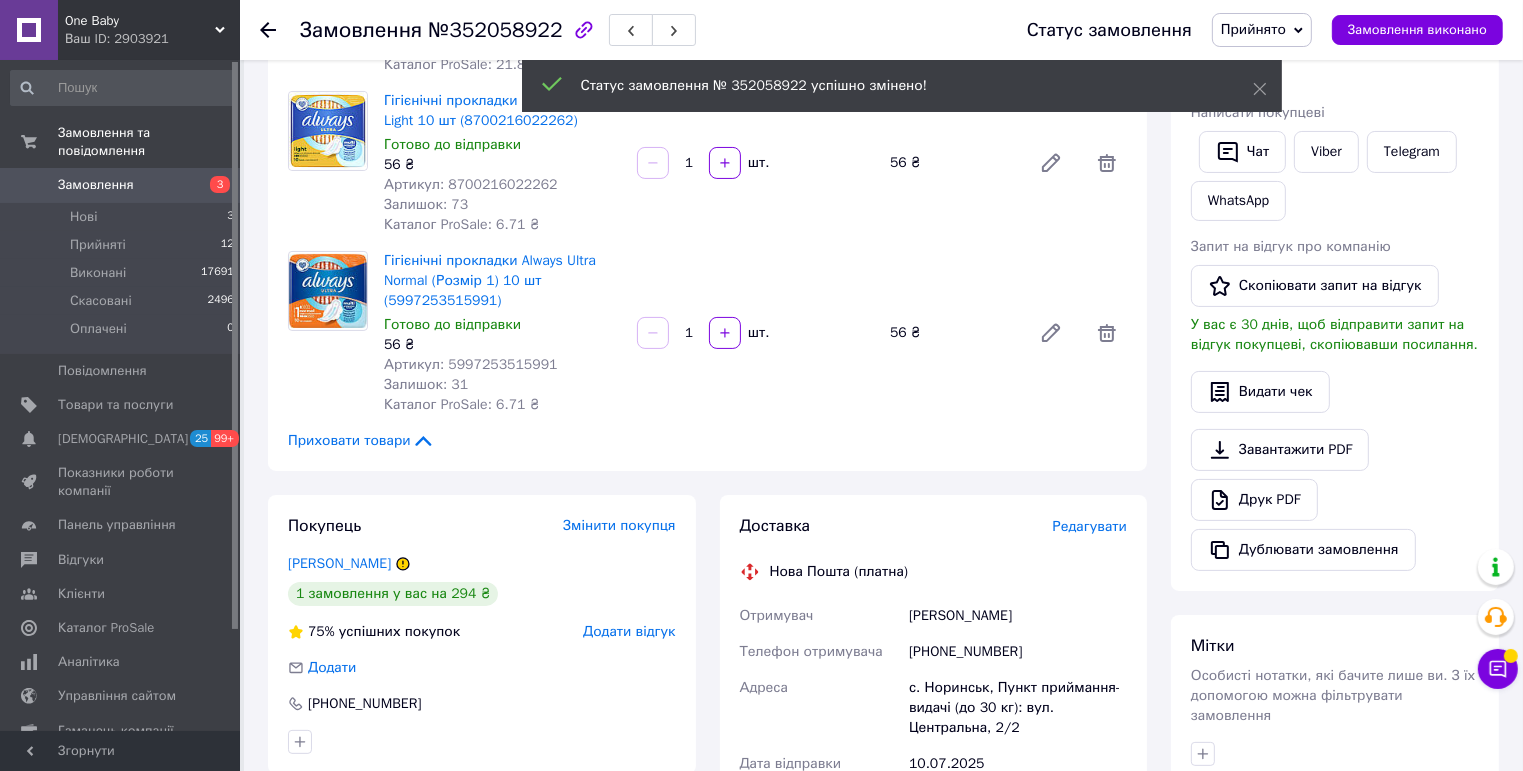 click 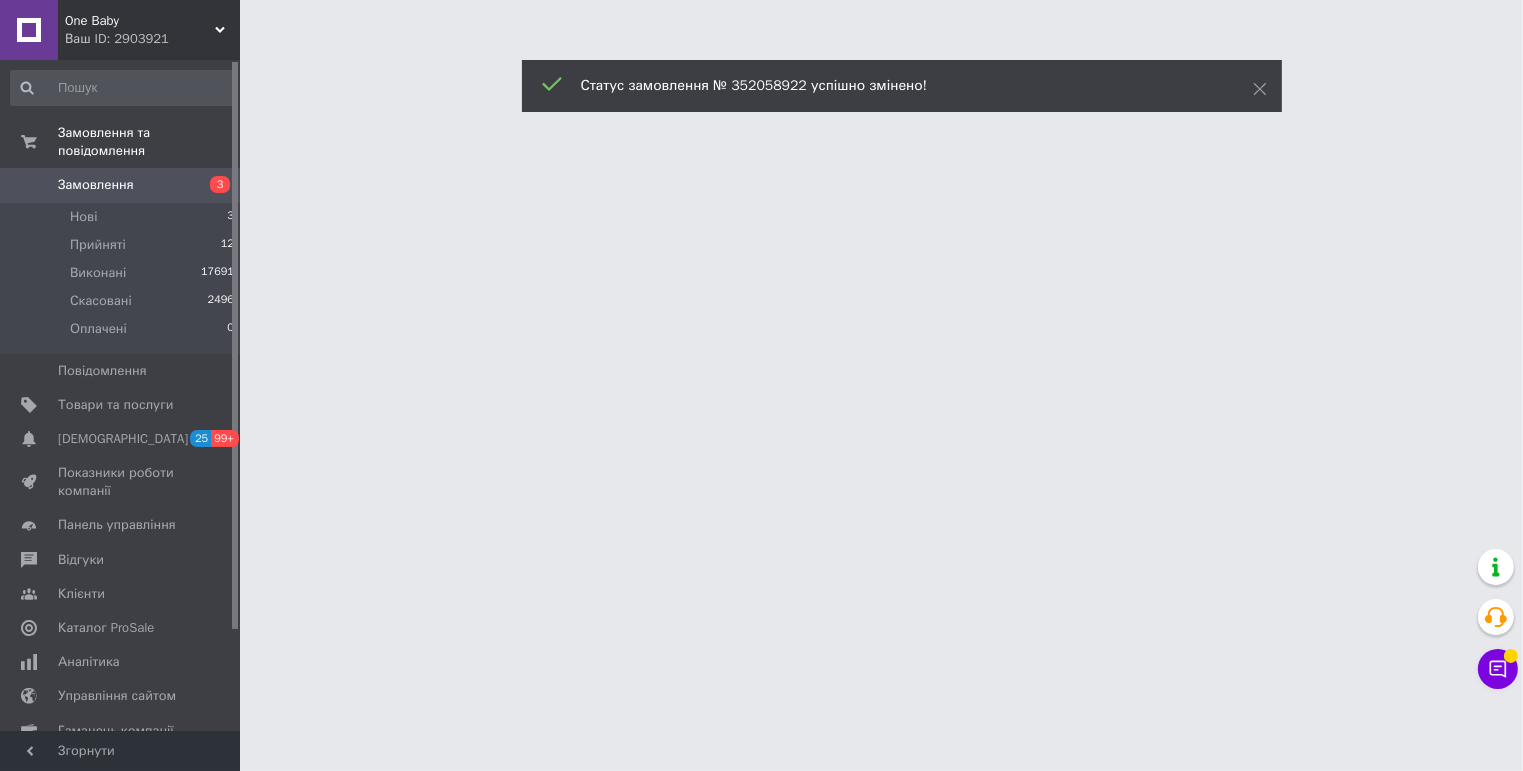 scroll, scrollTop: 0, scrollLeft: 0, axis: both 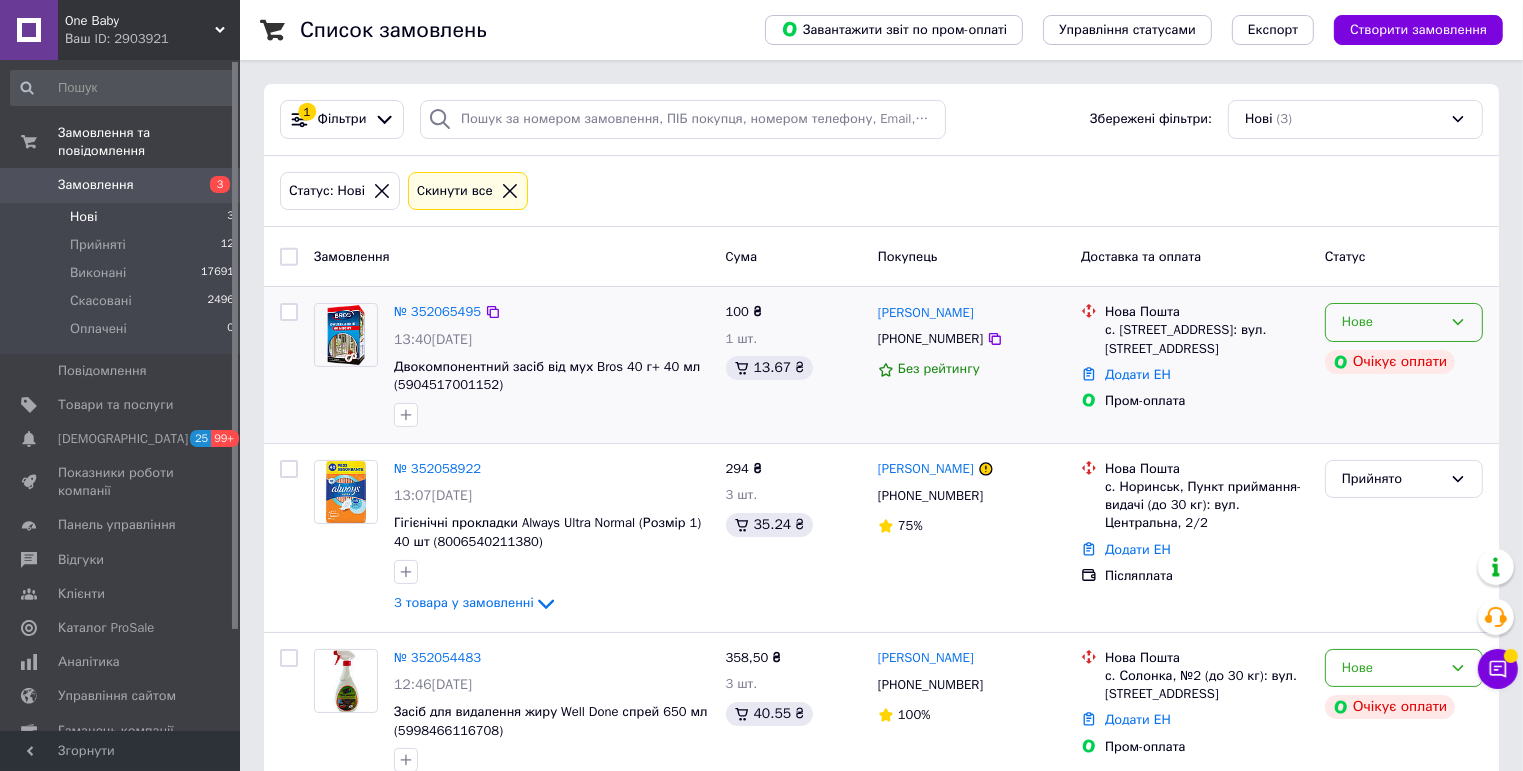click 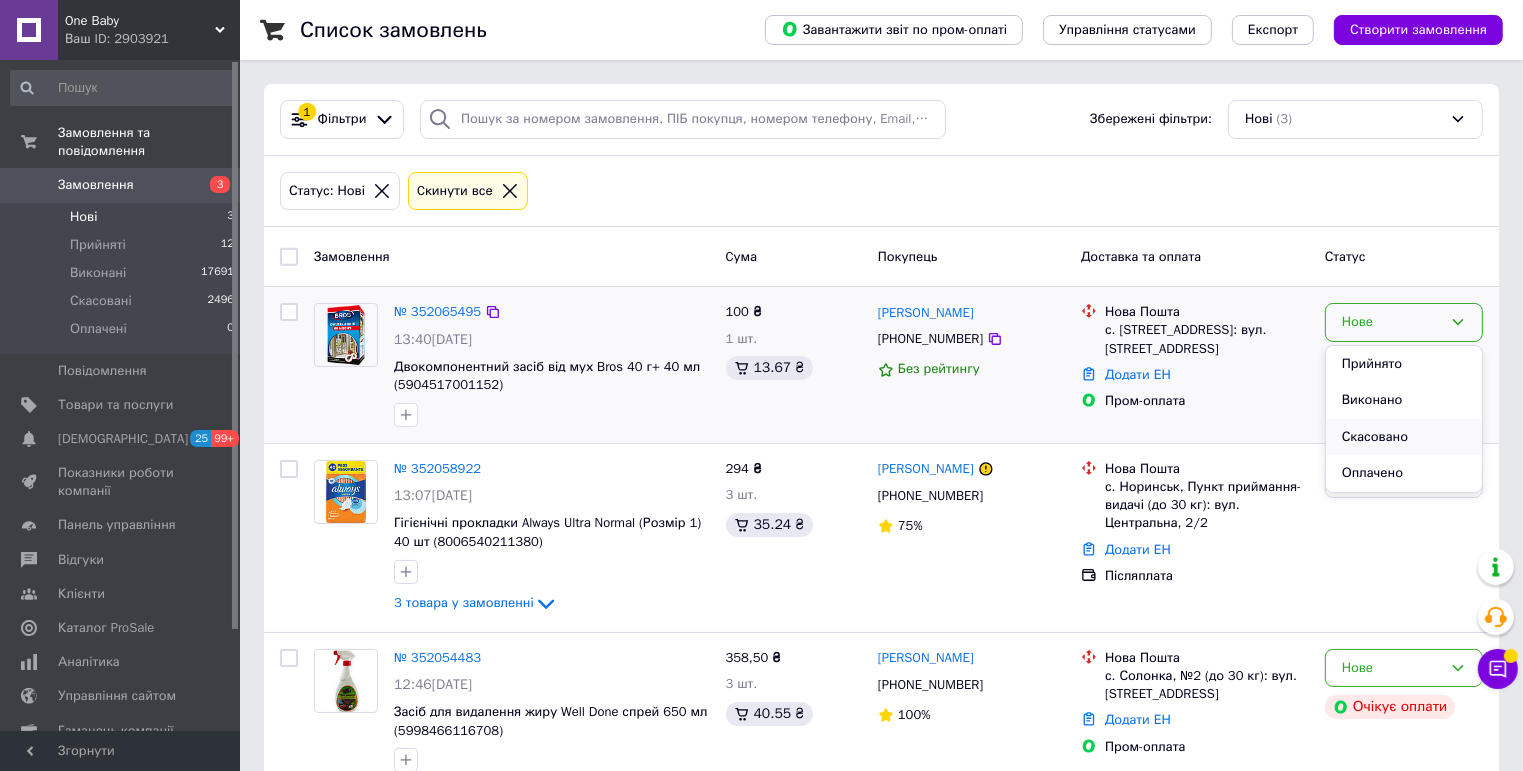click on "Скасовано" at bounding box center (1404, 437) 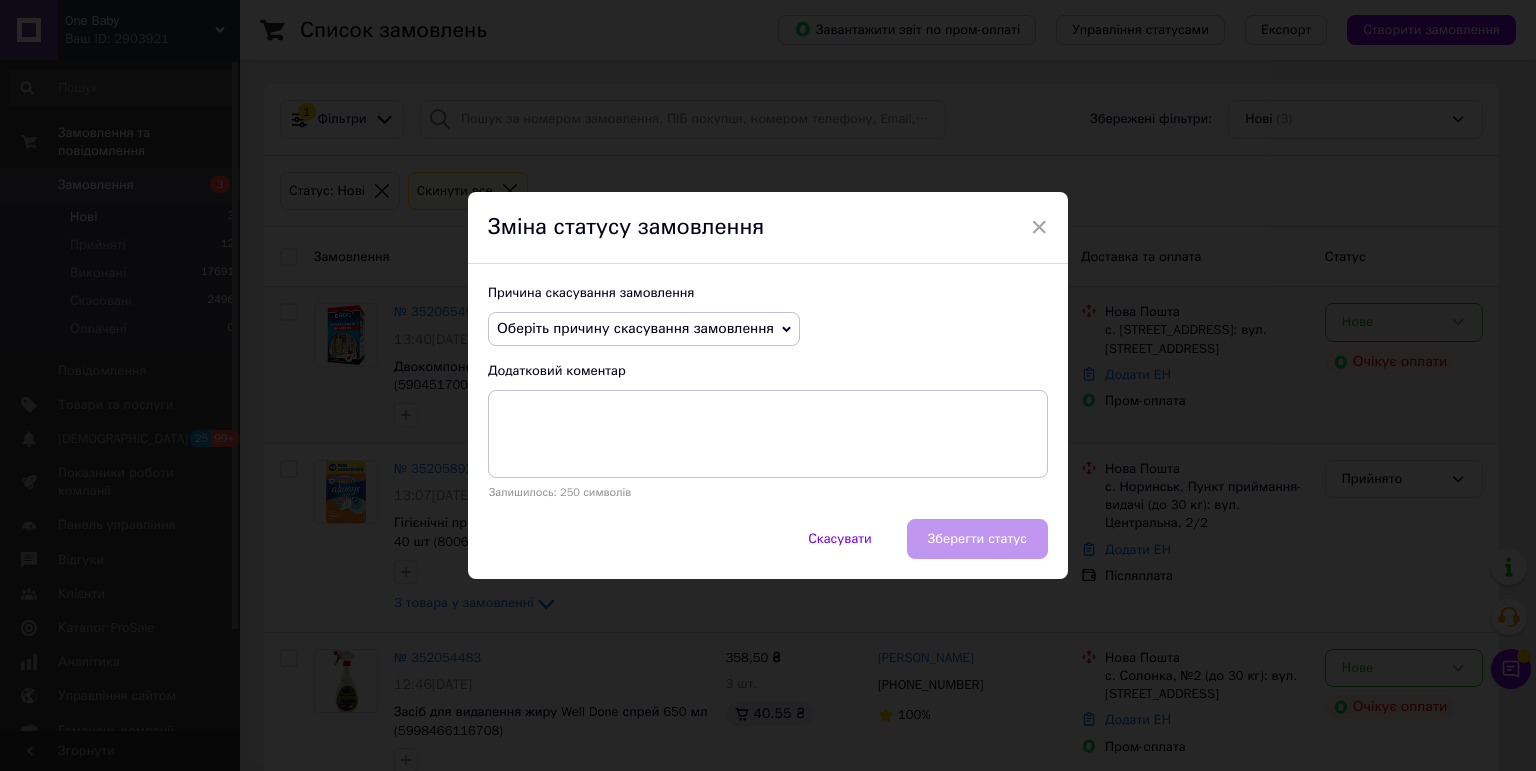 click 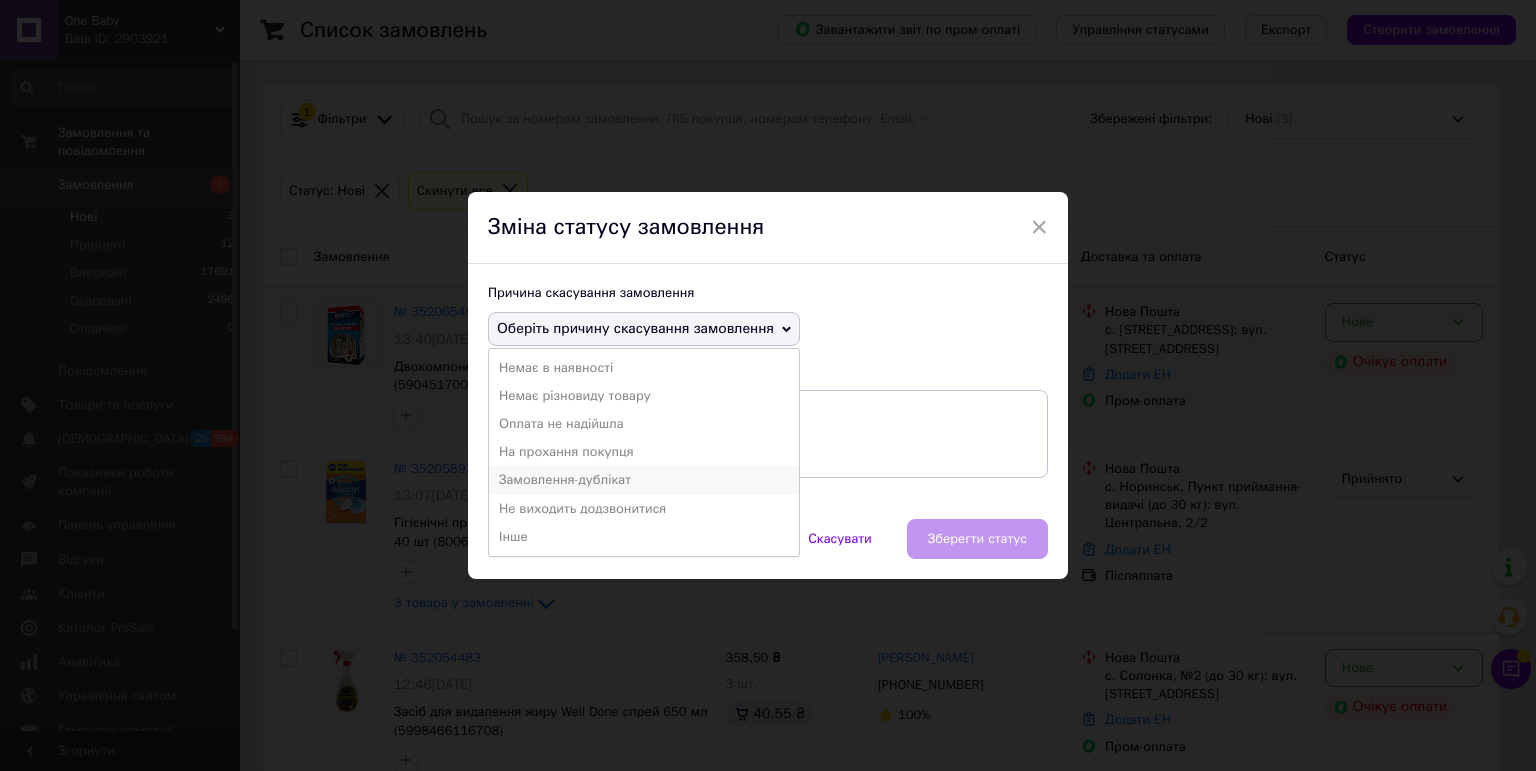 click on "Замовлення-дублікат" at bounding box center (644, 480) 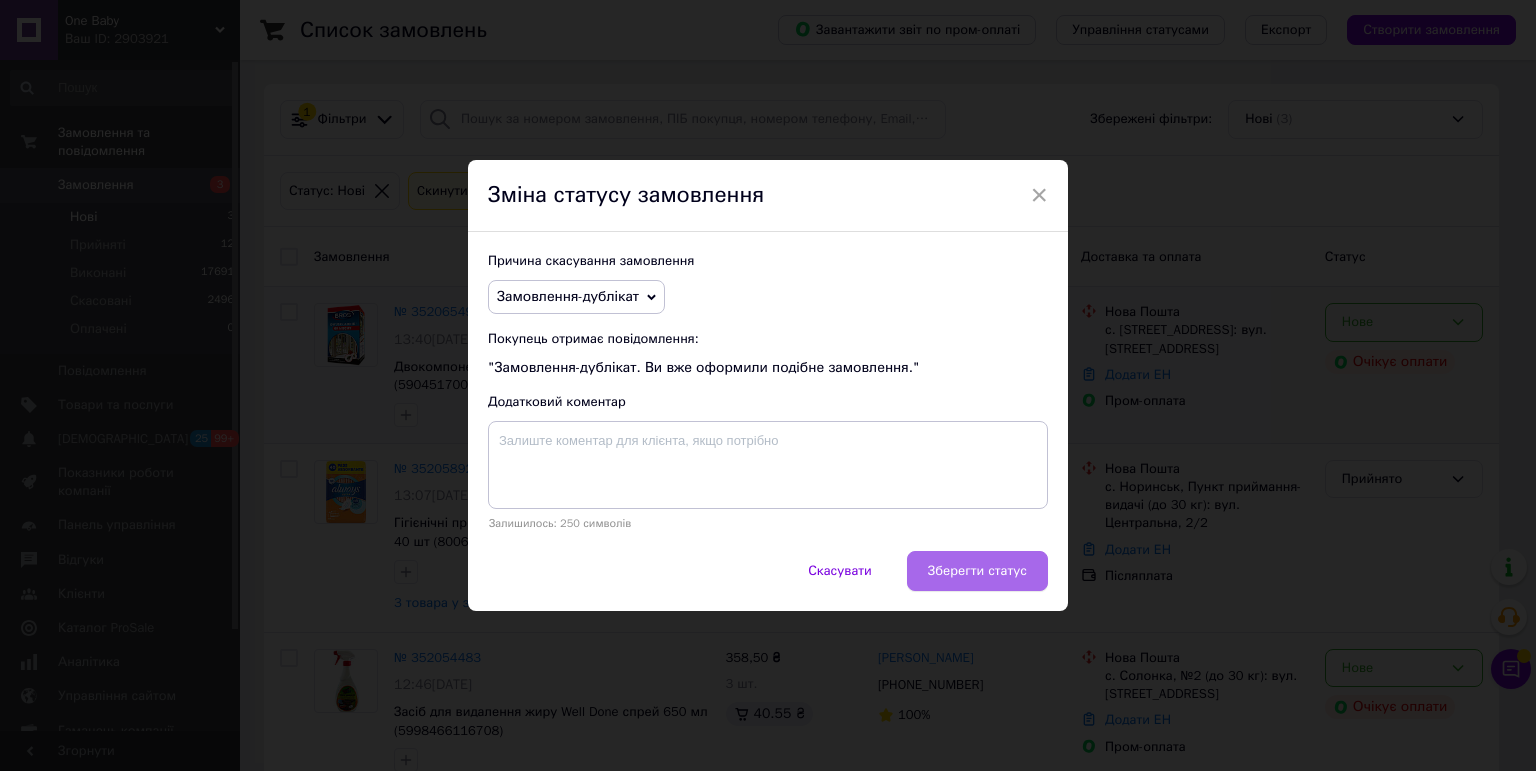 click on "Зберегти статус" at bounding box center (977, 571) 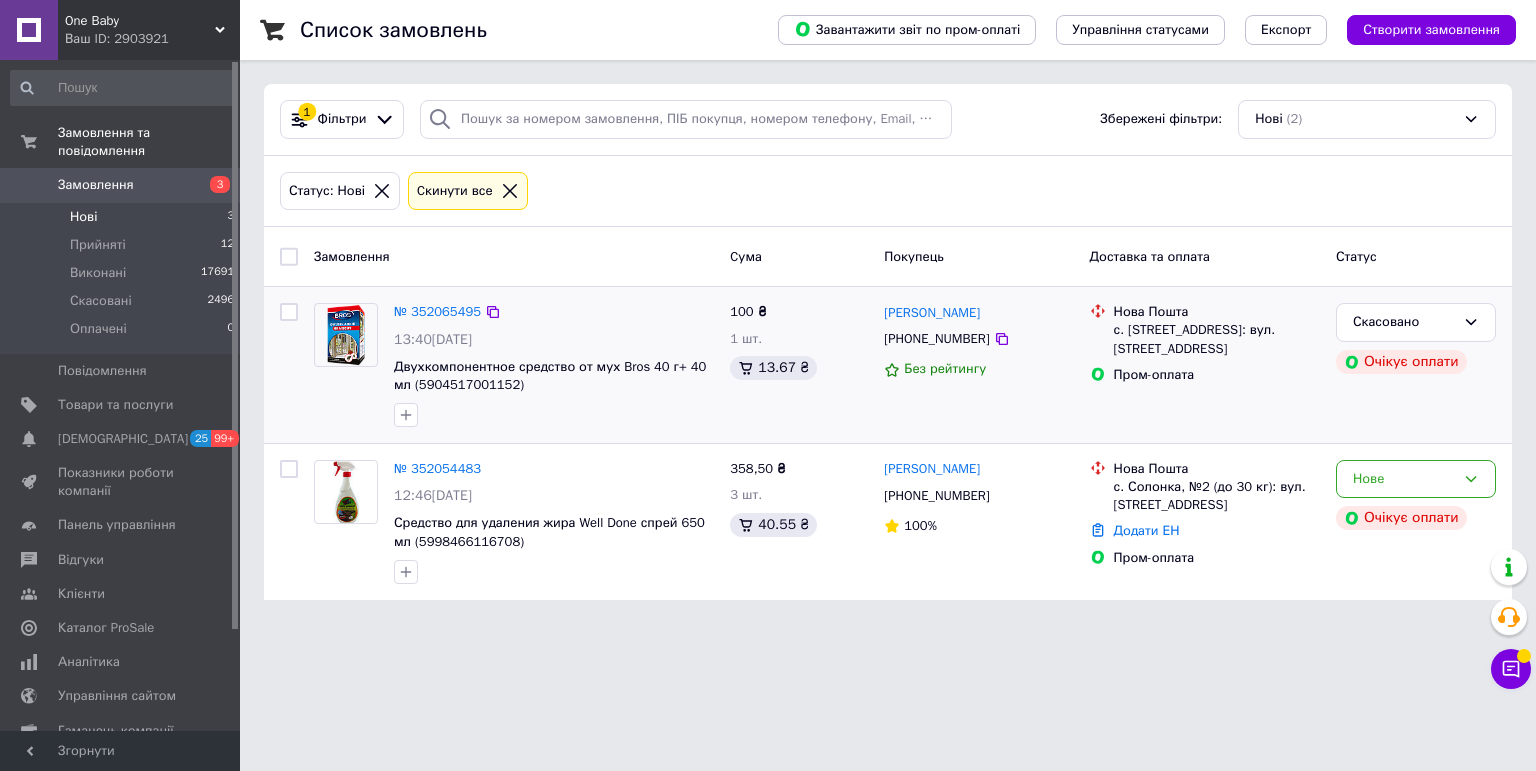 click 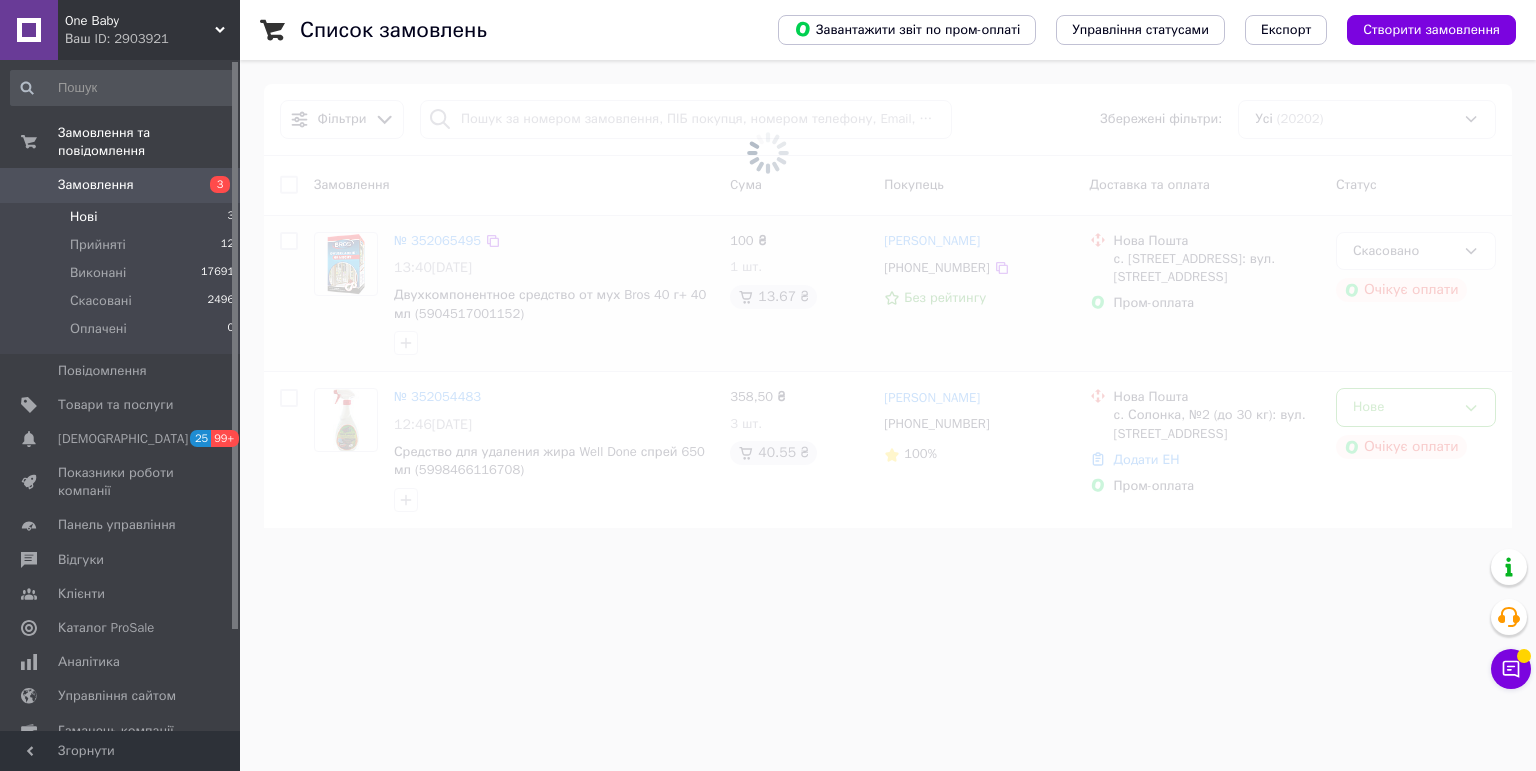 click at bounding box center [768, 153] 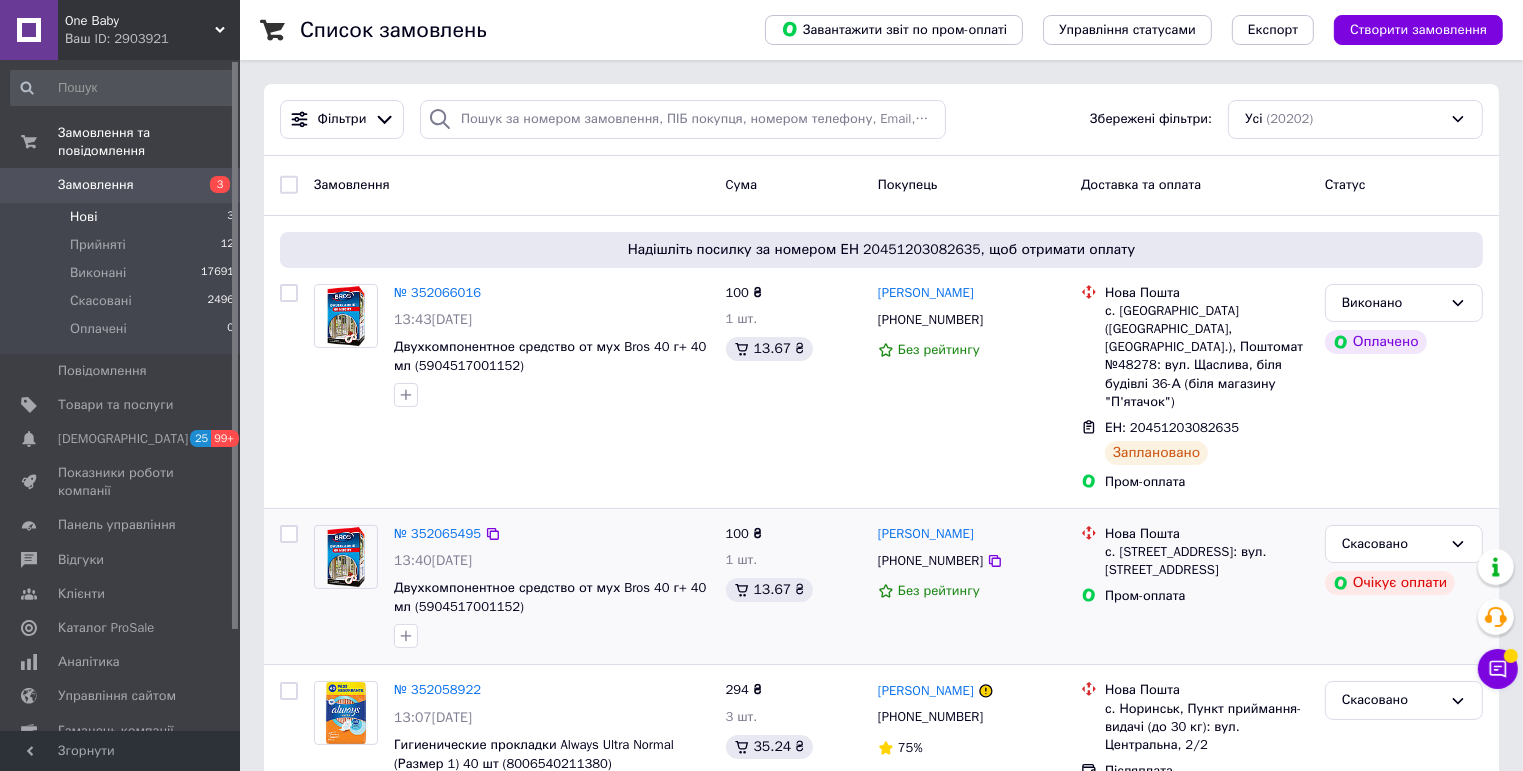 click at bounding box center [440, 119] 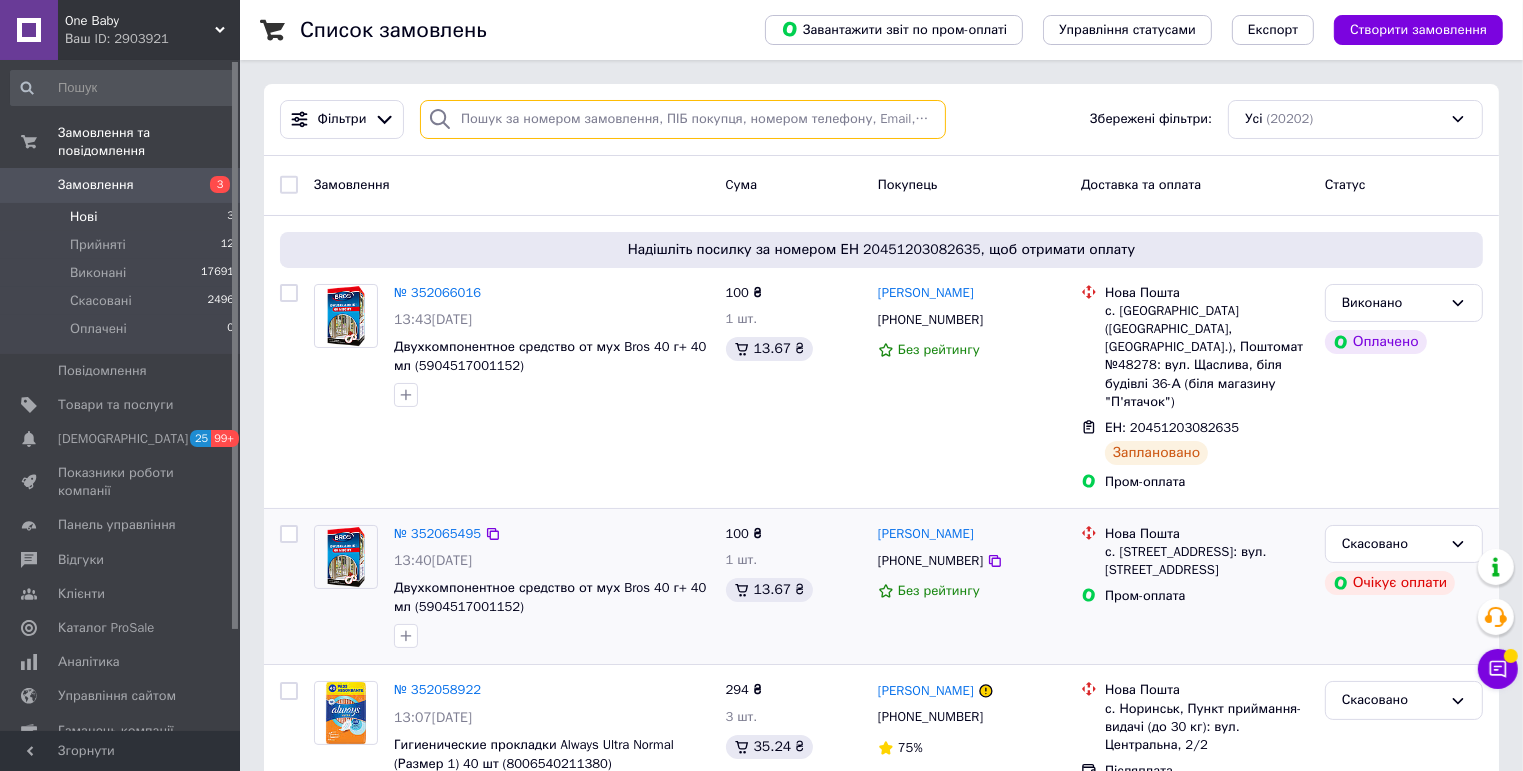 click at bounding box center [683, 119] 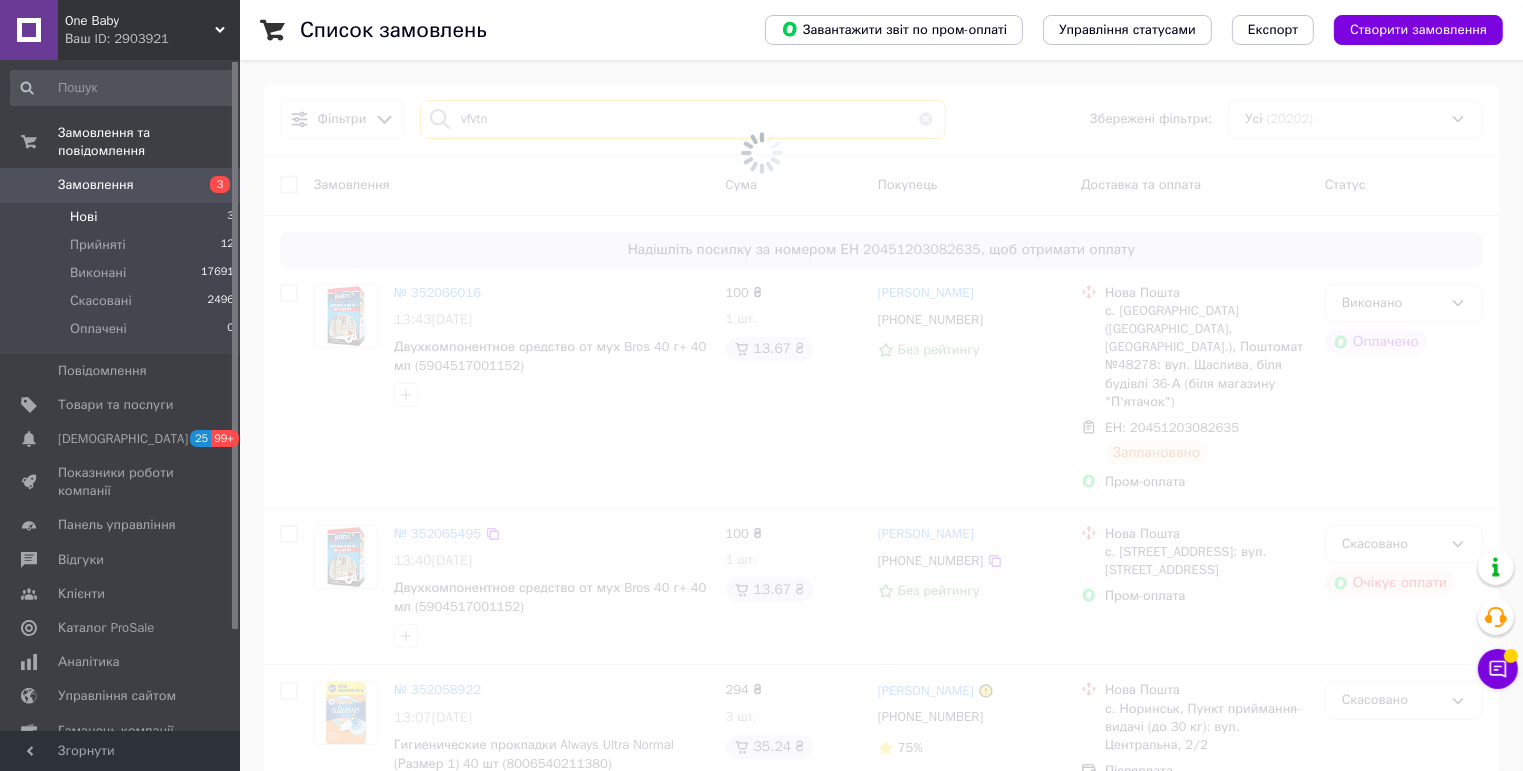 type on "vfvtn" 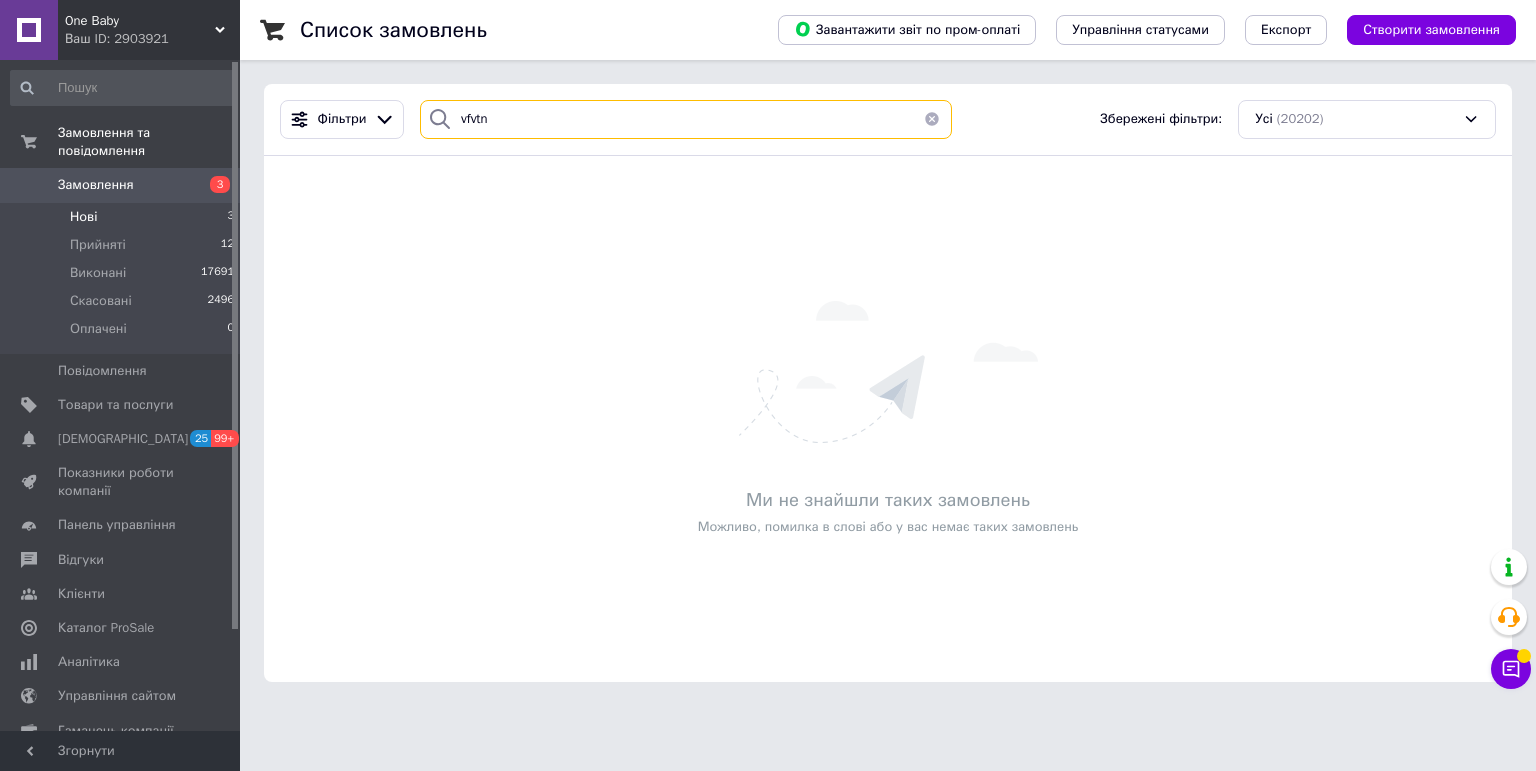drag, startPoint x: 492, startPoint y: 115, endPoint x: 432, endPoint y: 124, distance: 60.671246 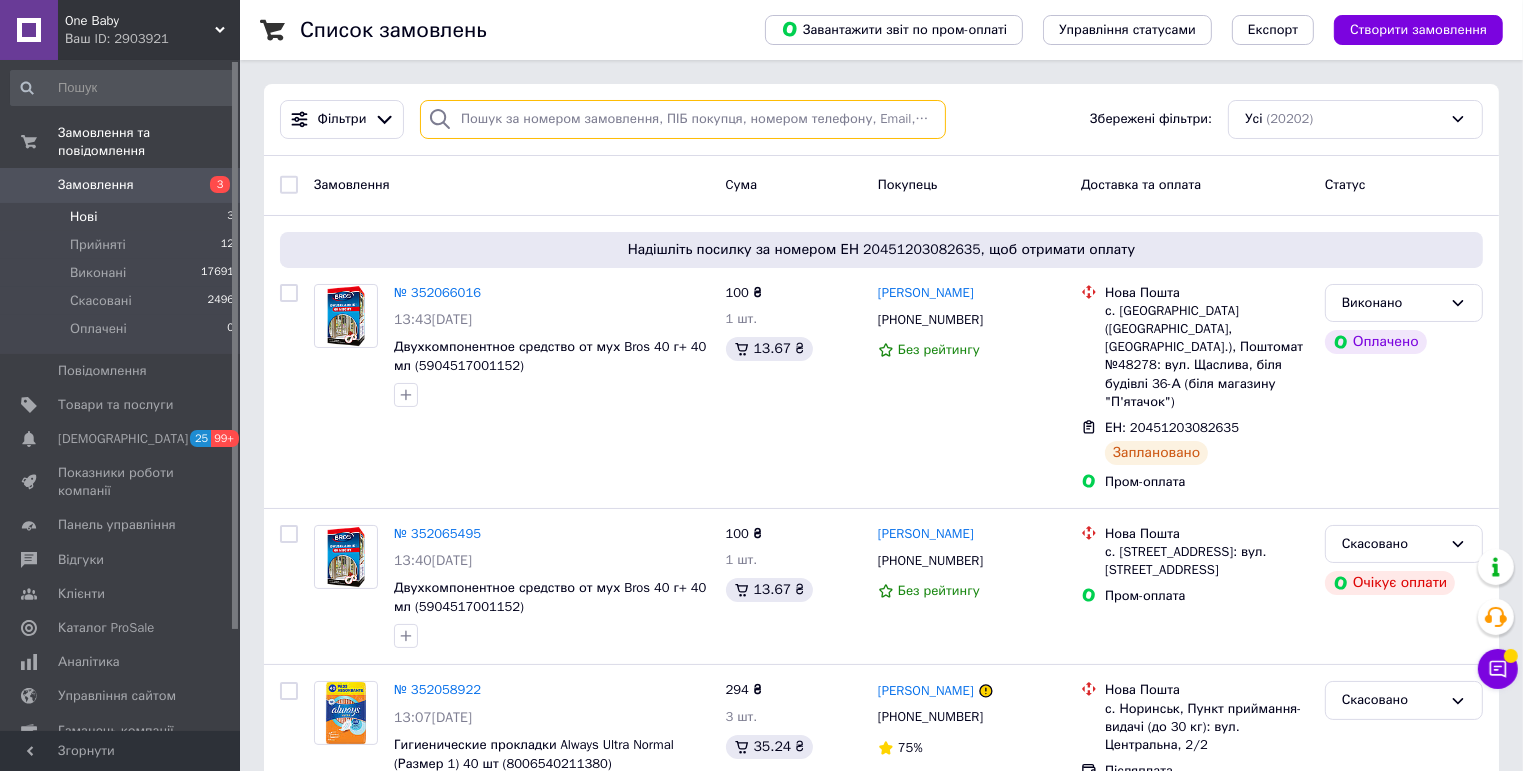 click at bounding box center (683, 119) 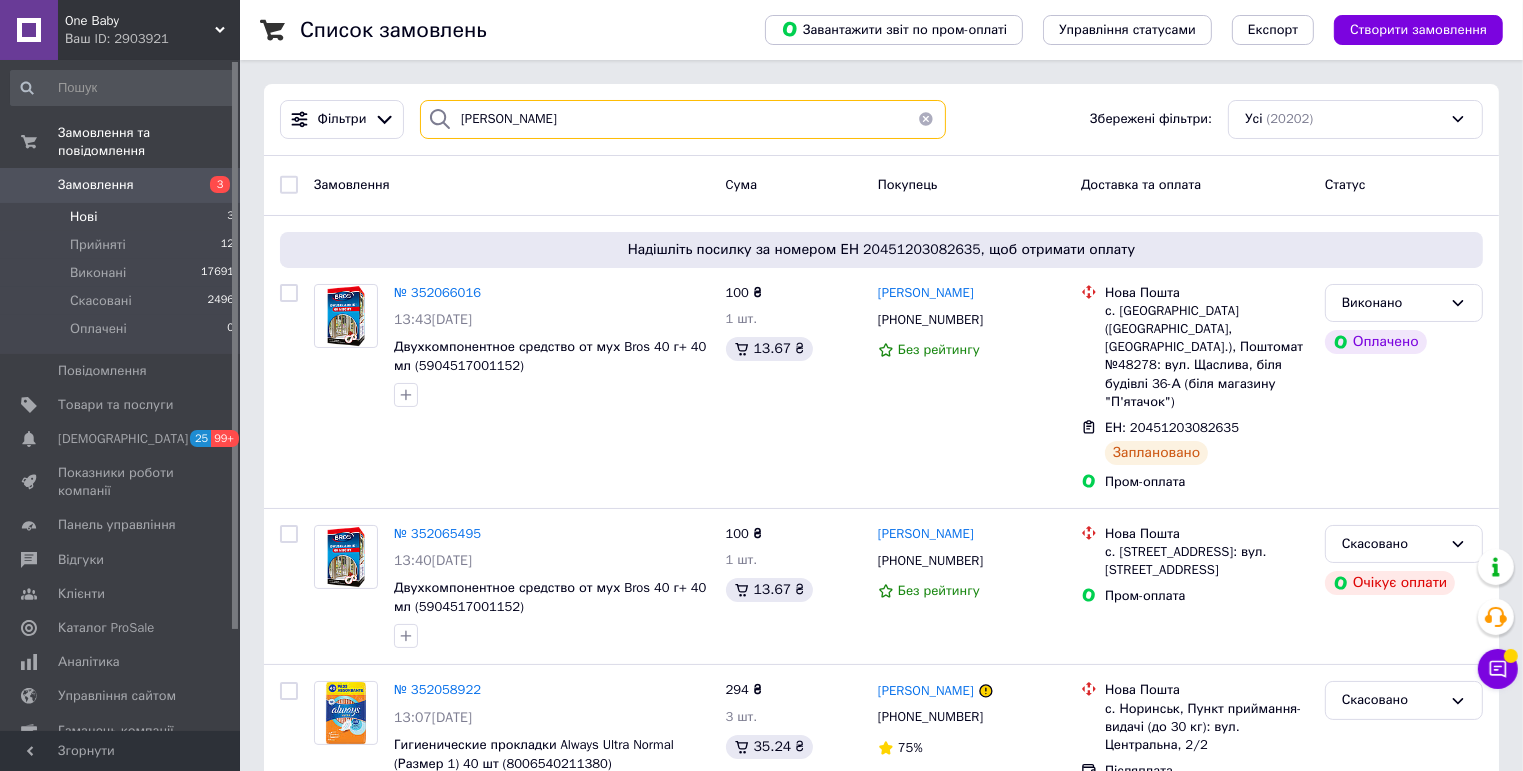 type on "[PERSON_NAME]" 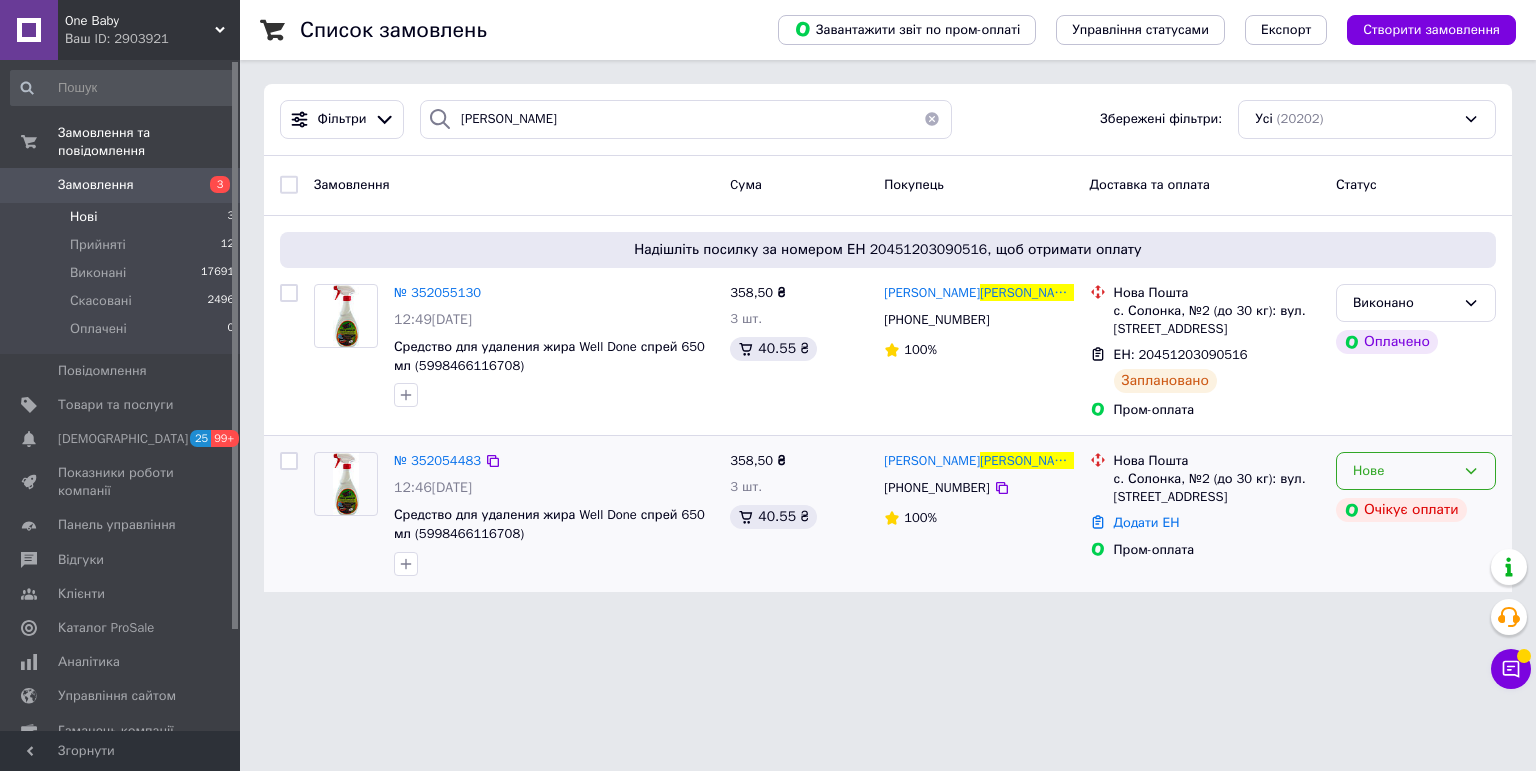 click on "Нове" at bounding box center (1416, 471) 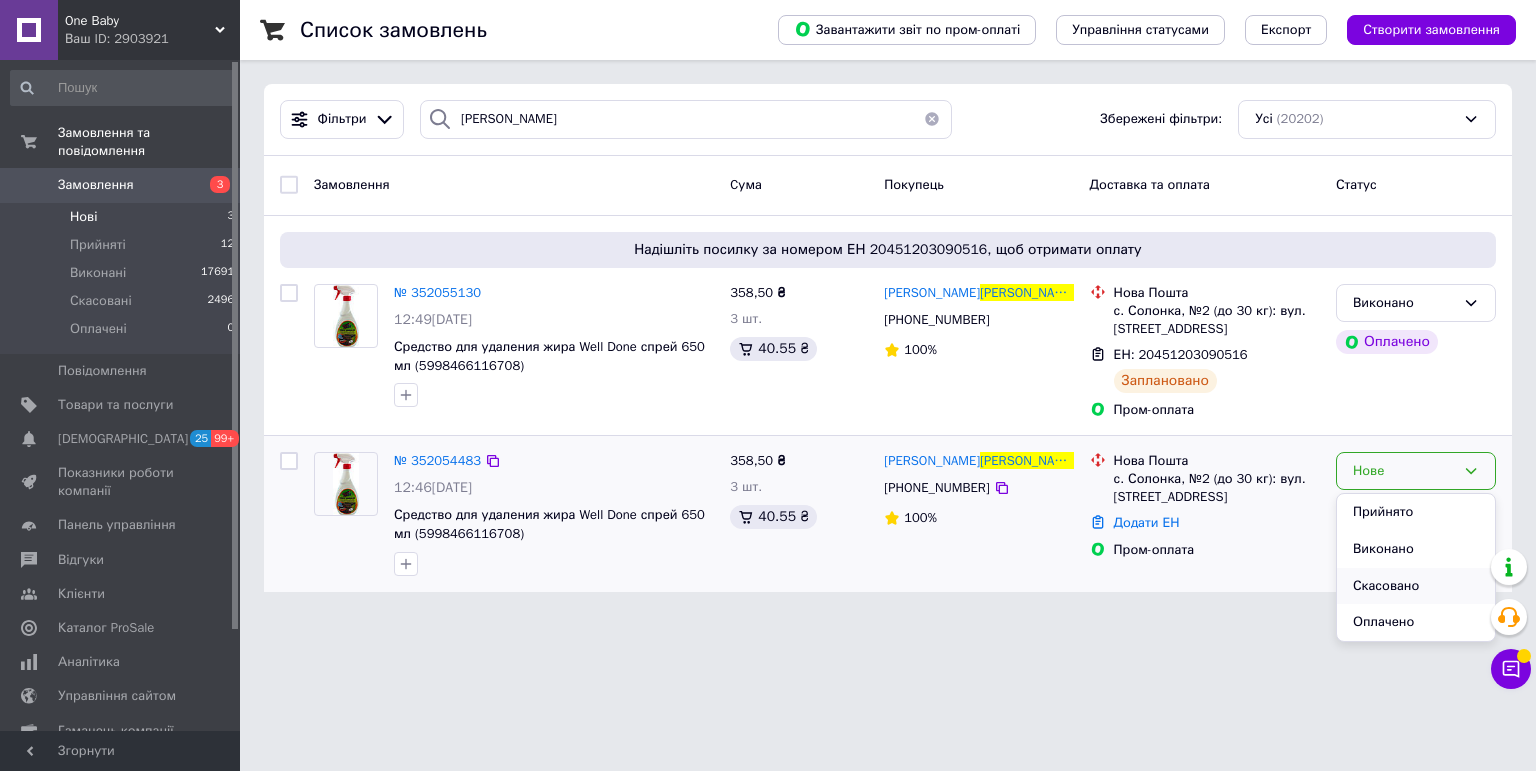 click on "Скасовано" at bounding box center (1416, 586) 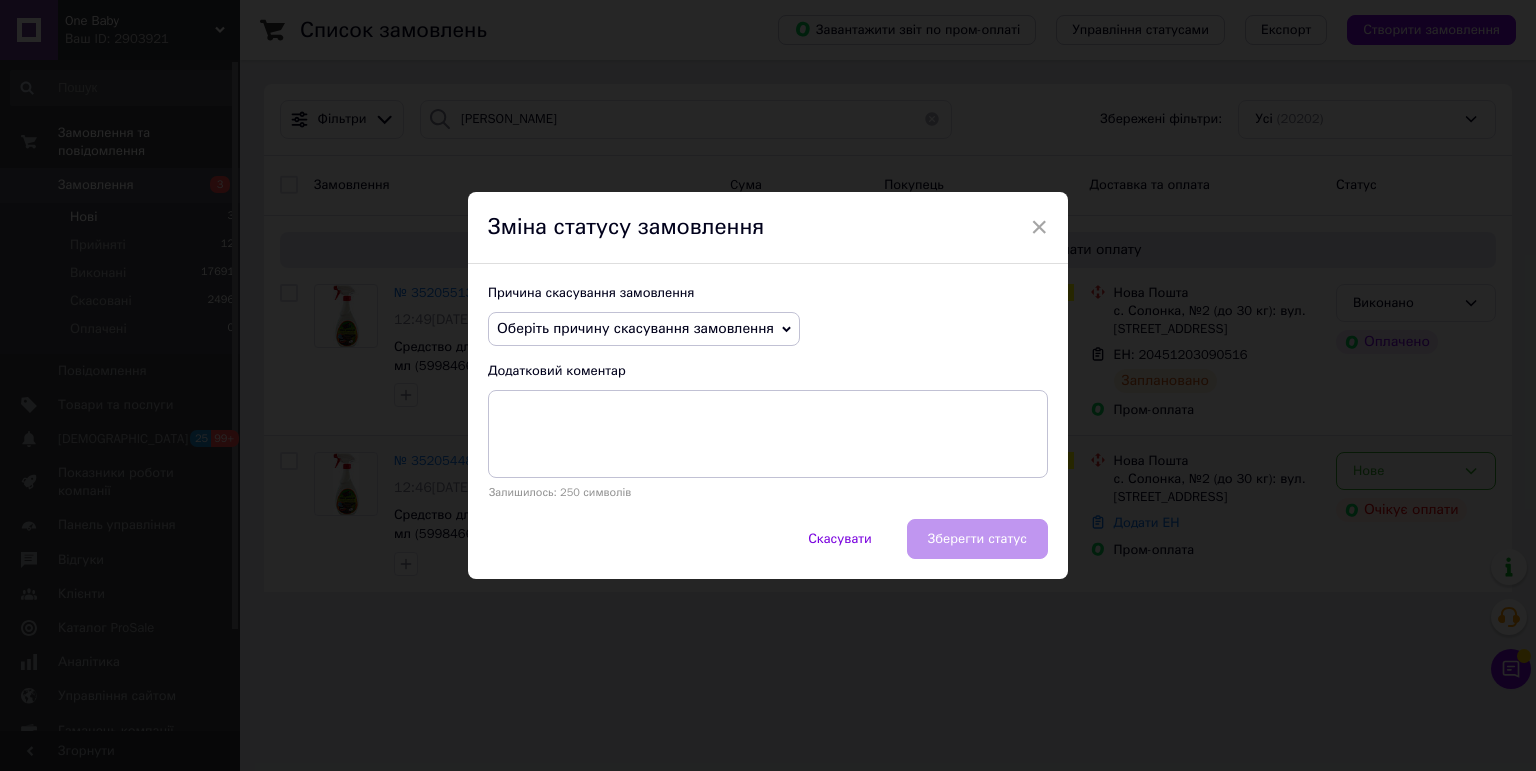 click on "Оберіть причину скасування замовлення" at bounding box center [635, 328] 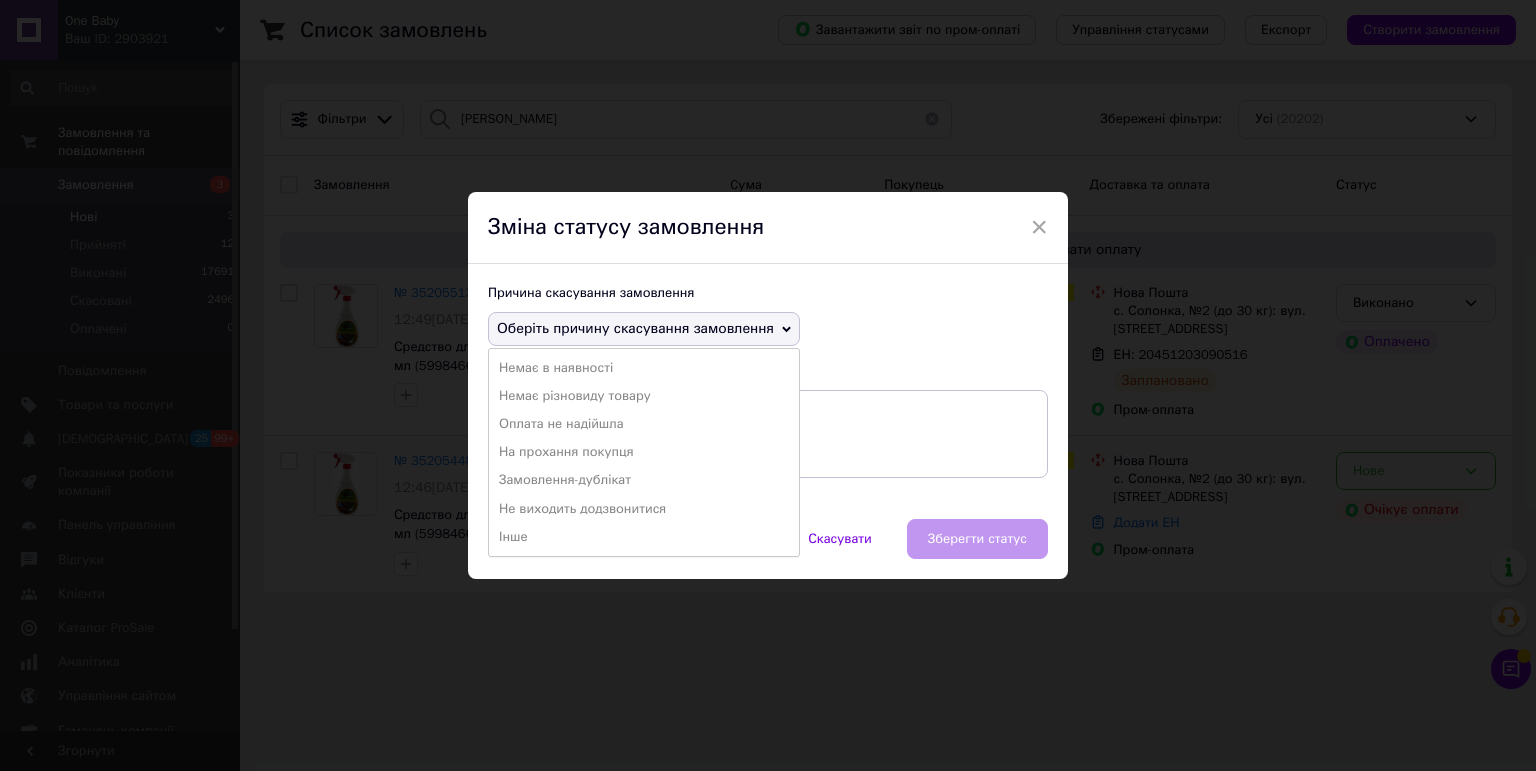 drag, startPoint x: 596, startPoint y: 479, endPoint x: 995, endPoint y: 520, distance: 401.10098 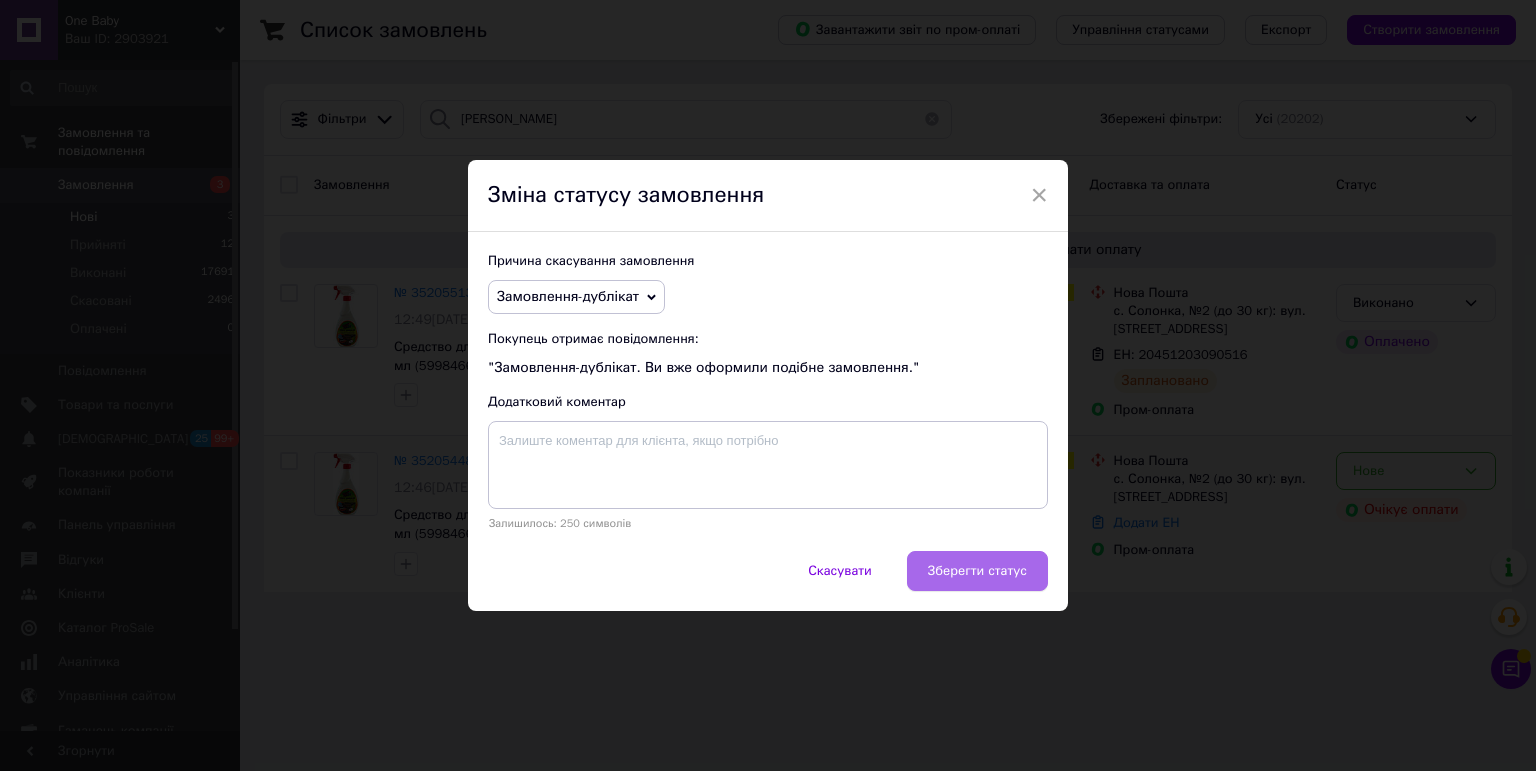 click on "Зберегти статус" at bounding box center (977, 571) 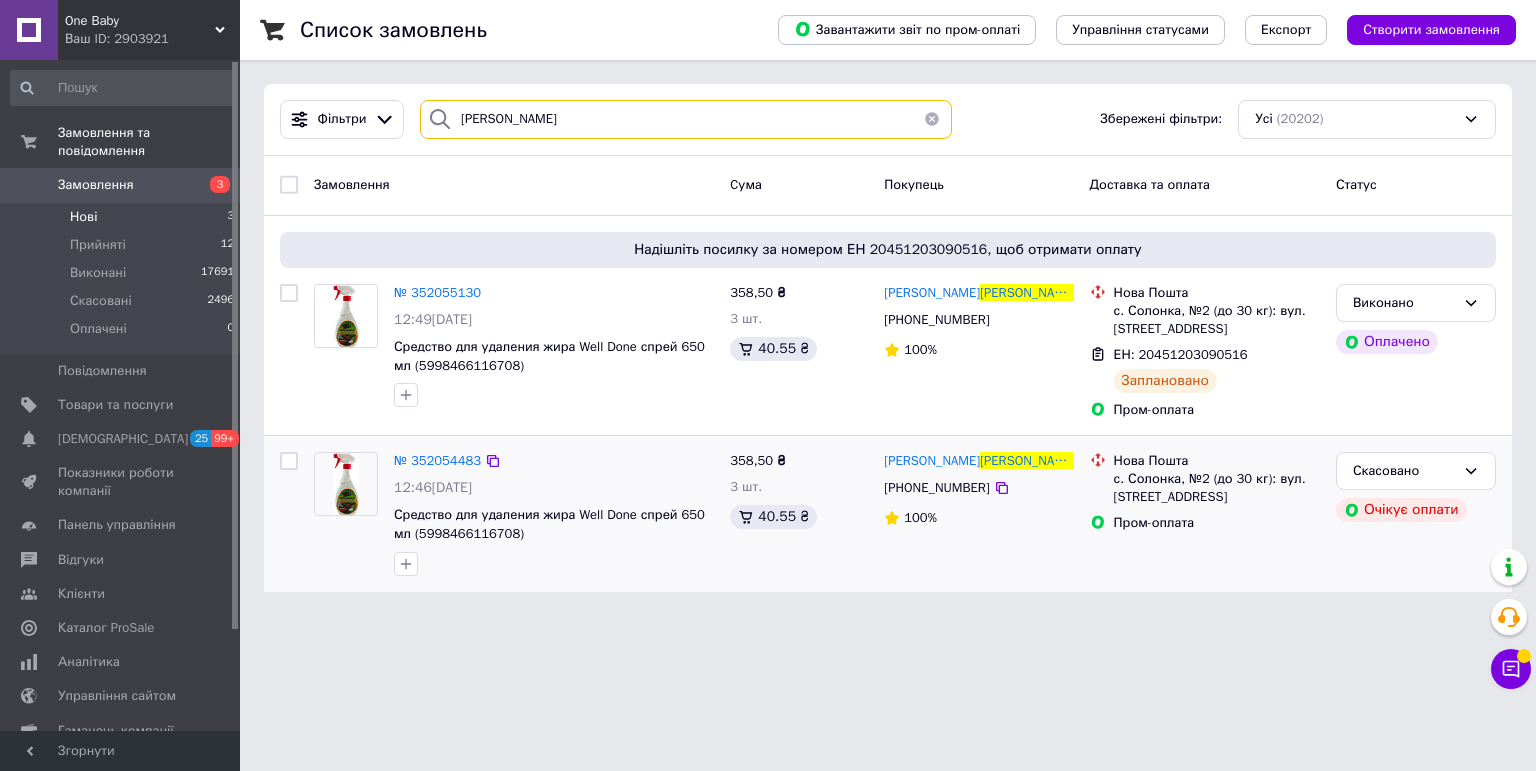 drag, startPoint x: 502, startPoint y: 121, endPoint x: 434, endPoint y: 124, distance: 68.06615 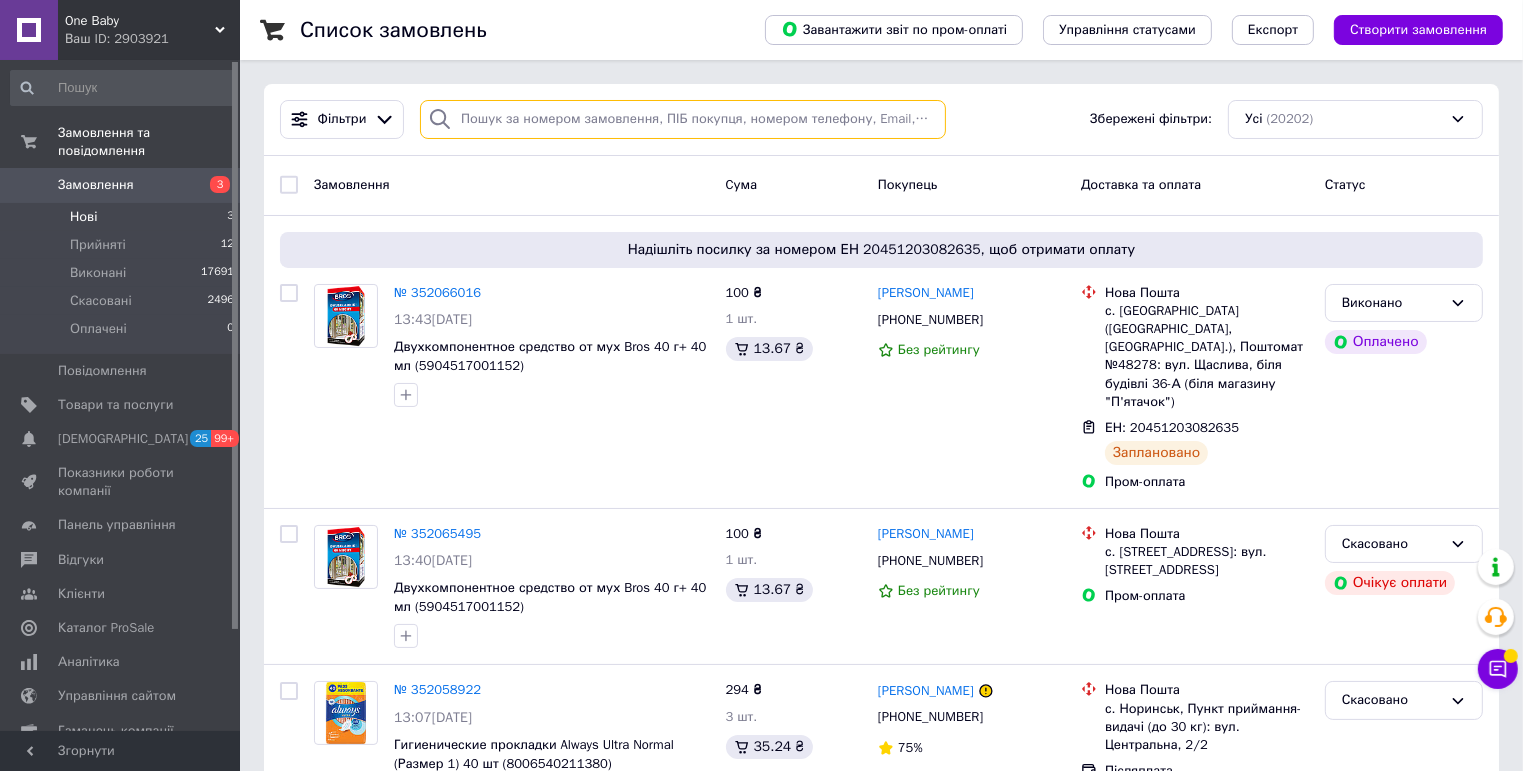 type 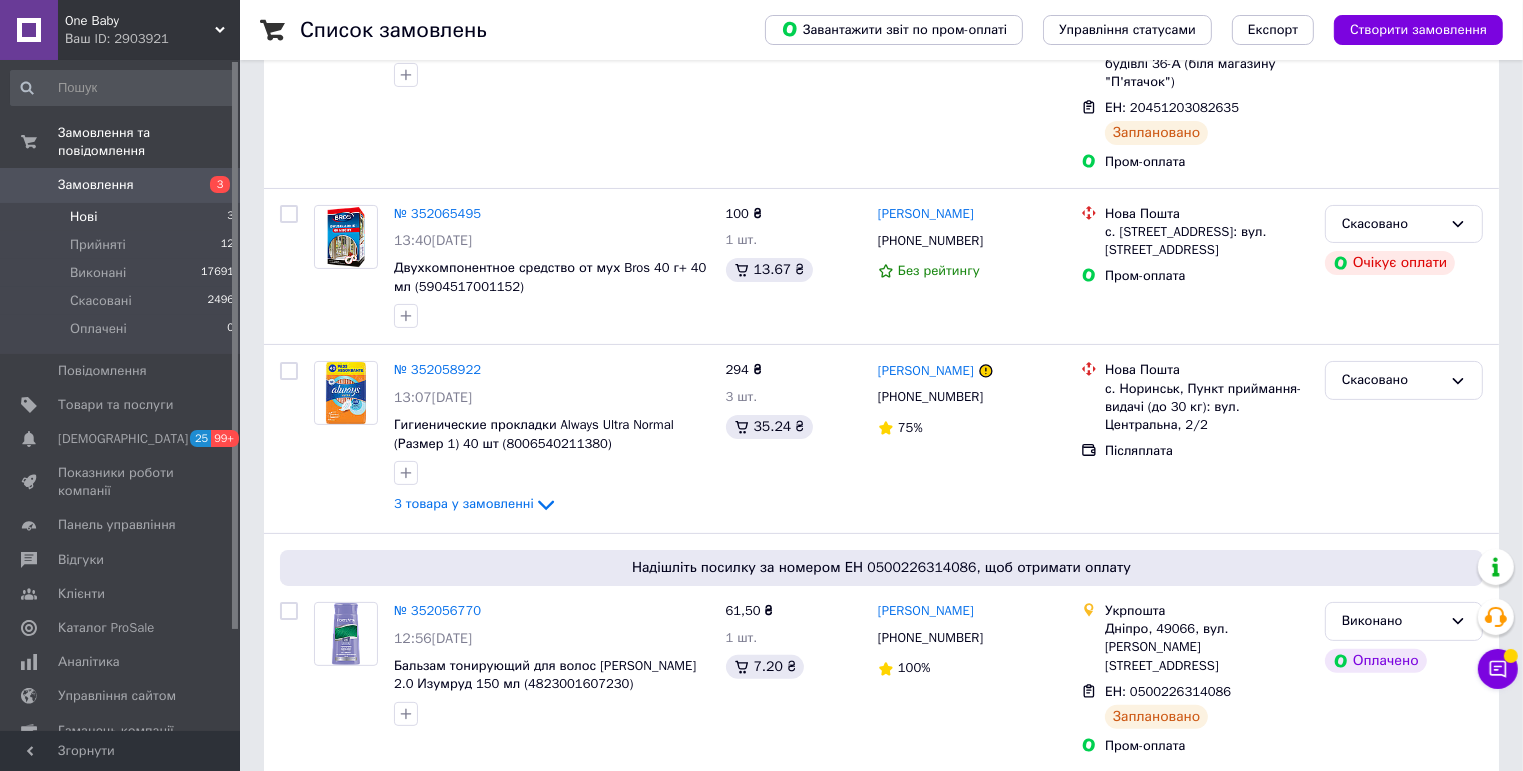 scroll, scrollTop: 560, scrollLeft: 0, axis: vertical 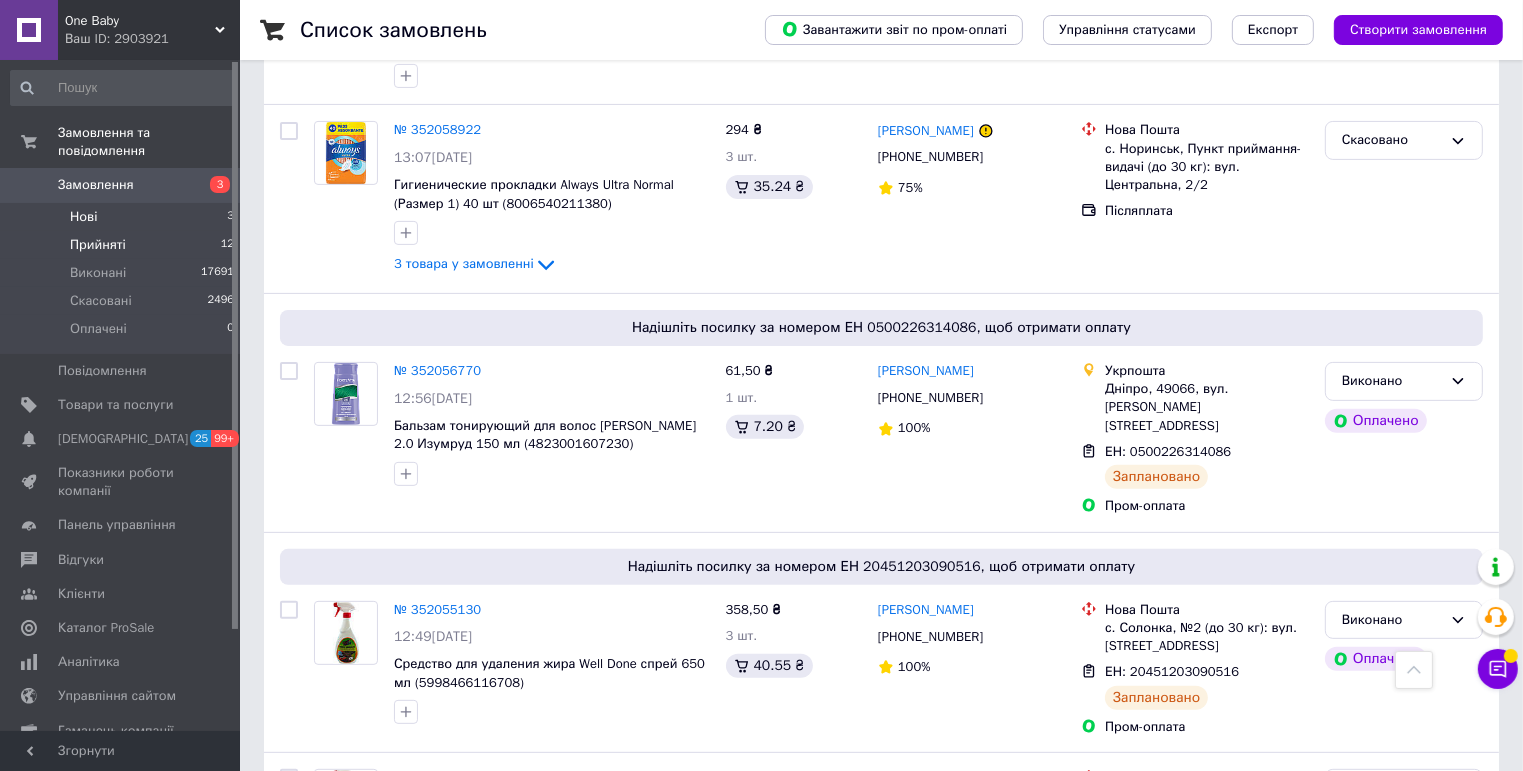 click on "Прийняті" at bounding box center (98, 245) 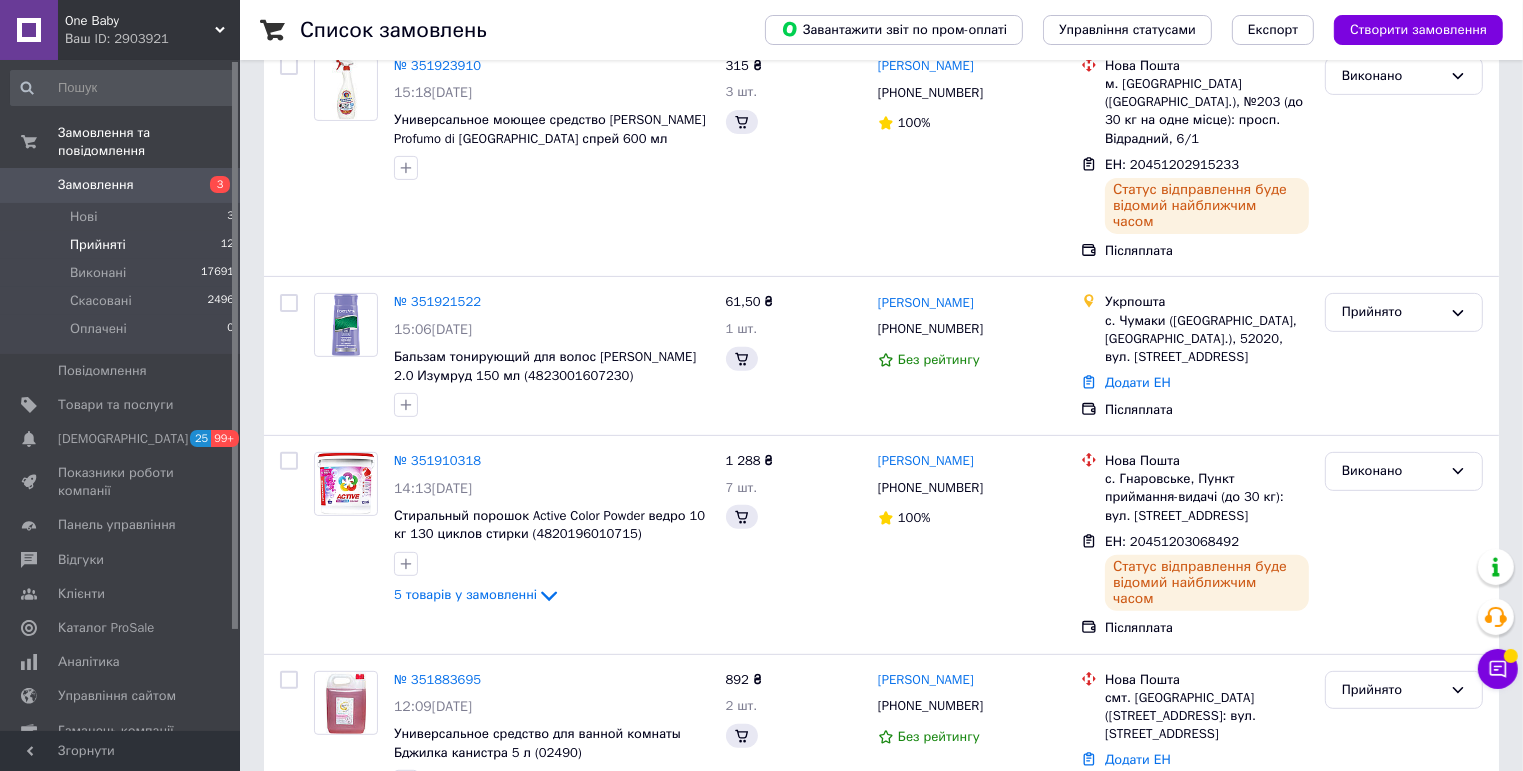 scroll, scrollTop: 0, scrollLeft: 0, axis: both 